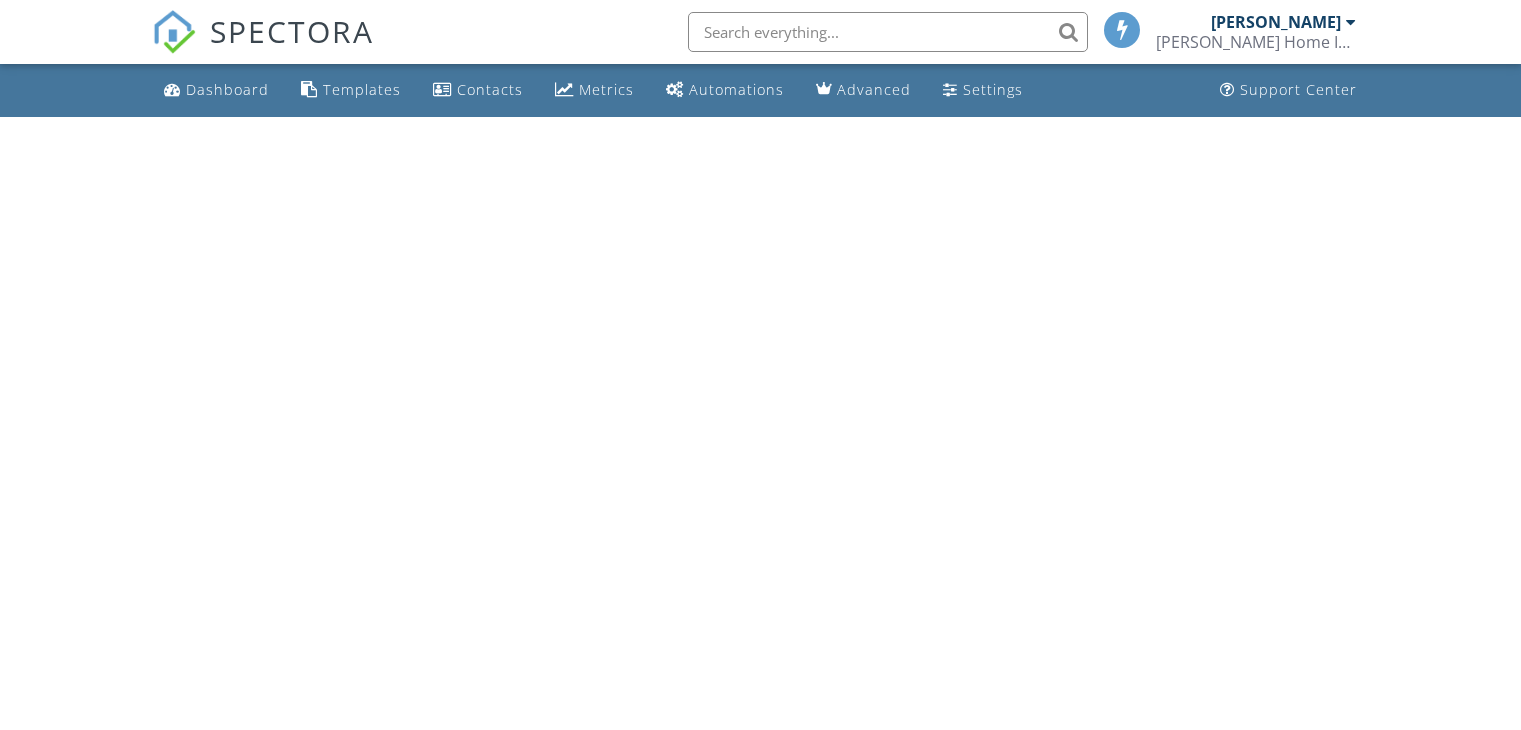 scroll, scrollTop: 0, scrollLeft: 0, axis: both 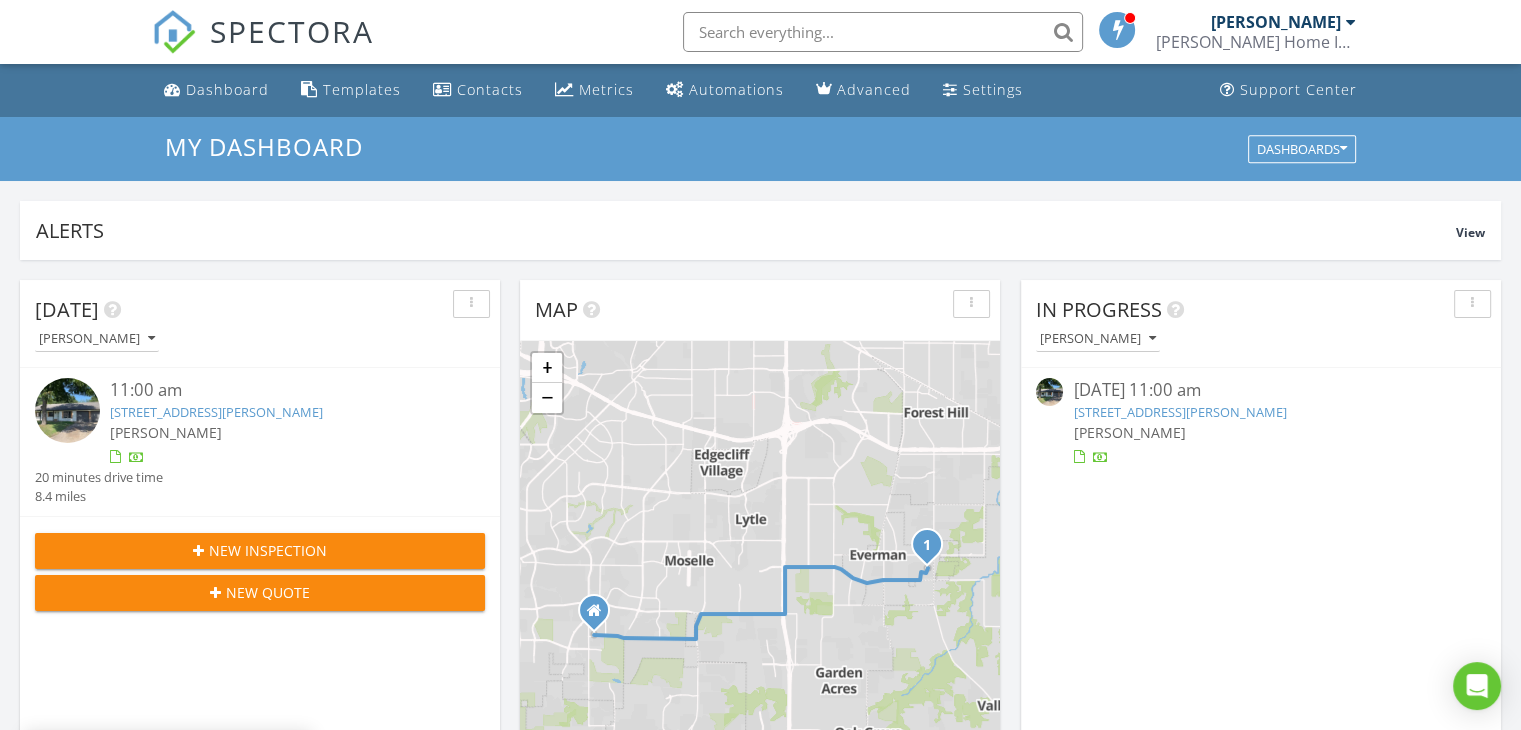 click on "324 Deer Creek Rd, Everman, TX 76140" at bounding box center [1179, 412] 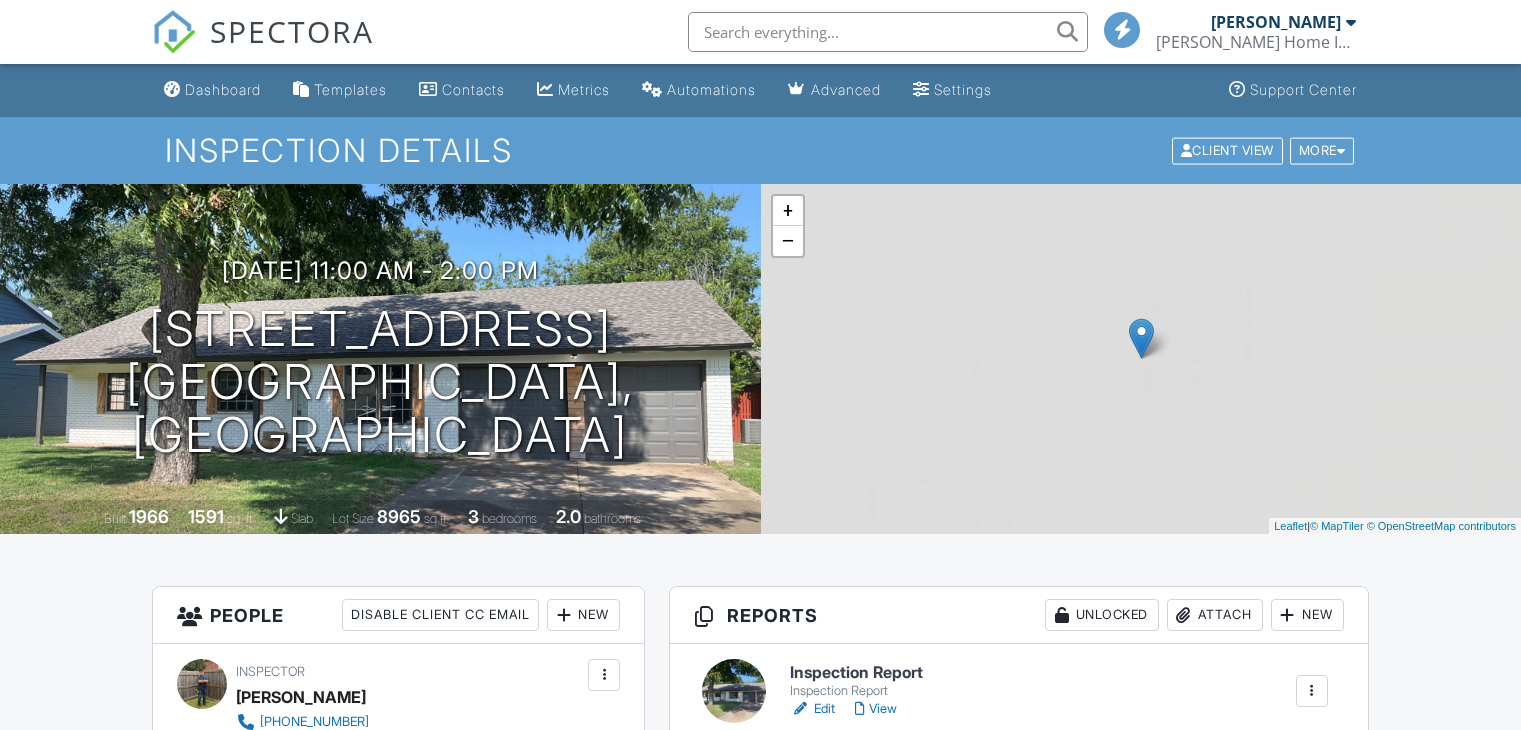scroll, scrollTop: 0, scrollLeft: 0, axis: both 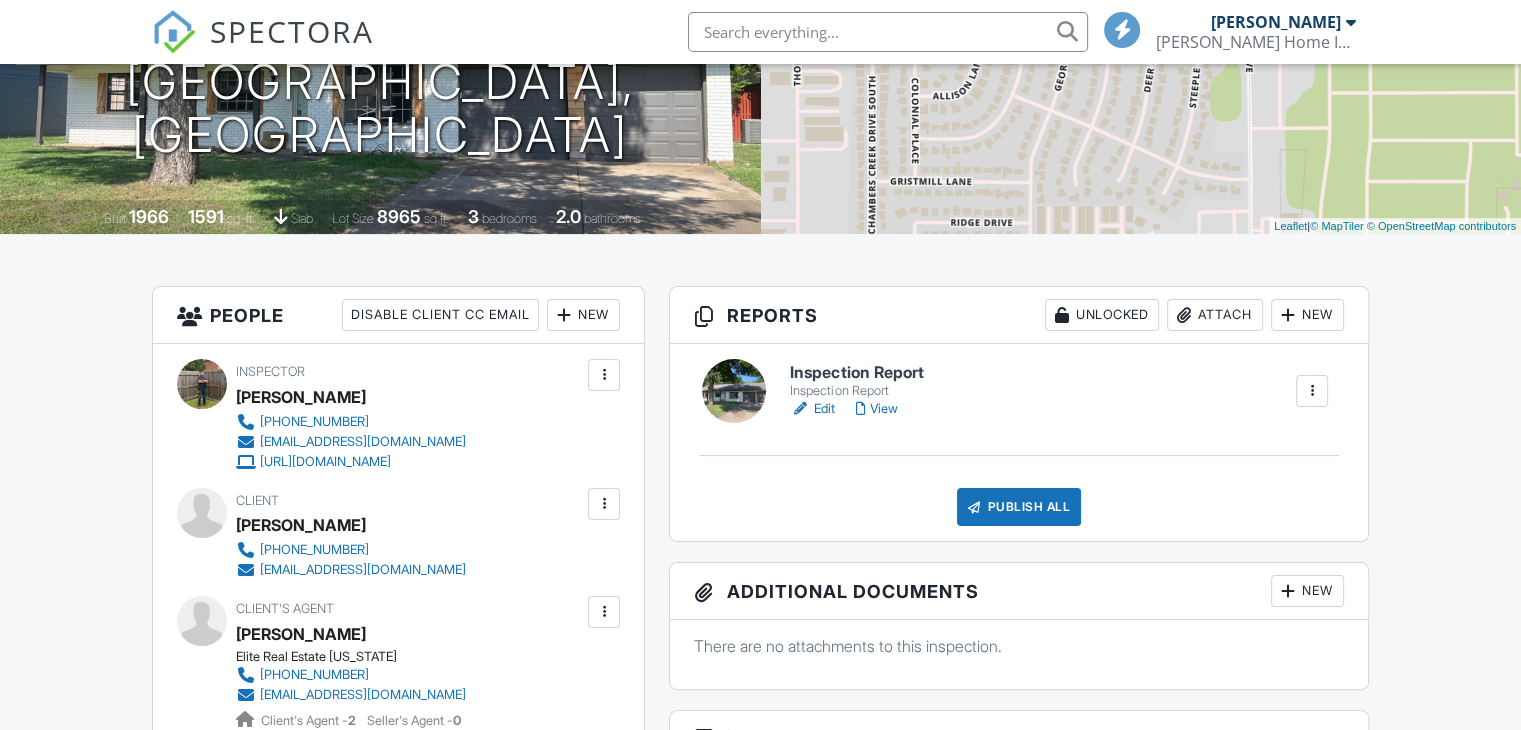 click on "Edit" at bounding box center [812, 409] 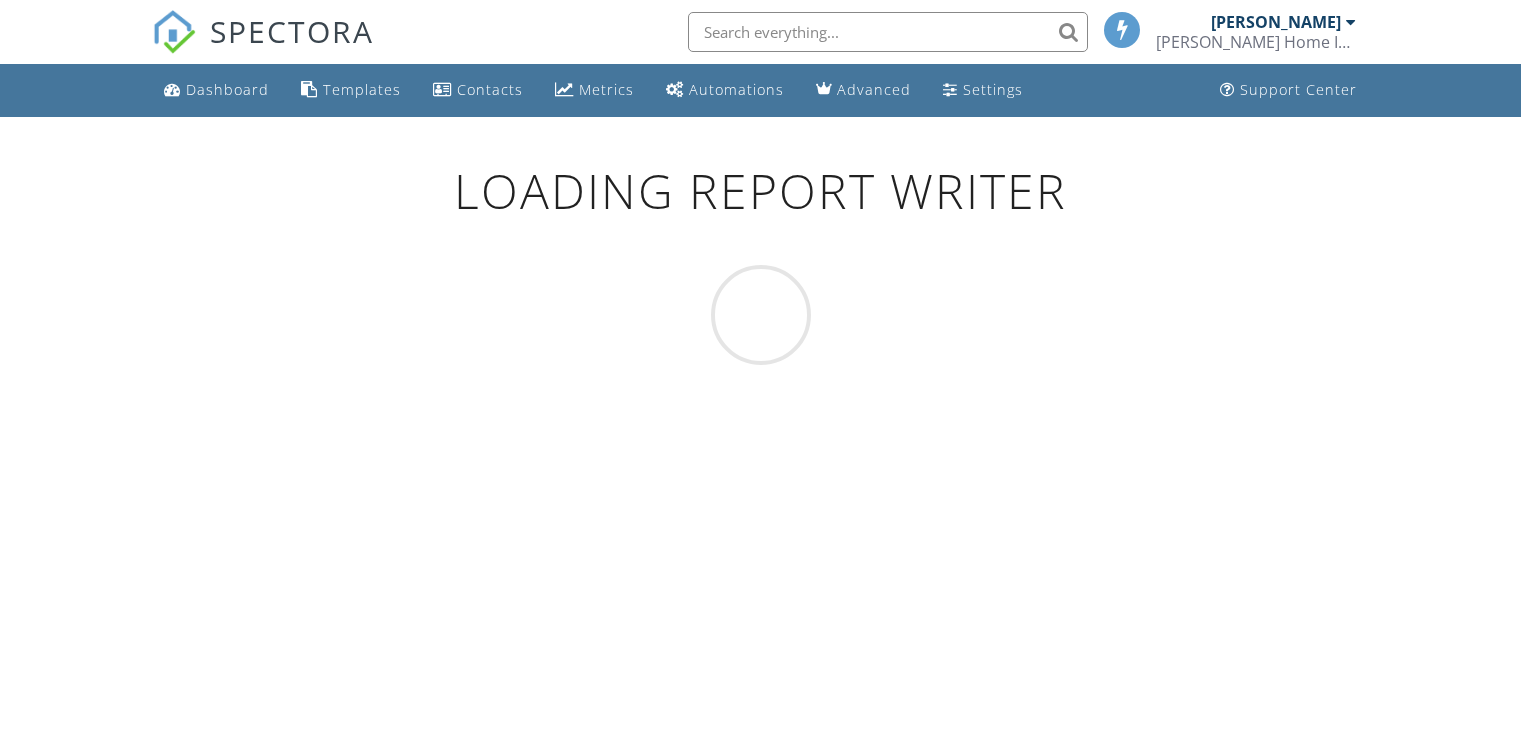scroll, scrollTop: 0, scrollLeft: 0, axis: both 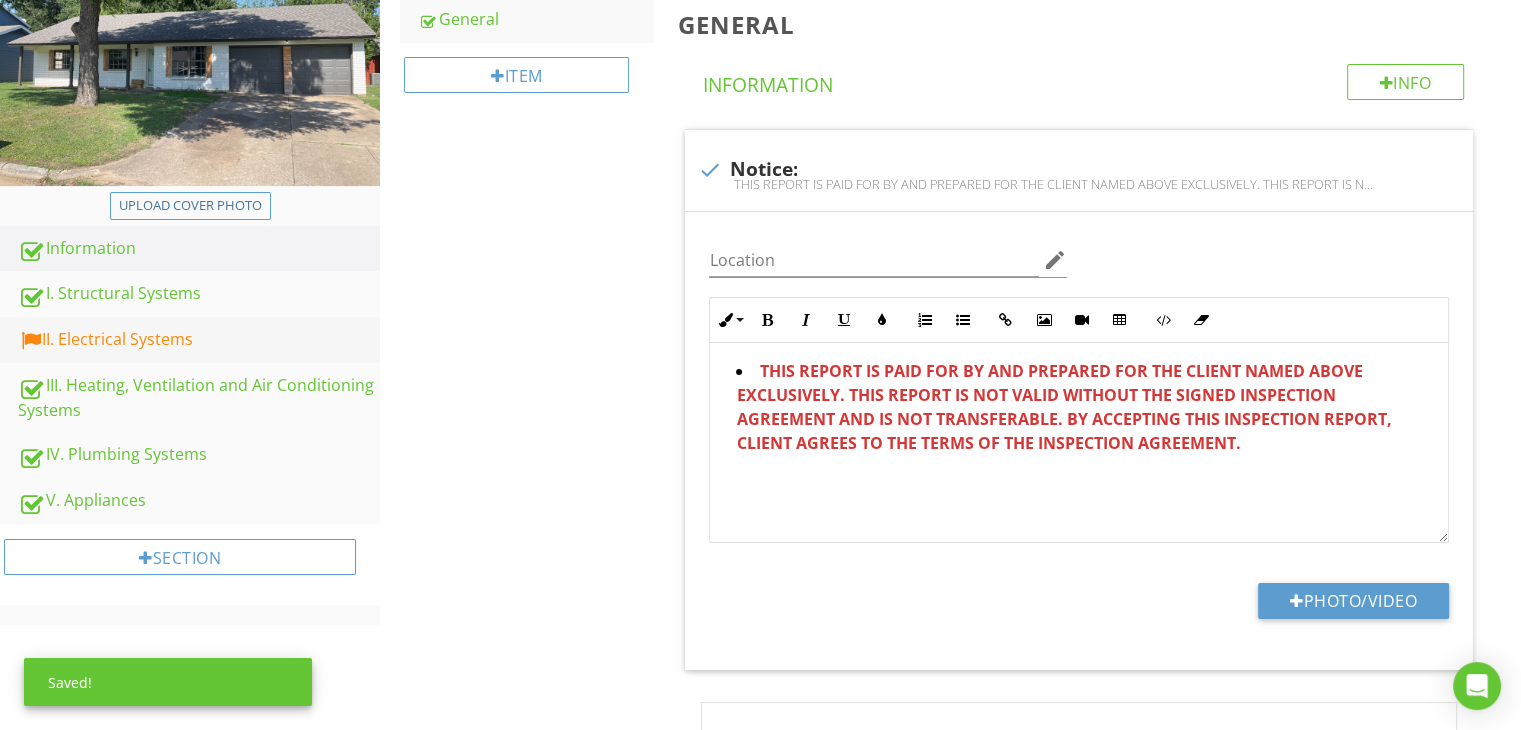 click on "II. Electrical Systems" at bounding box center [199, 340] 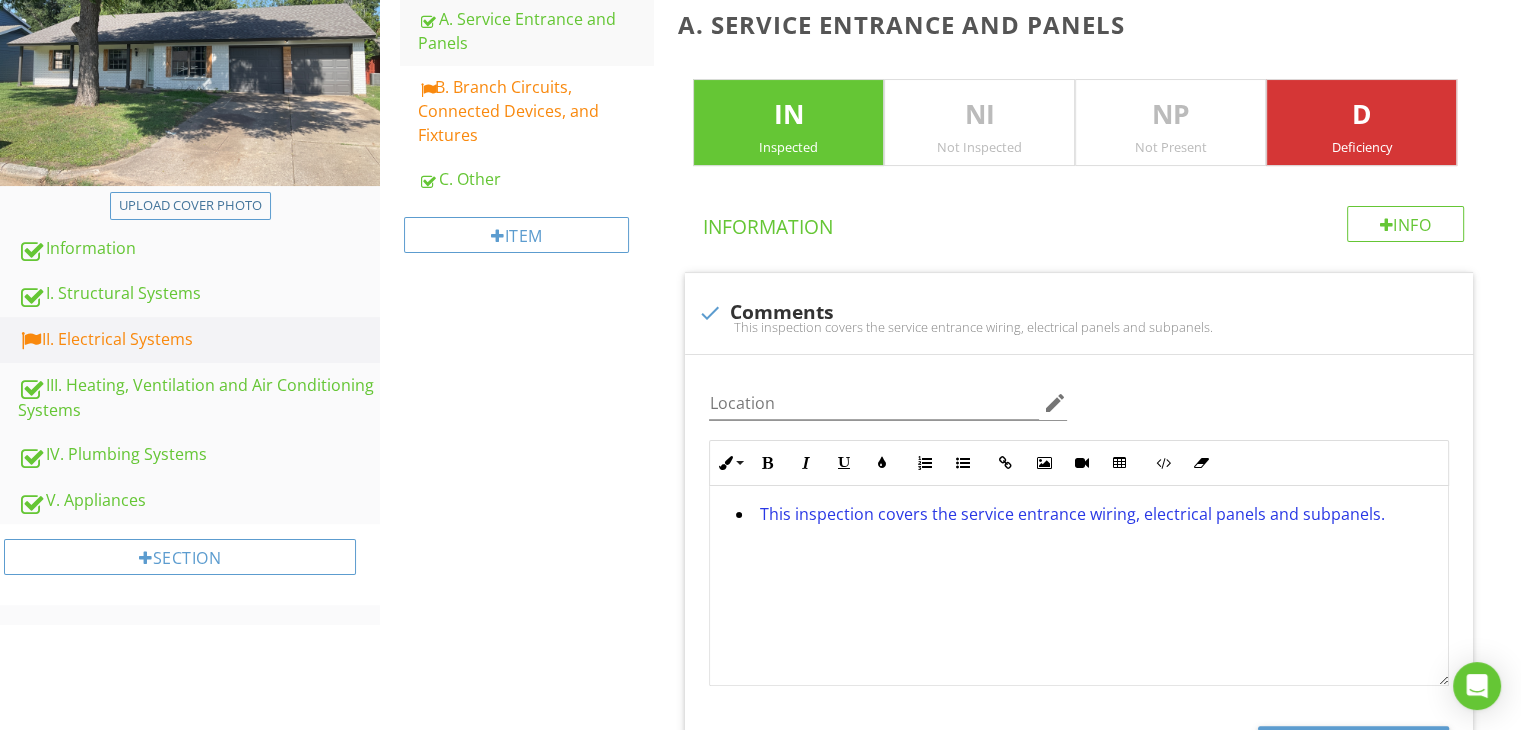 click on "B. Branch Circuits, Connected Devices, and Fixtures" at bounding box center [535, 111] 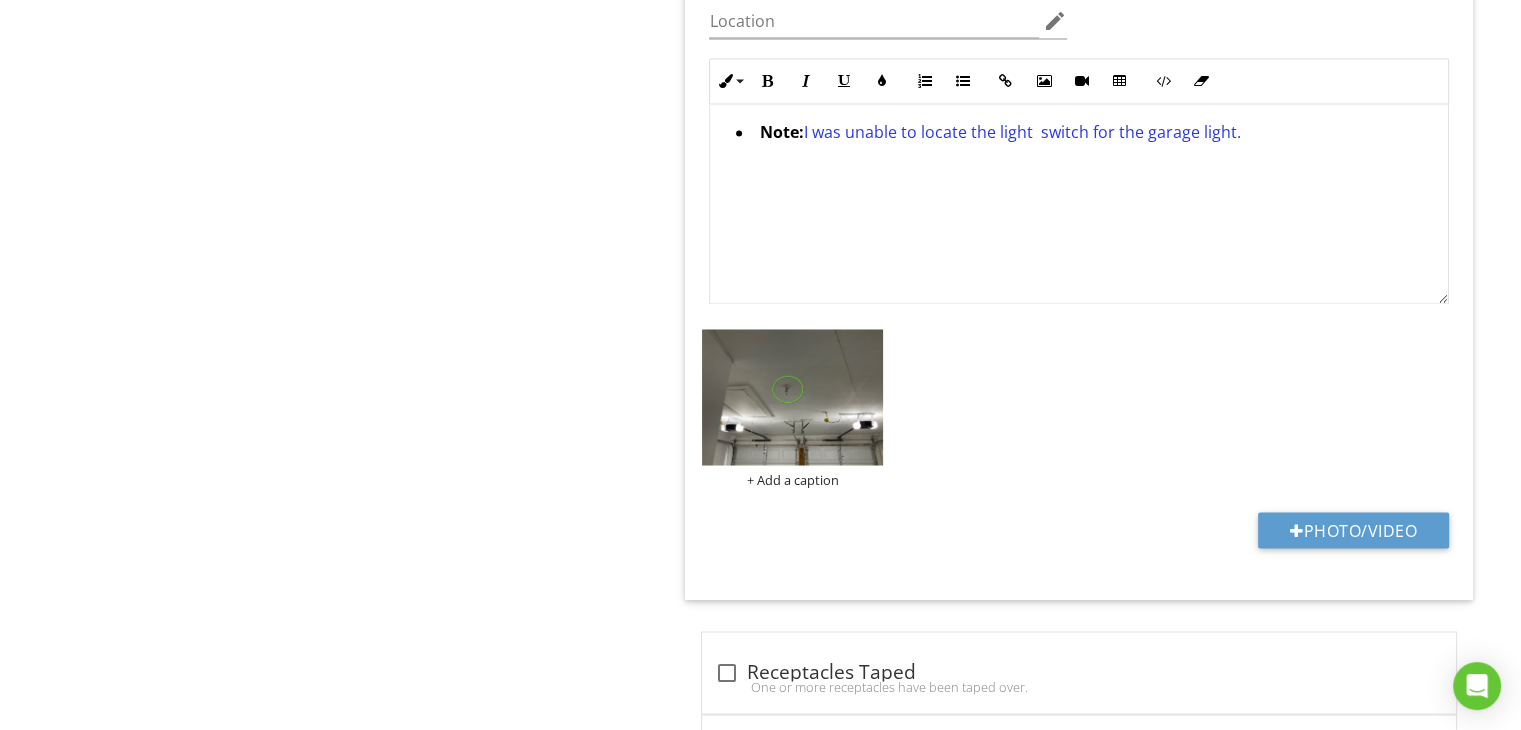 scroll, scrollTop: 5784, scrollLeft: 0, axis: vertical 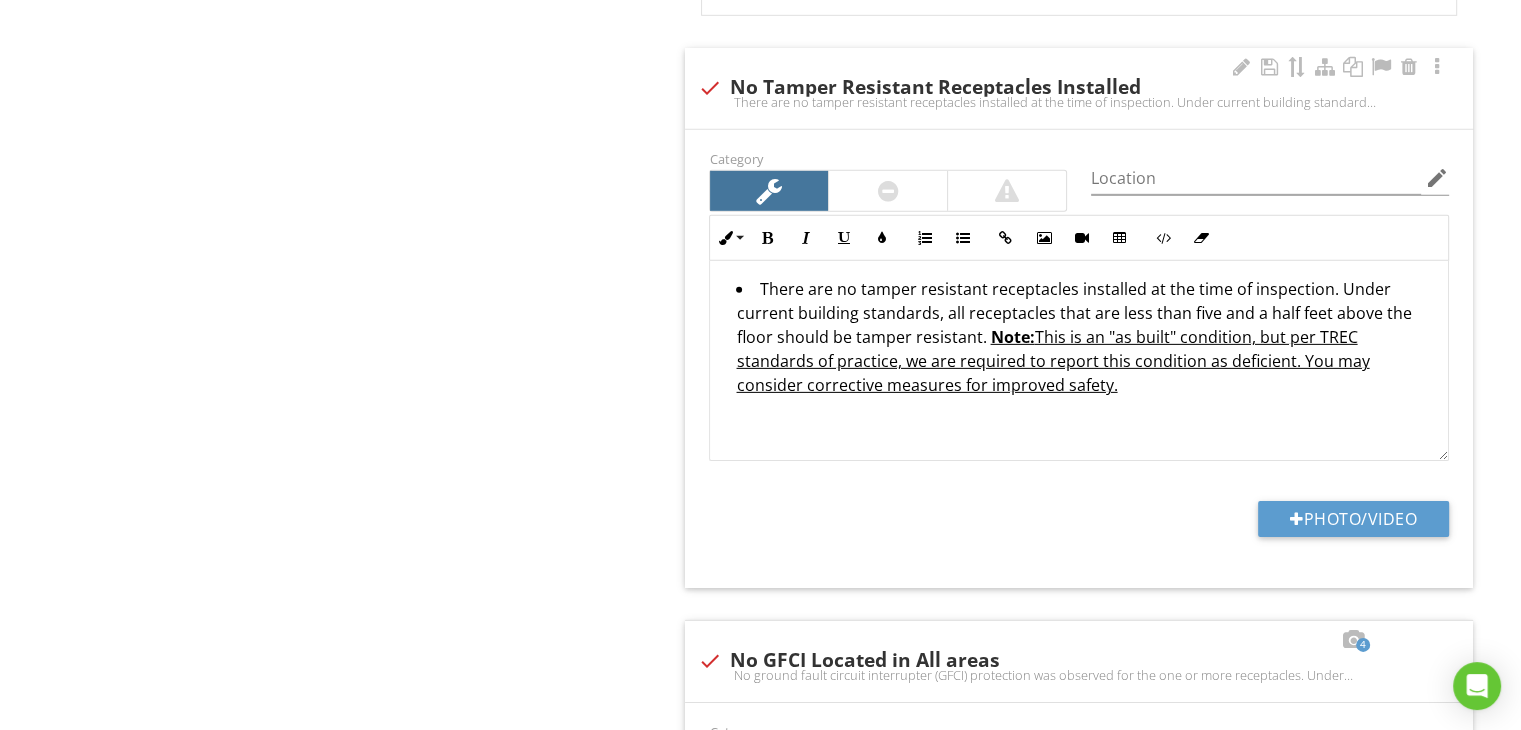 click at bounding box center [709, 88] 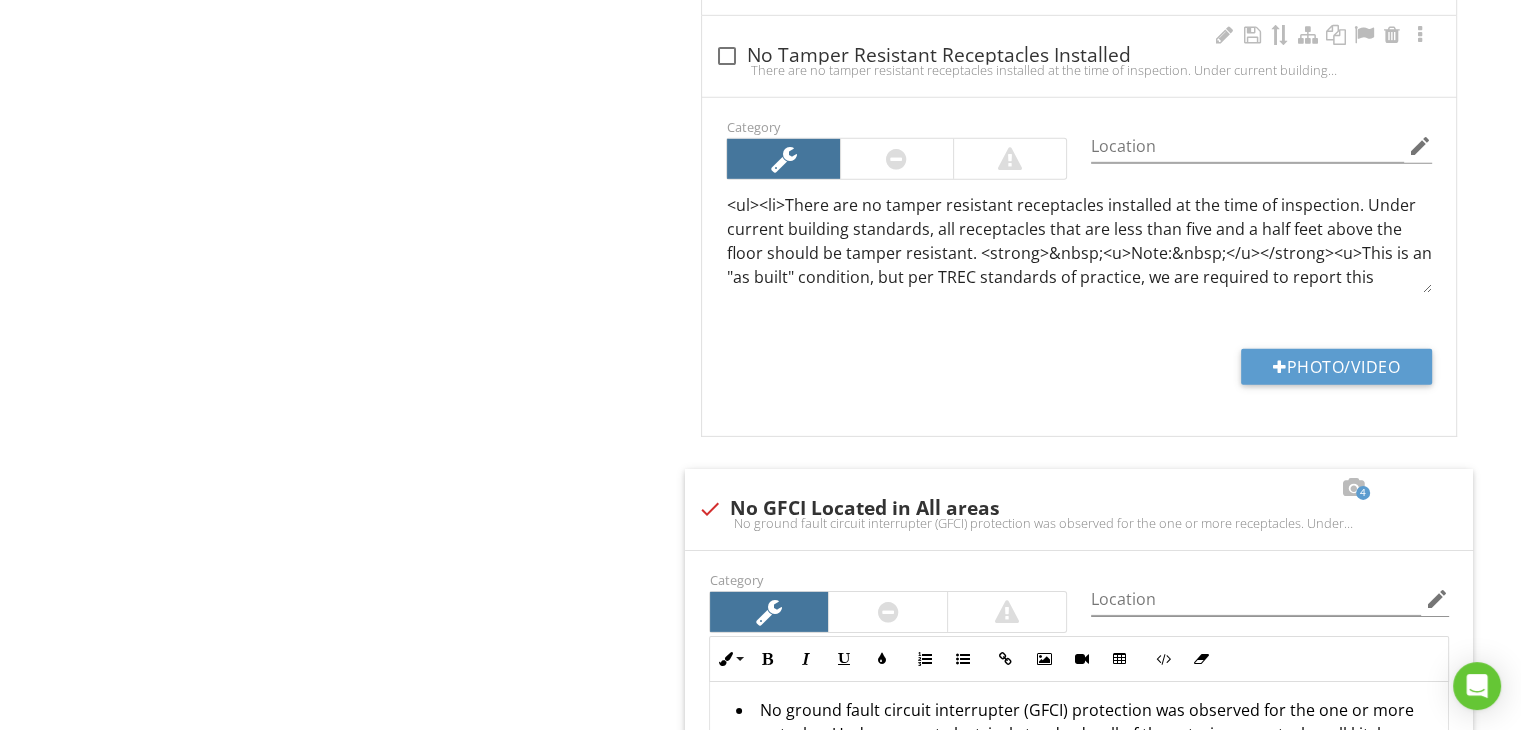 checkbox on "true" 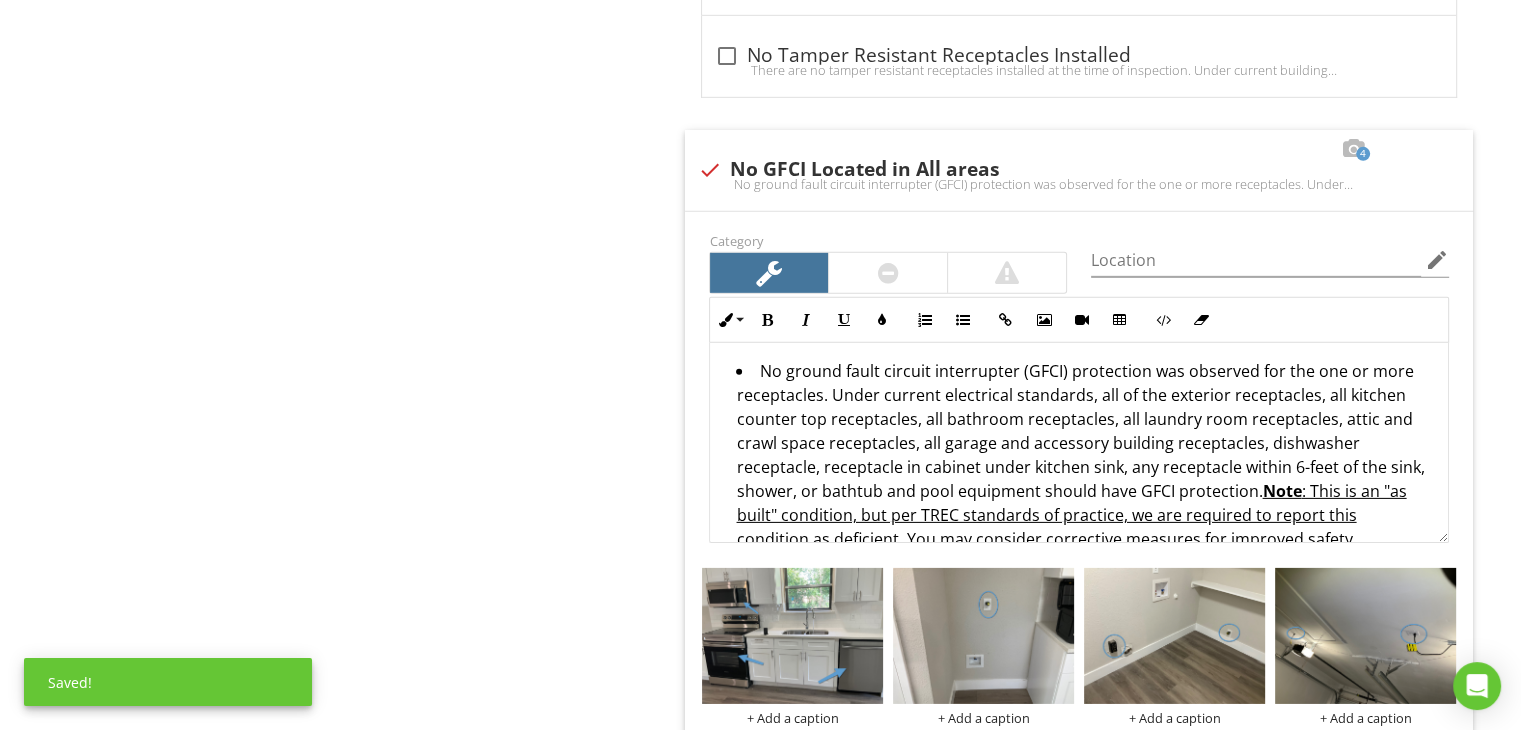 scroll, scrollTop: 6001, scrollLeft: 0, axis: vertical 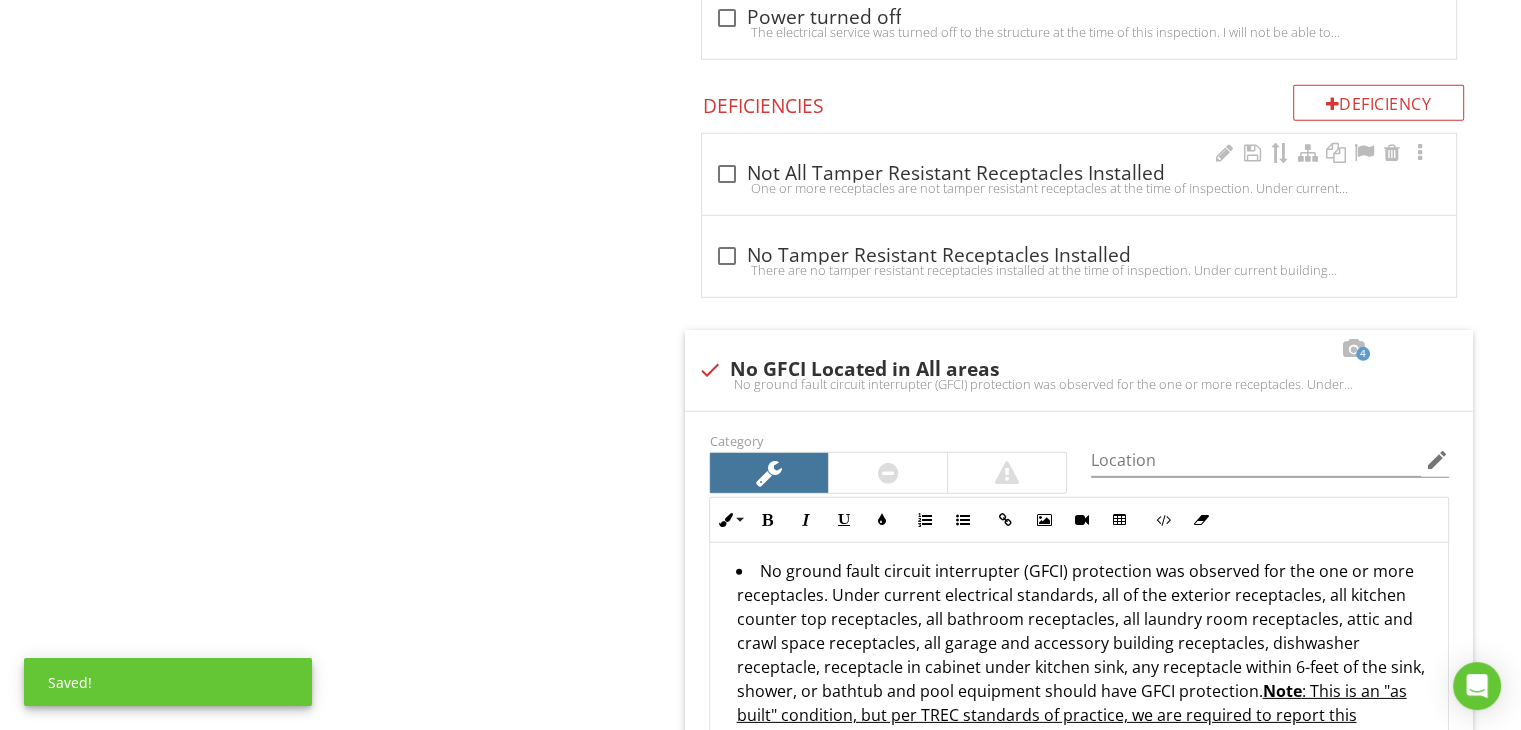 click on "One or more receptacles are not tamper resistant receptacles at the time of inspection. Under current building standards, all receptacles that are less than five and a half feet above the floor should be tamper resistant. Note:This is an "as built" condition, but per TREC standards of practice, we are required to report this condition as deficient. You may consider corrective measures for improved safety." at bounding box center (1079, 188) 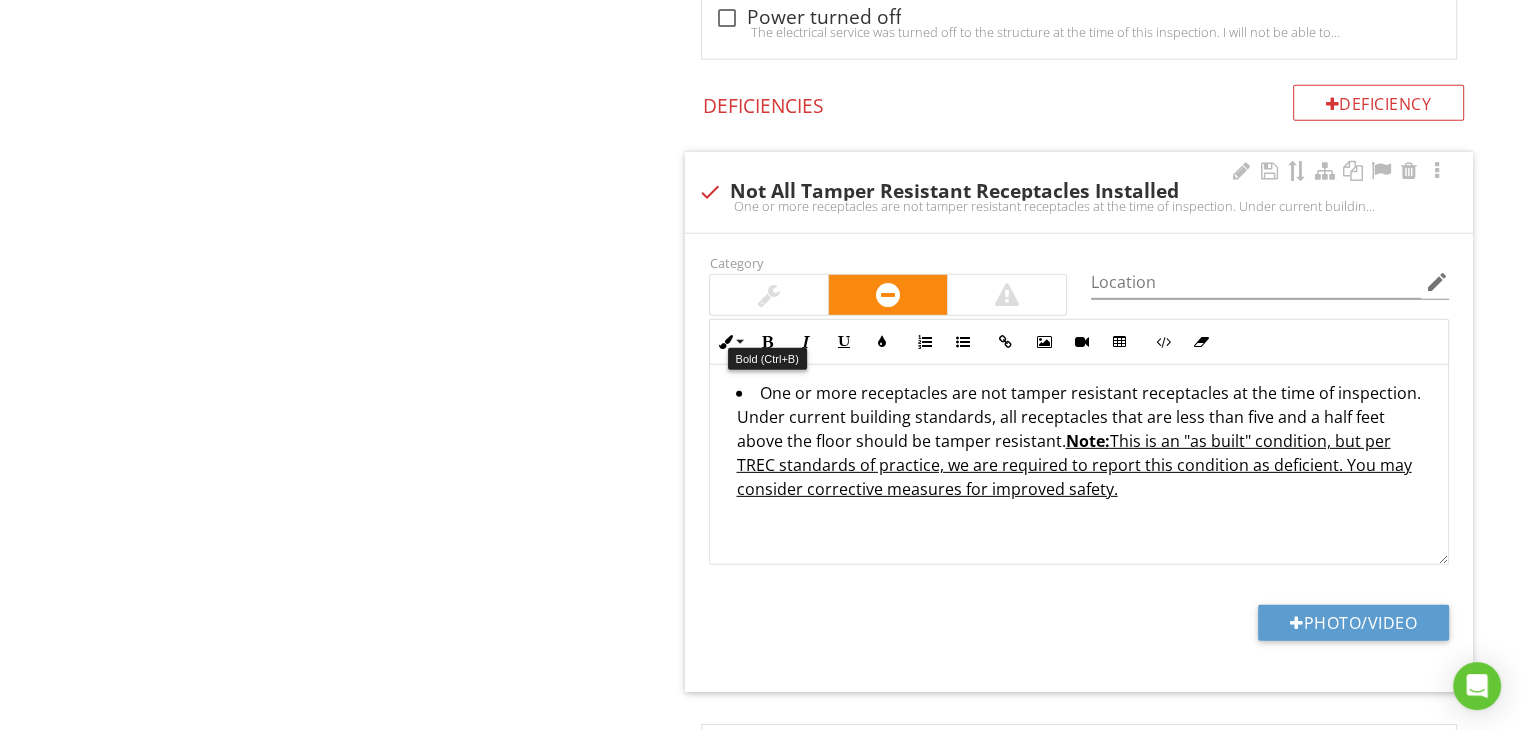 click at bounding box center [769, 295] 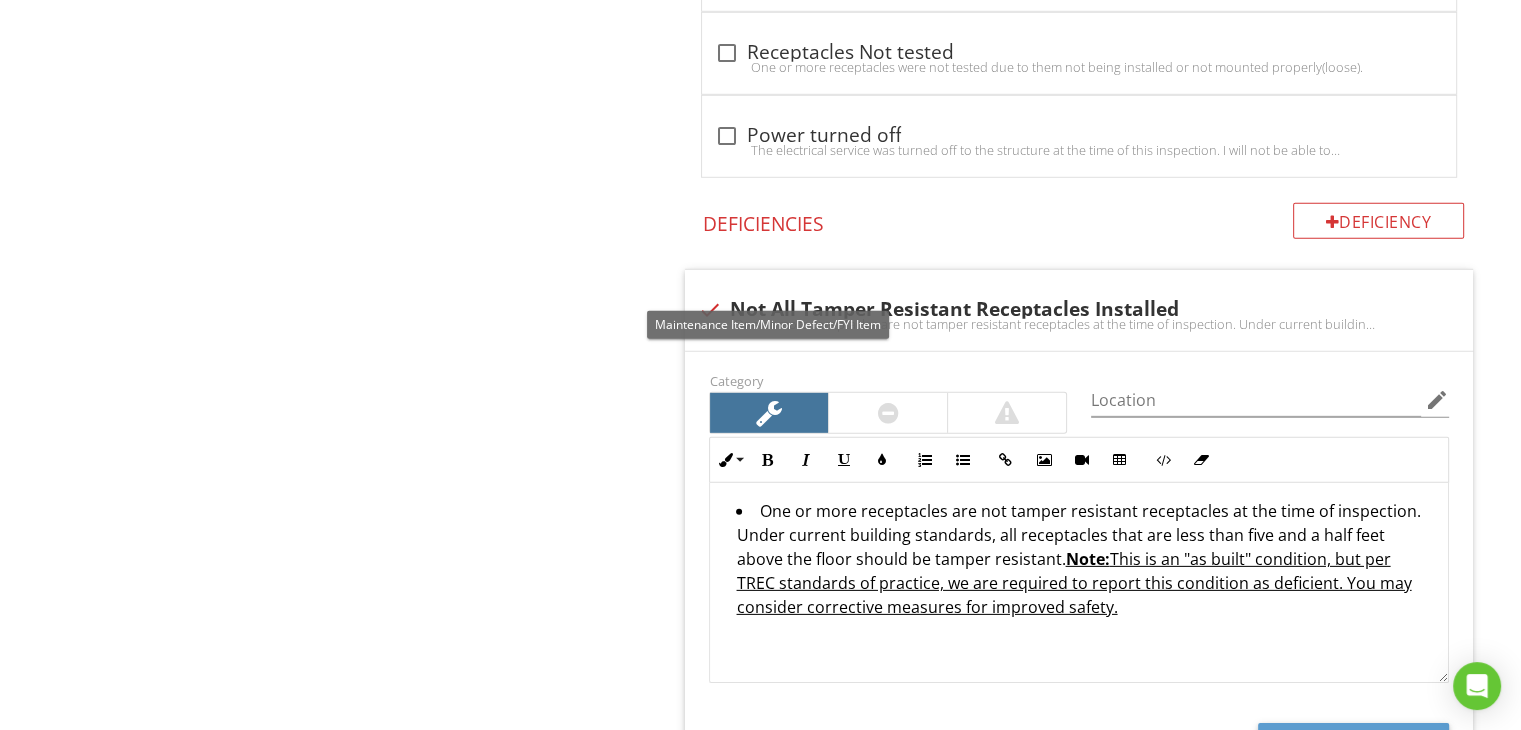 scroll, scrollTop: 6115, scrollLeft: 0, axis: vertical 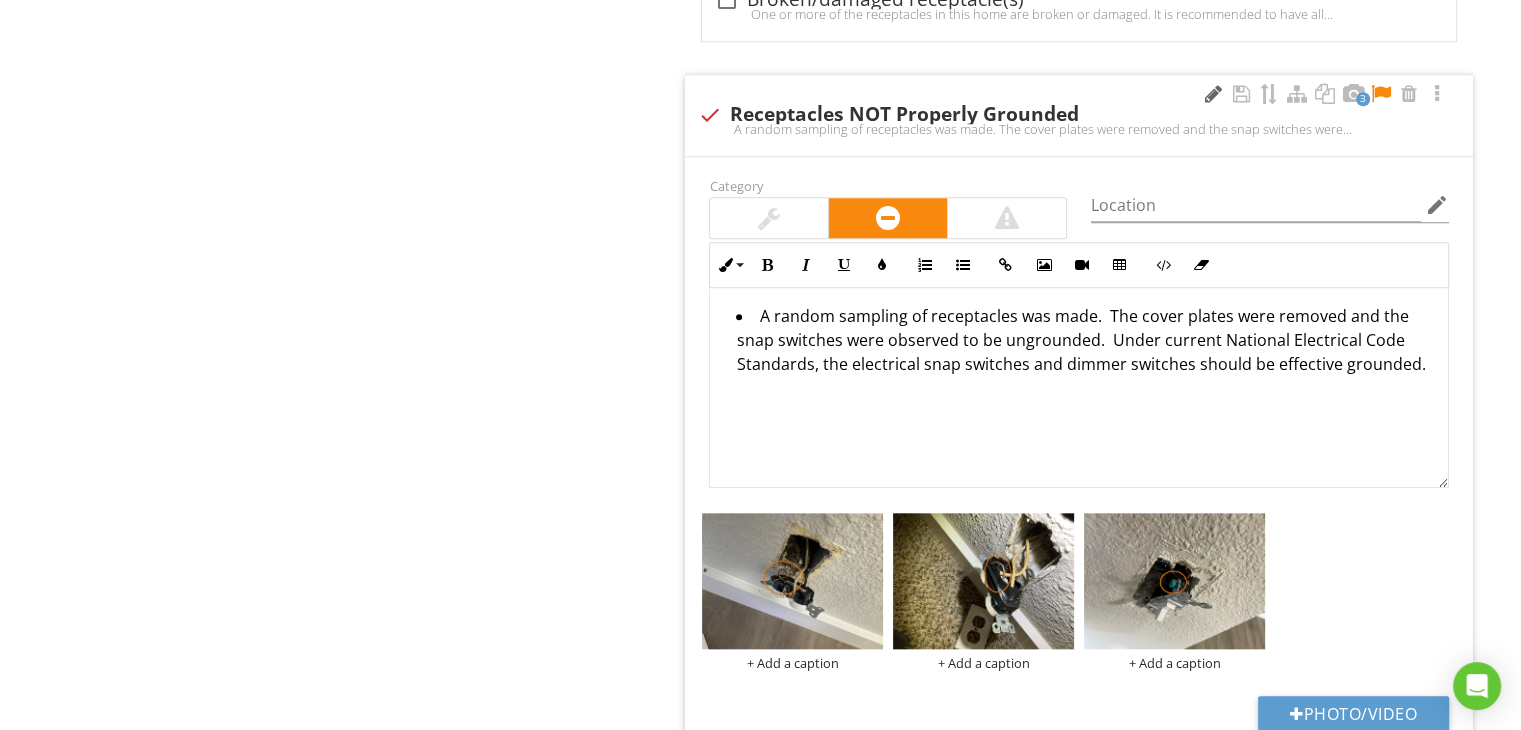 click at bounding box center (1213, 94) 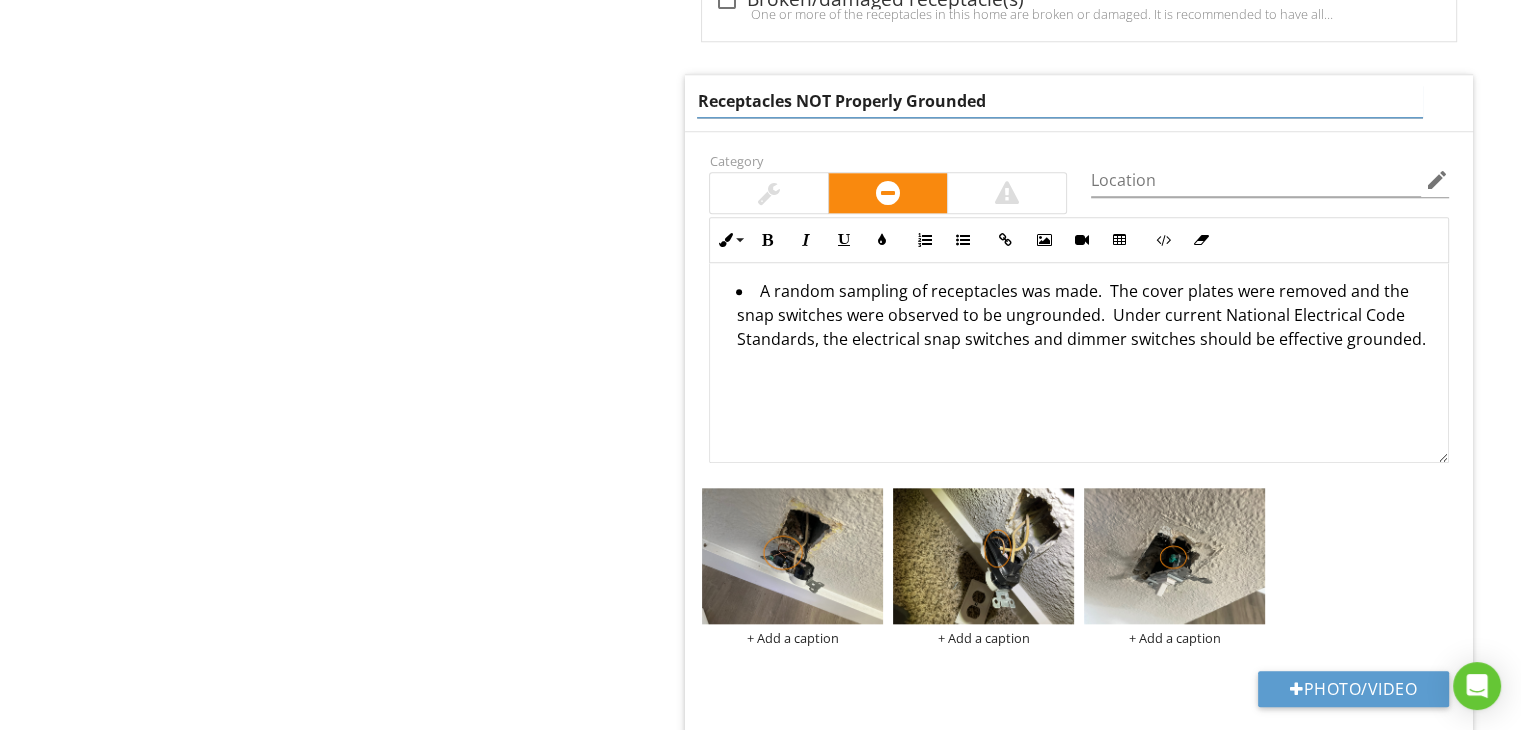 click on "Receptacles NOT Properly Grounded" at bounding box center (1059, 101) 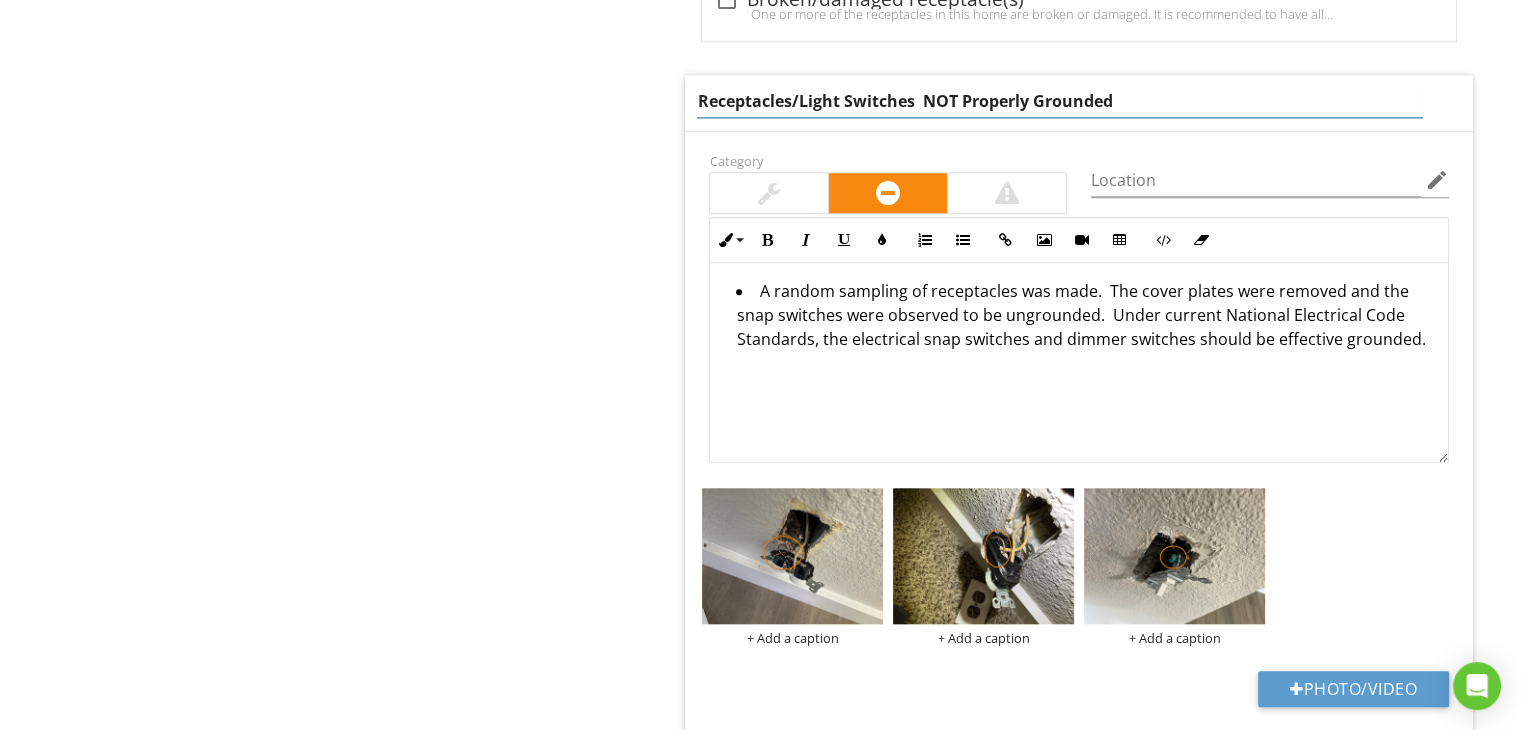 type on "Receptacles/Light Switches - NOT Properly Grounded" 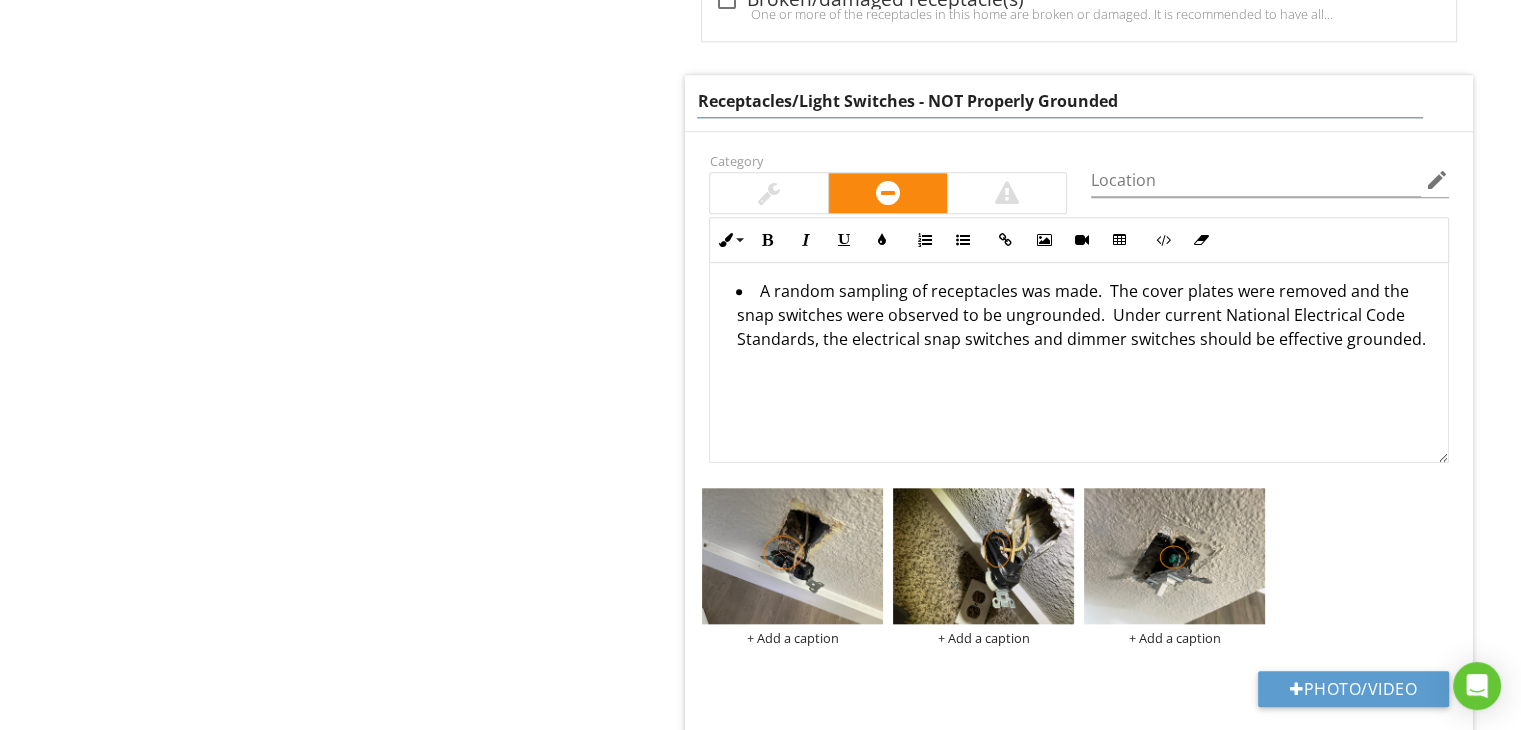 click on "A random sampling of receptacles was made.  The cover plates were removed and the snap switches were observed to be ungrounded.  Under current National Electrical Code Standards, the electrical snap switches and dimmer switches should be effective grounded." at bounding box center (1079, 363) 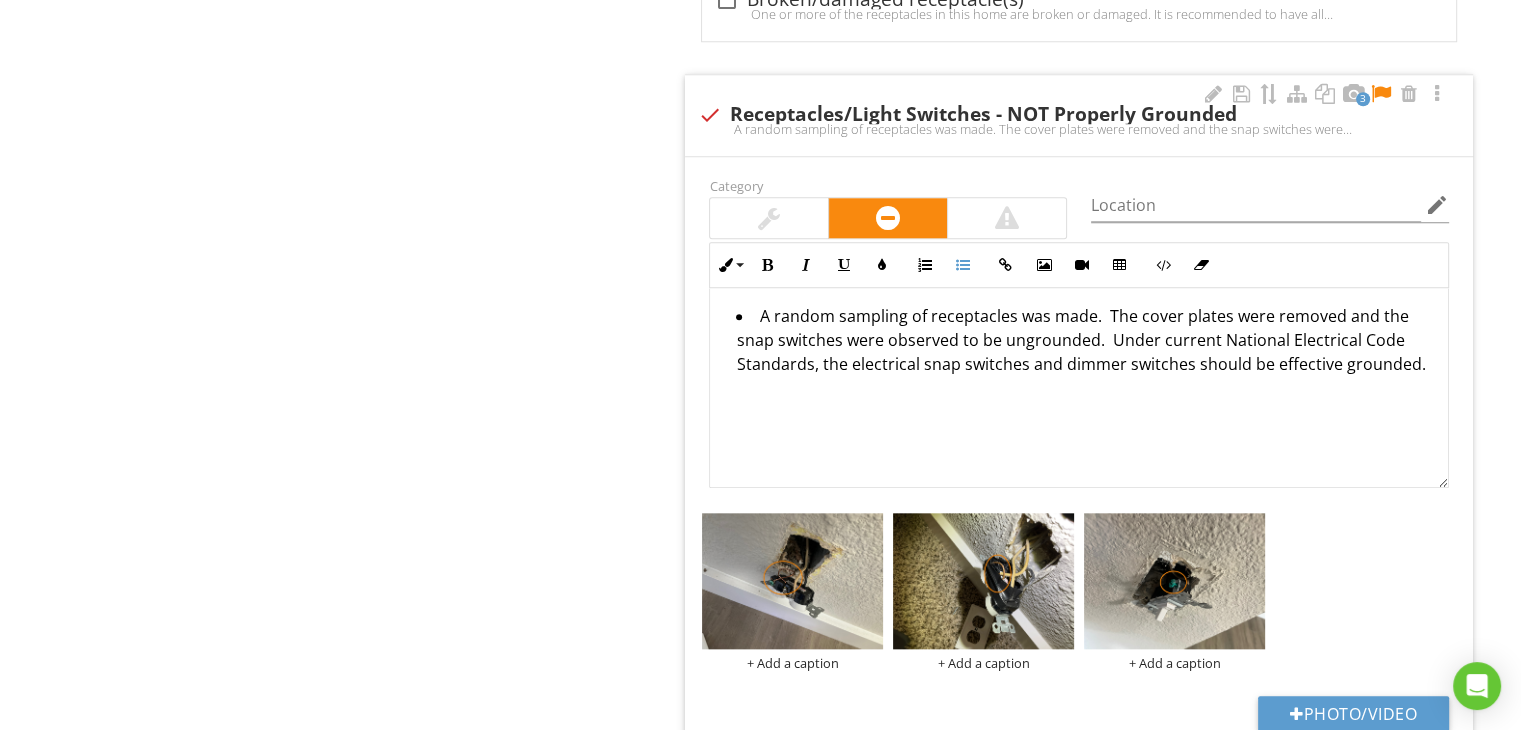 type 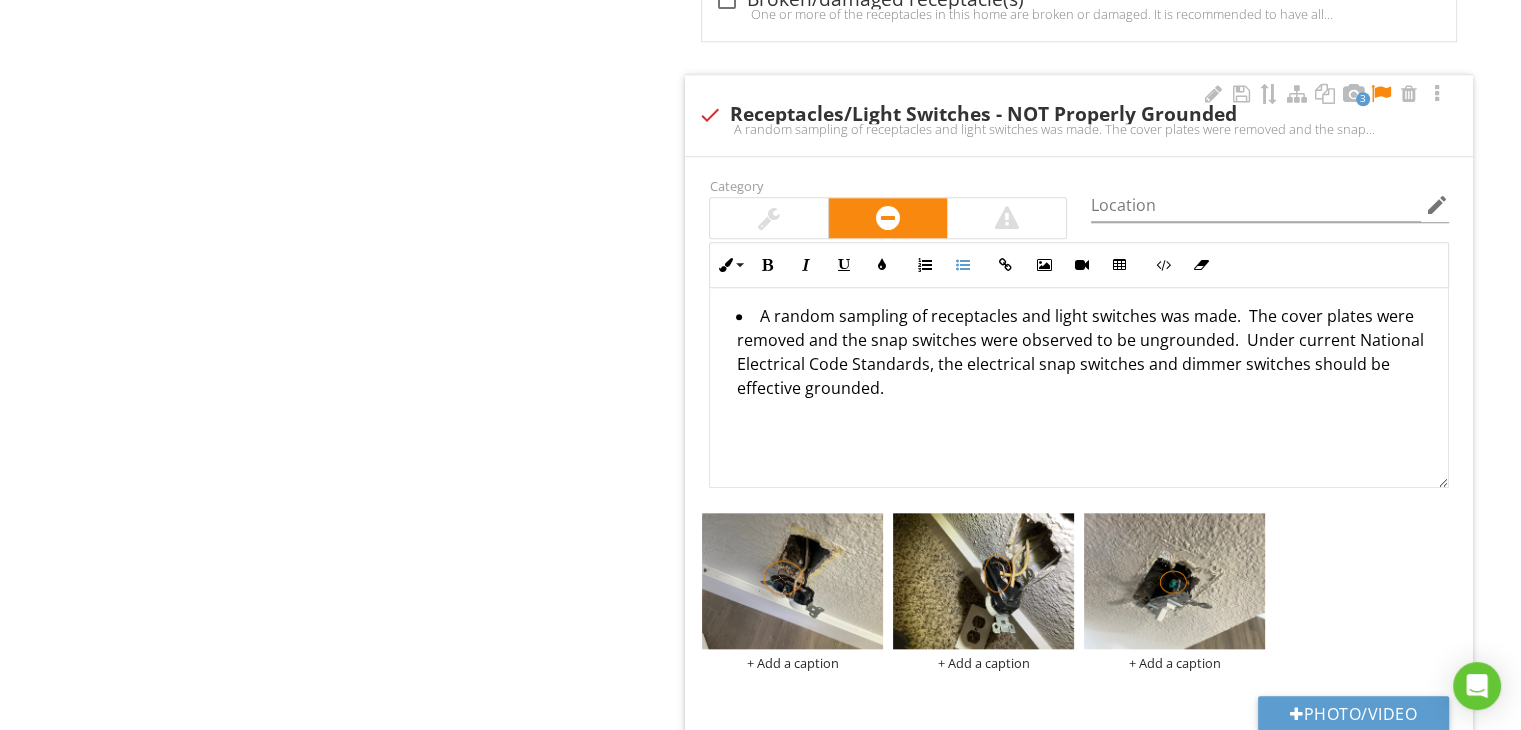 click on "A random sampling of receptacles and light switches was made.  The cover plates were removed and the snap switches were observed to be ungrounded.  Under current National Electrical Code Standards, the electrical snap switches and dimmer switches should be effective grounded." at bounding box center [1084, 354] 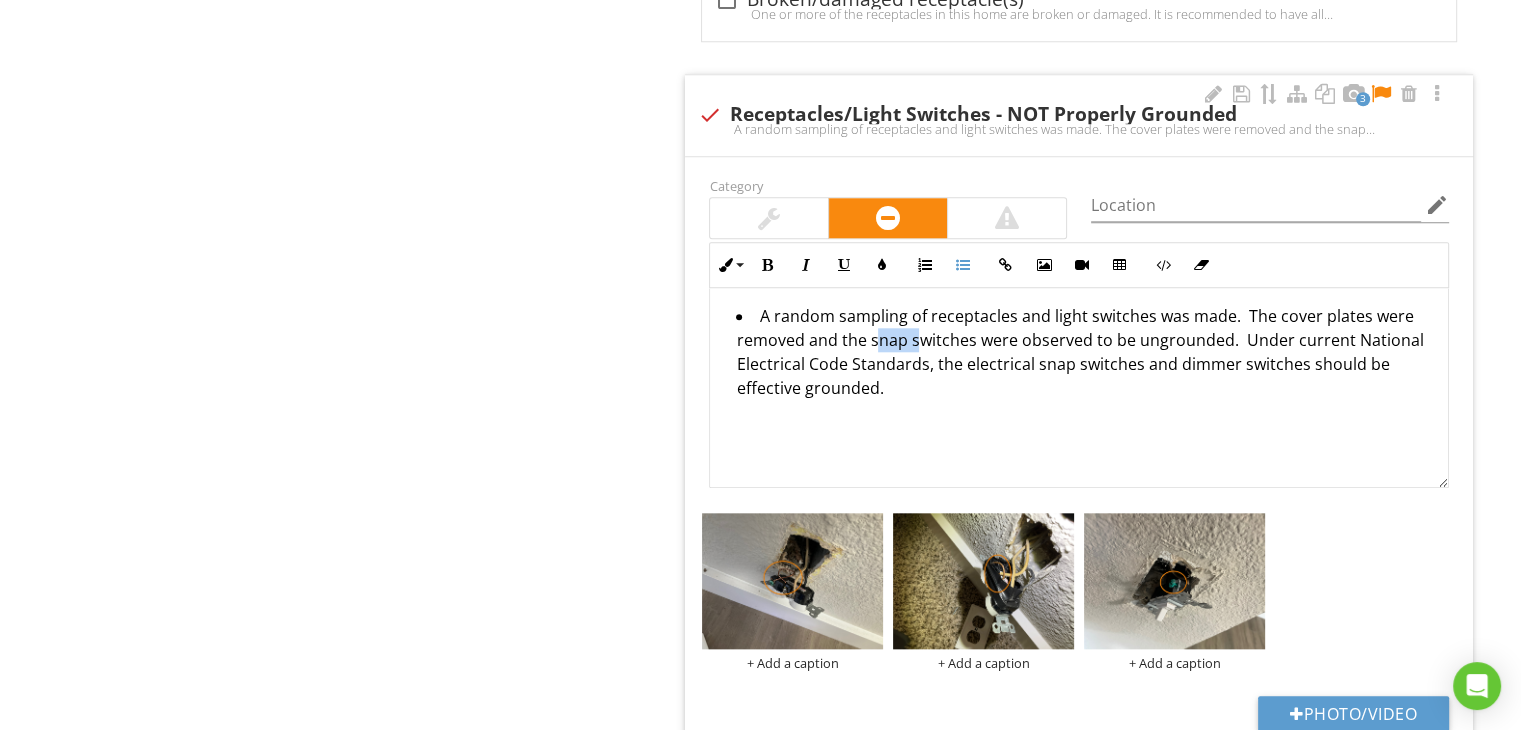 click on "A random sampling of receptacles and light switches was made.  The cover plates were removed and the snap switches were observed to be ungrounded.  Under current National Electrical Code Standards, the electrical snap switches and dimmer switches should be effective grounded." at bounding box center (1084, 354) 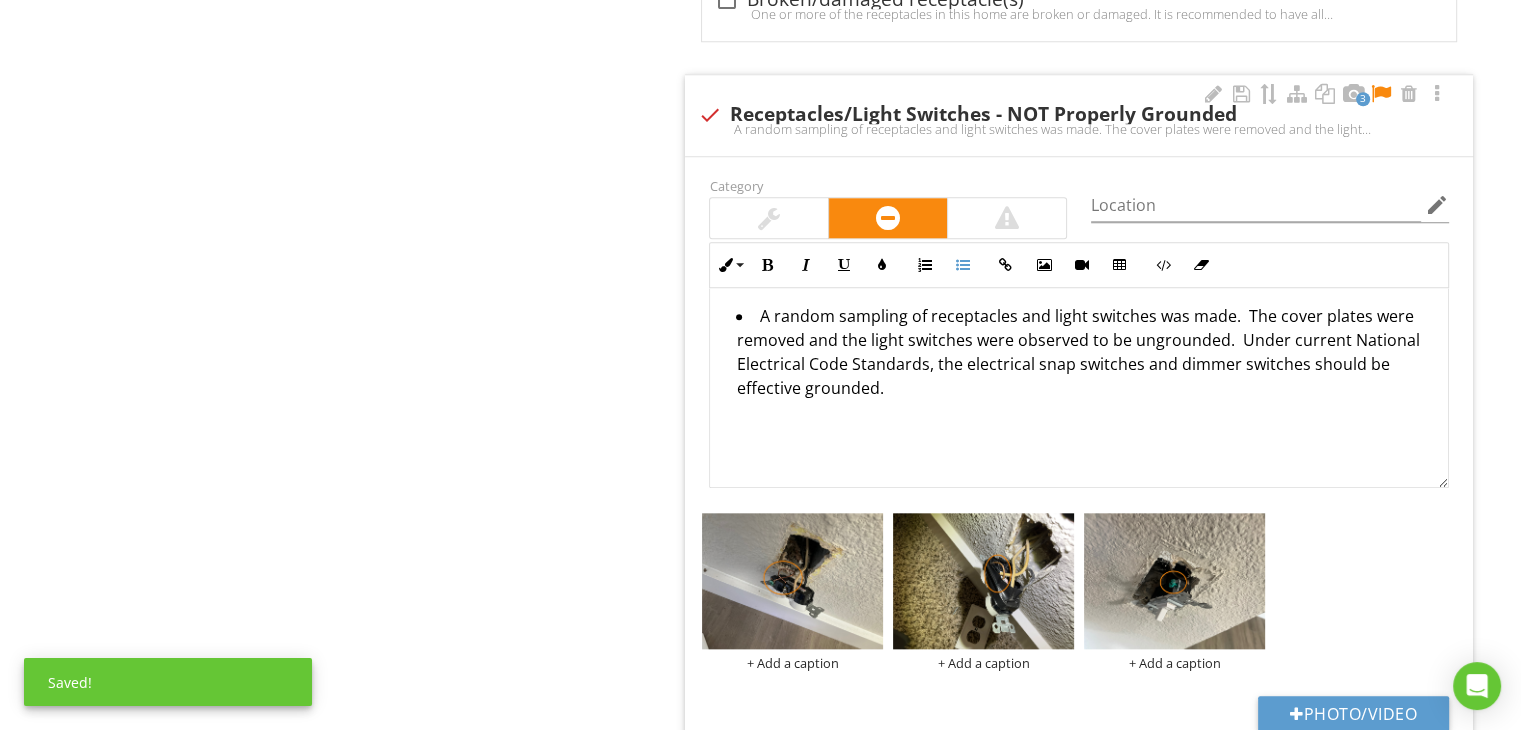 click on "A random sampling of receptacles and light switches was made.  The cover plates were removed and the light switches were observed to be ungrounded.  Under current National Electrical Code Standards, the electrical snap switches and dimmer switches should be effective grounded." at bounding box center [1084, 354] 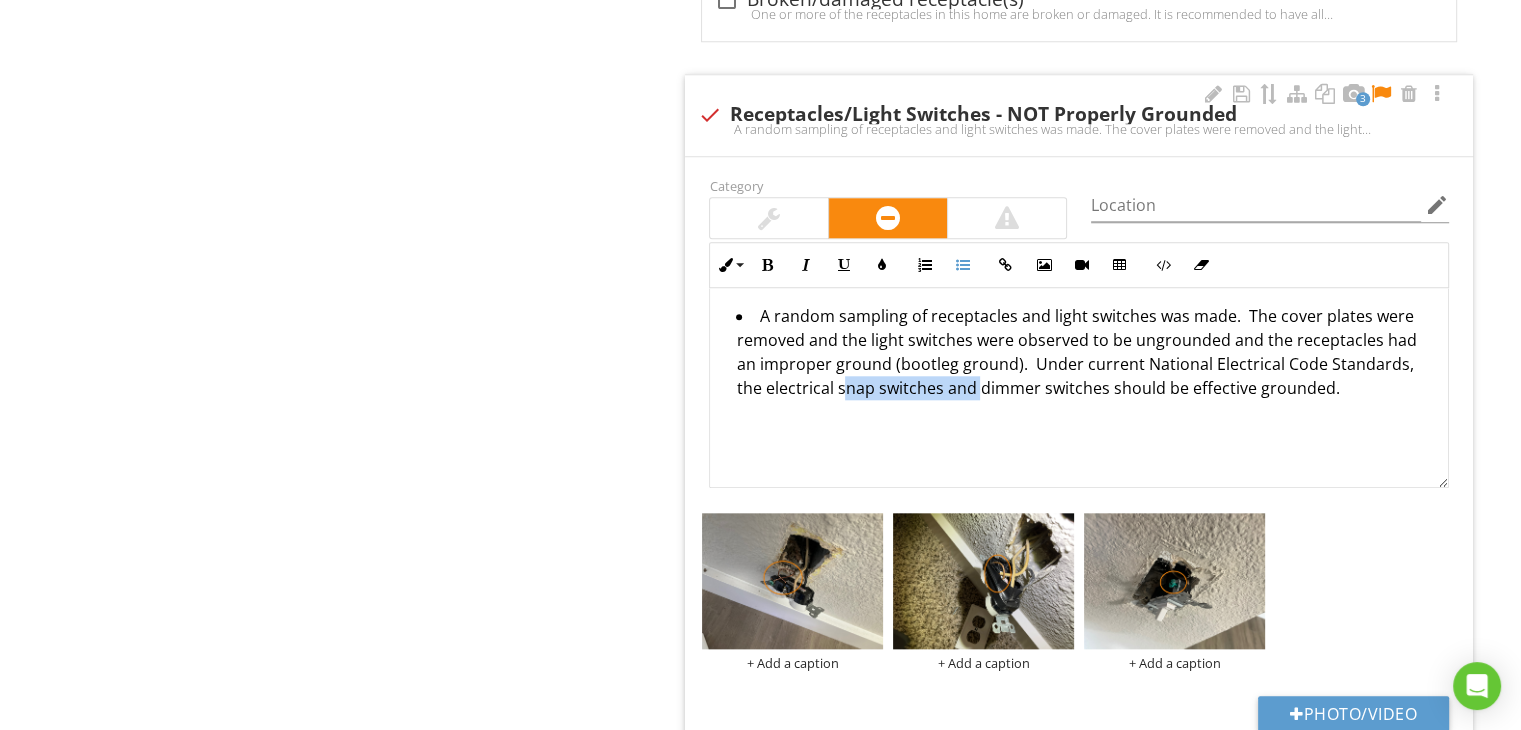 drag, startPoint x: 838, startPoint y: 341, endPoint x: 971, endPoint y: 341, distance: 133 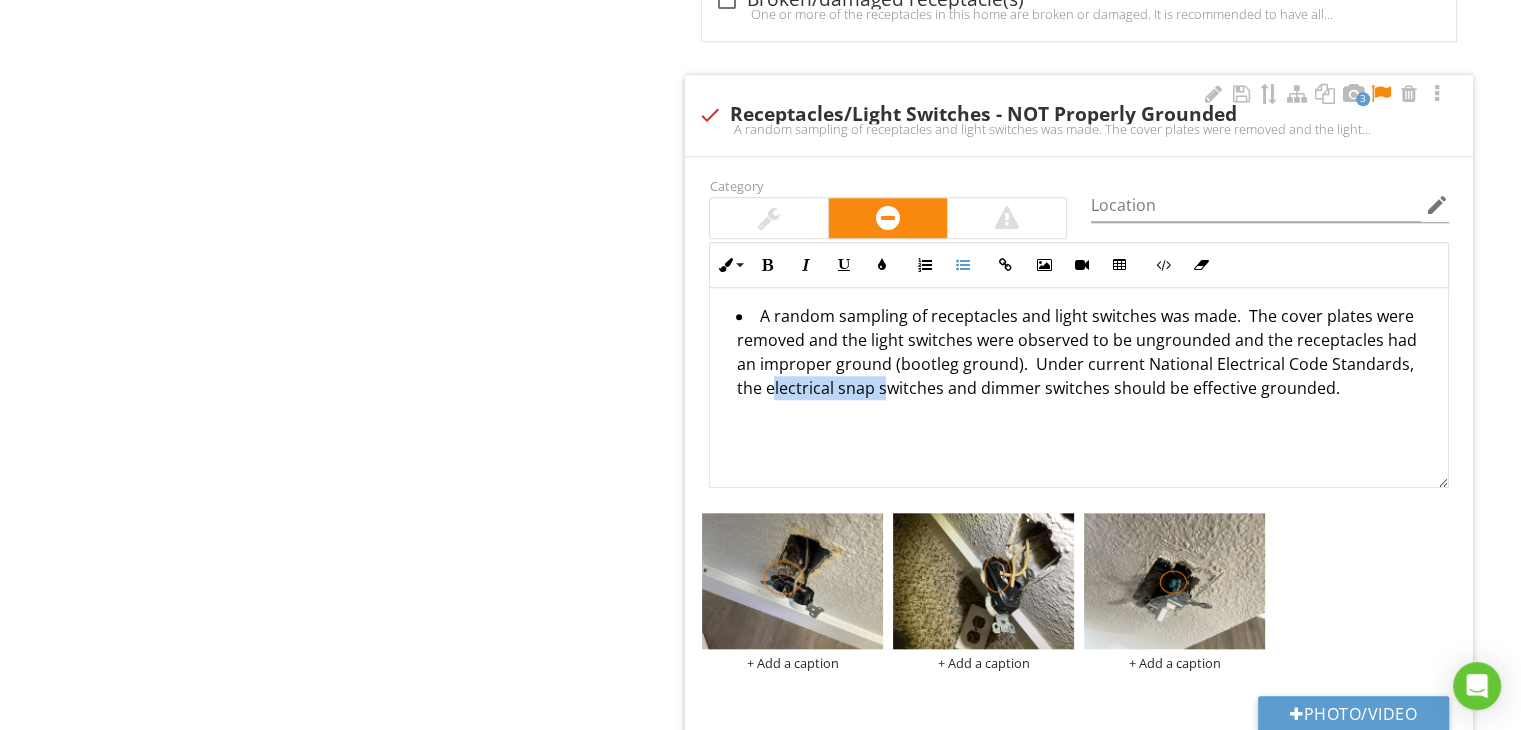 drag, startPoint x: 765, startPoint y: 341, endPoint x: 879, endPoint y: 341, distance: 114 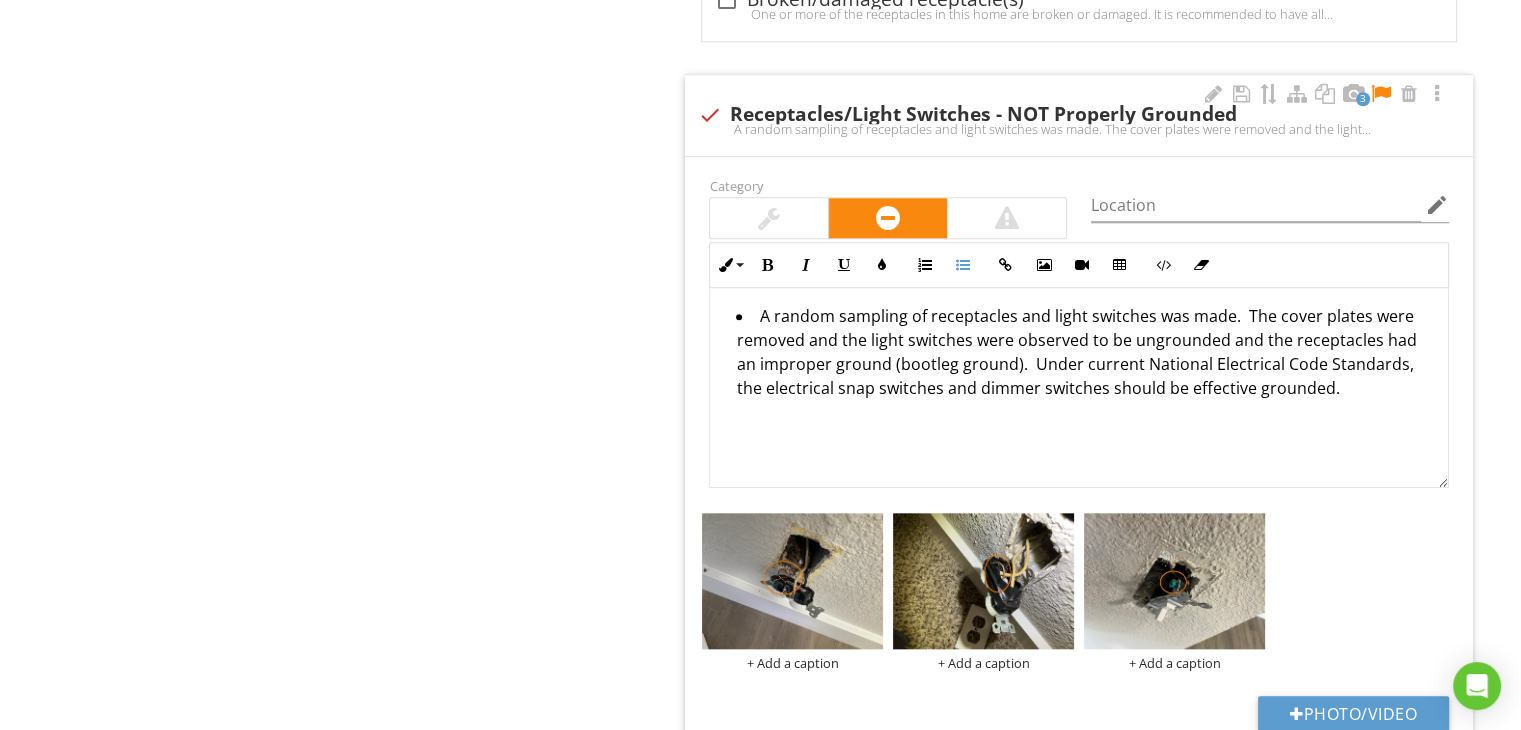 click on "A random sampling of receptacles and light switches was made.  The cover plates were removed and the light switches were observed to be ungrounded and the receptacles had an improper ground (bootleg ground).  Under current National Electrical Code Standards, the electrical snap switches and dimmer switches should be effective grounded." at bounding box center (1084, 354) 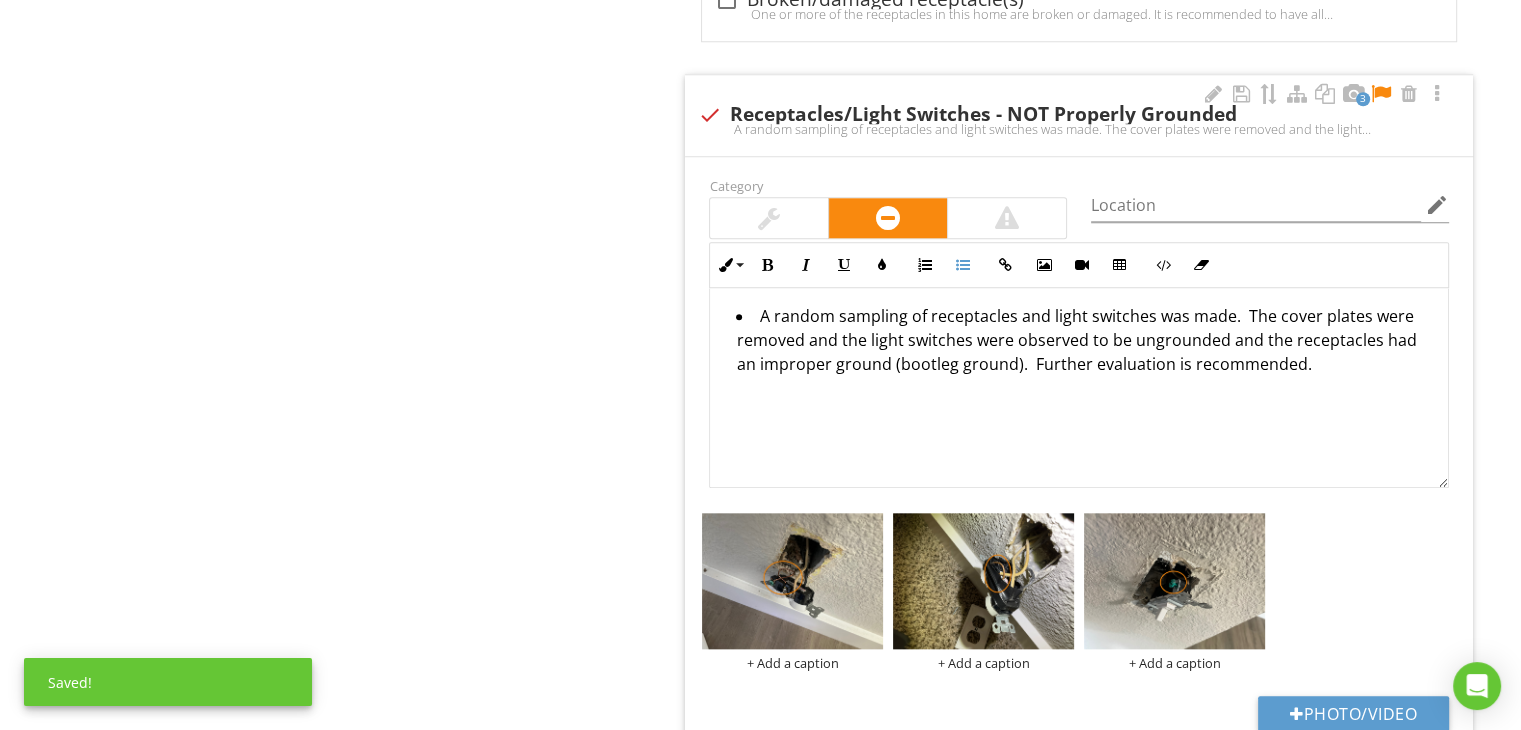 click at bounding box center (1381, 94) 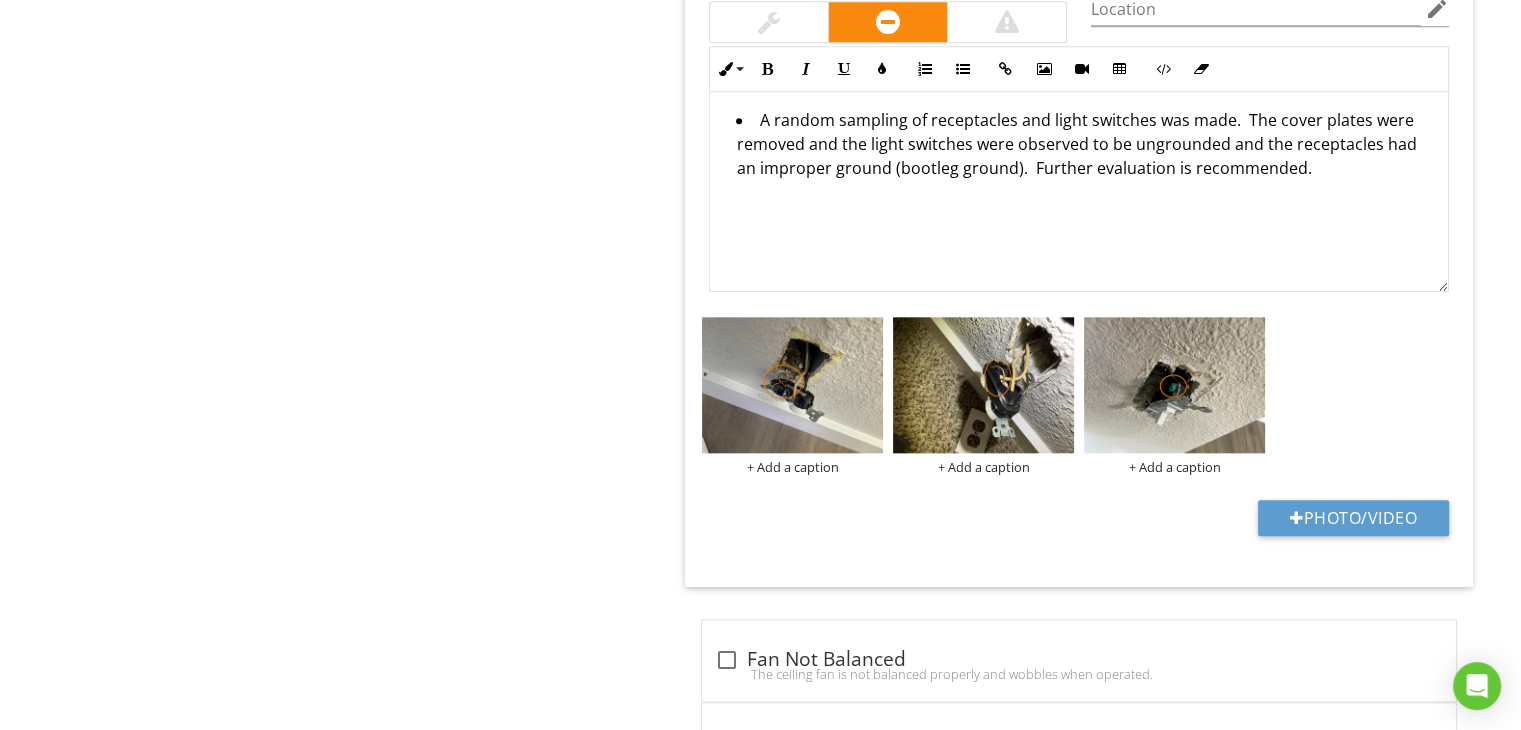 scroll, scrollTop: 17415, scrollLeft: 0, axis: vertical 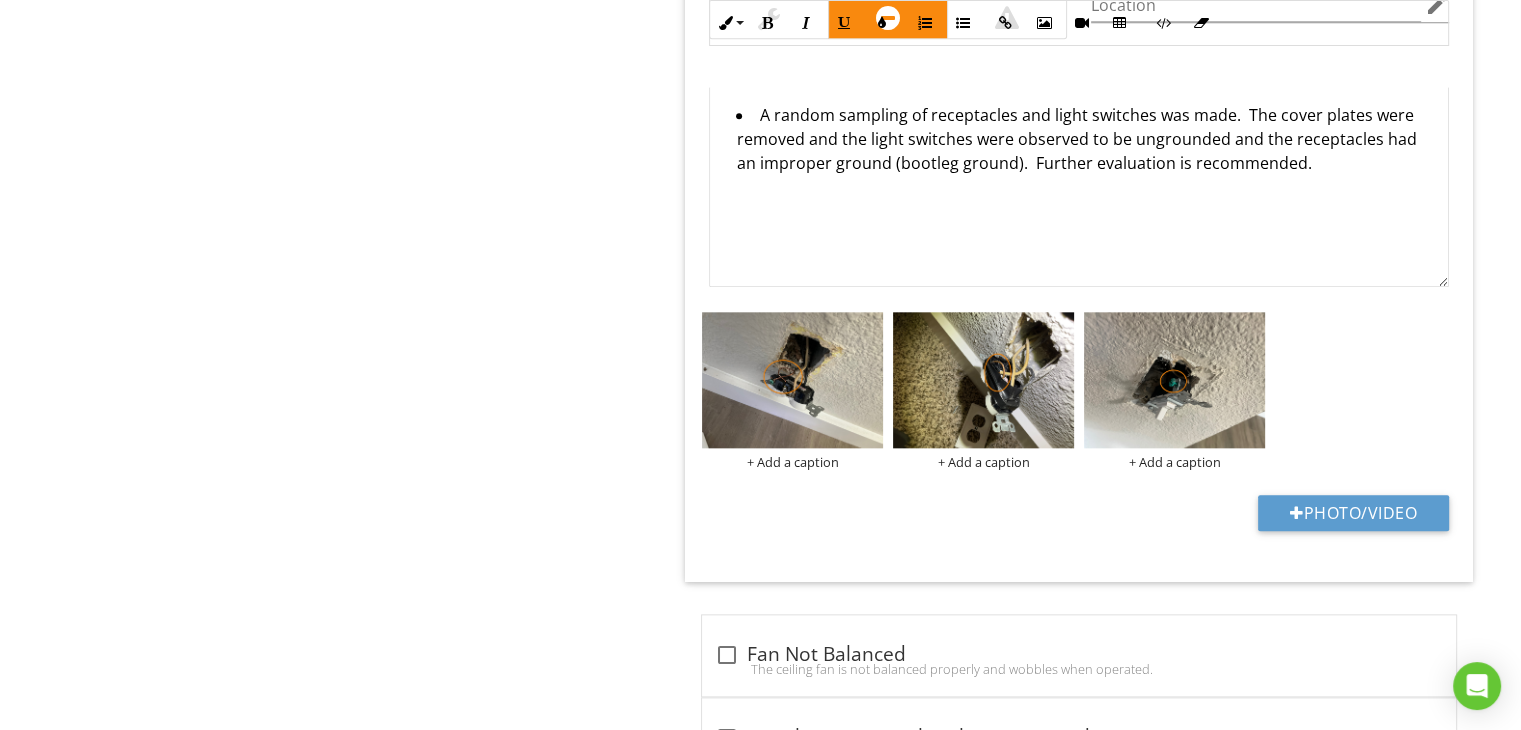 click on "A random sampling of receptacles and light switches was made.  The cover plates were removed and the light switches were observed to be ungrounded and the receptacles had an improper ground (bootleg ground).  Further evaluation is recommended." at bounding box center (1084, 141) 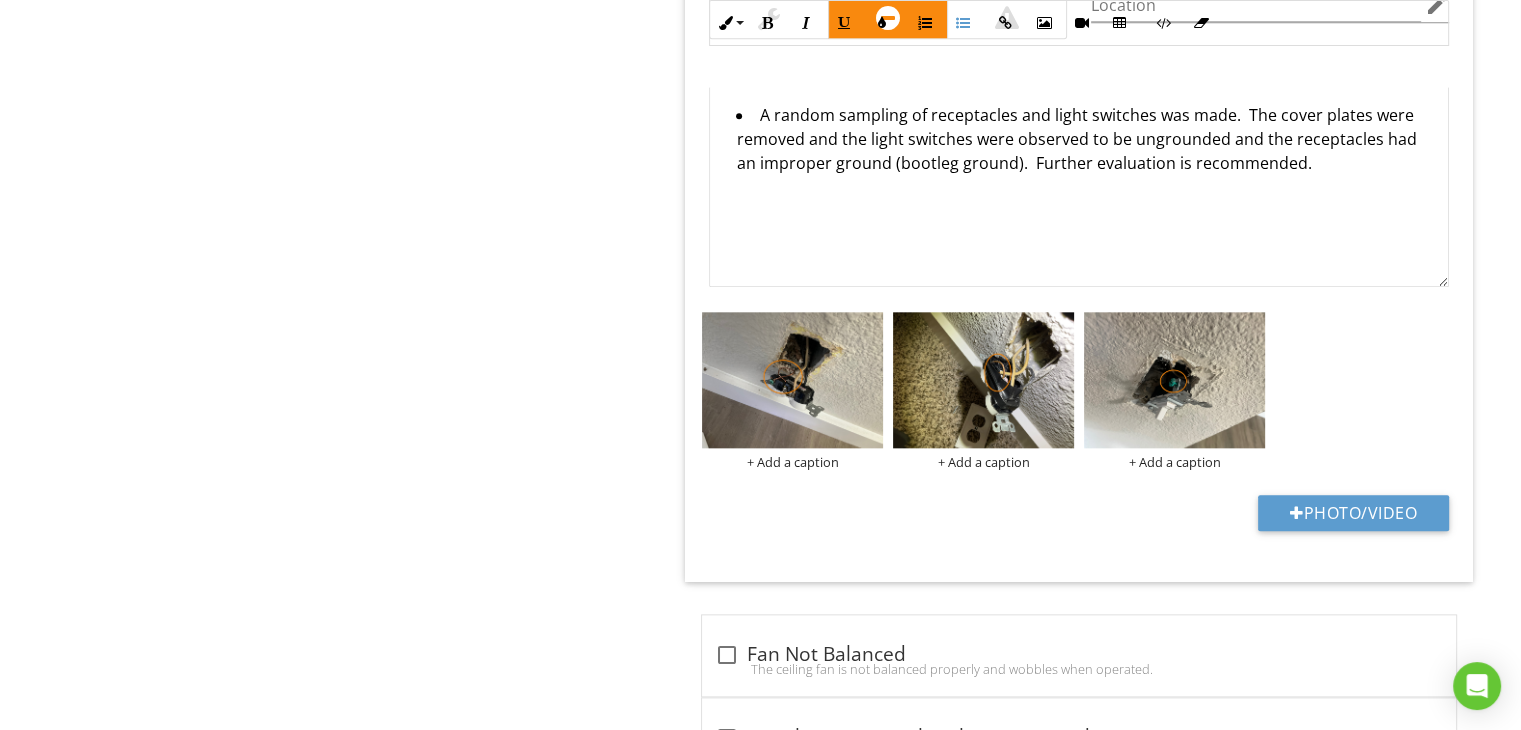 scroll, scrollTop: 0, scrollLeft: 0, axis: both 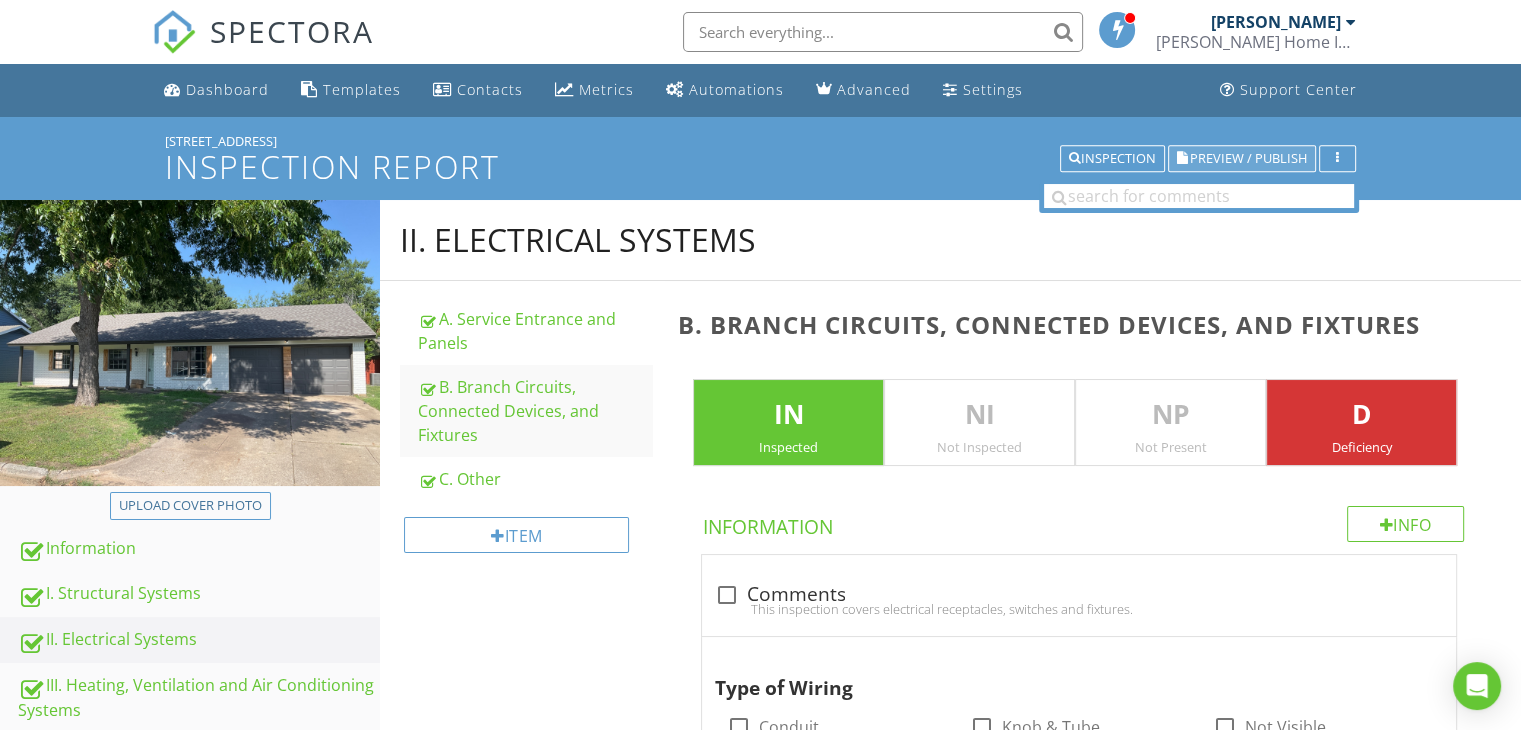 click on "Preview / Publish" at bounding box center (1248, 158) 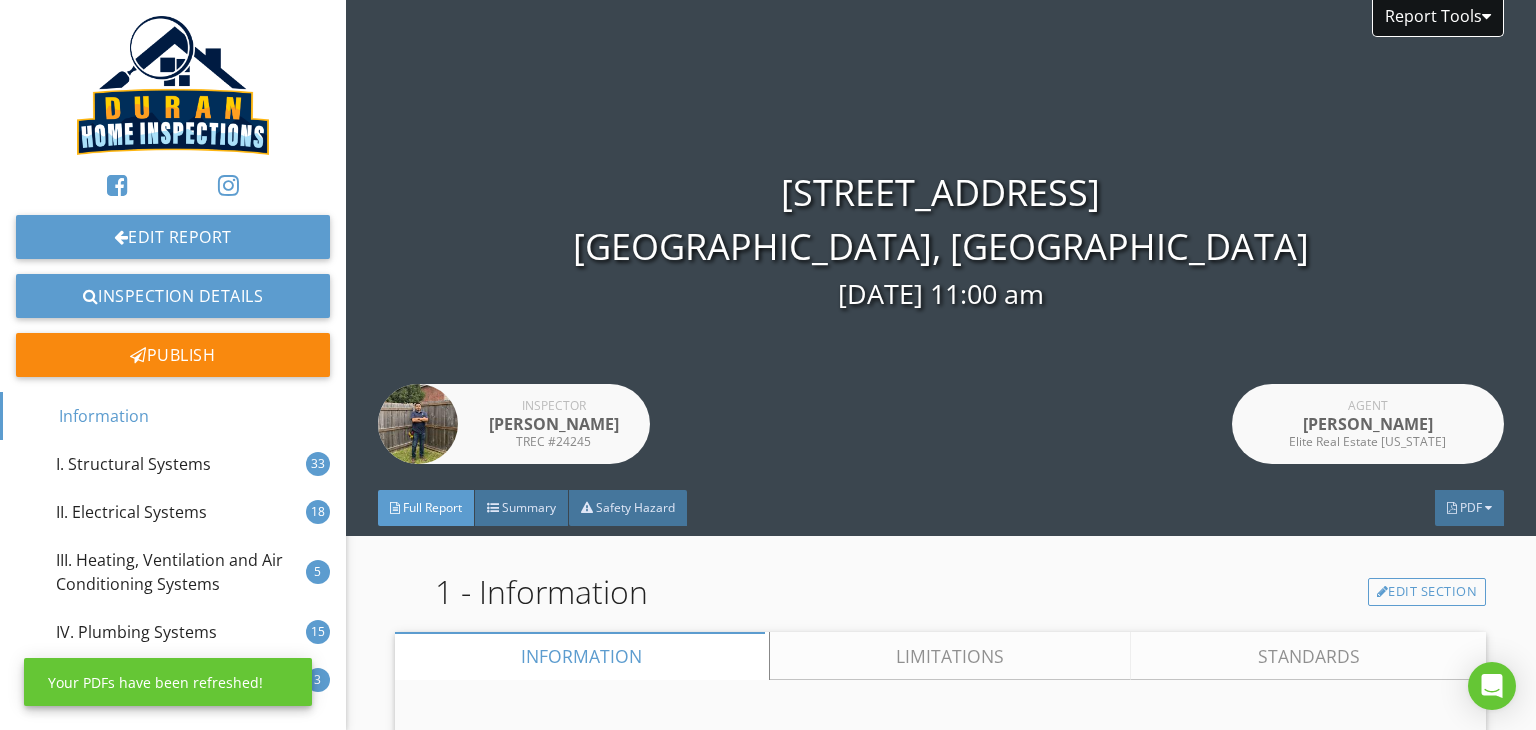 scroll, scrollTop: 0, scrollLeft: 0, axis: both 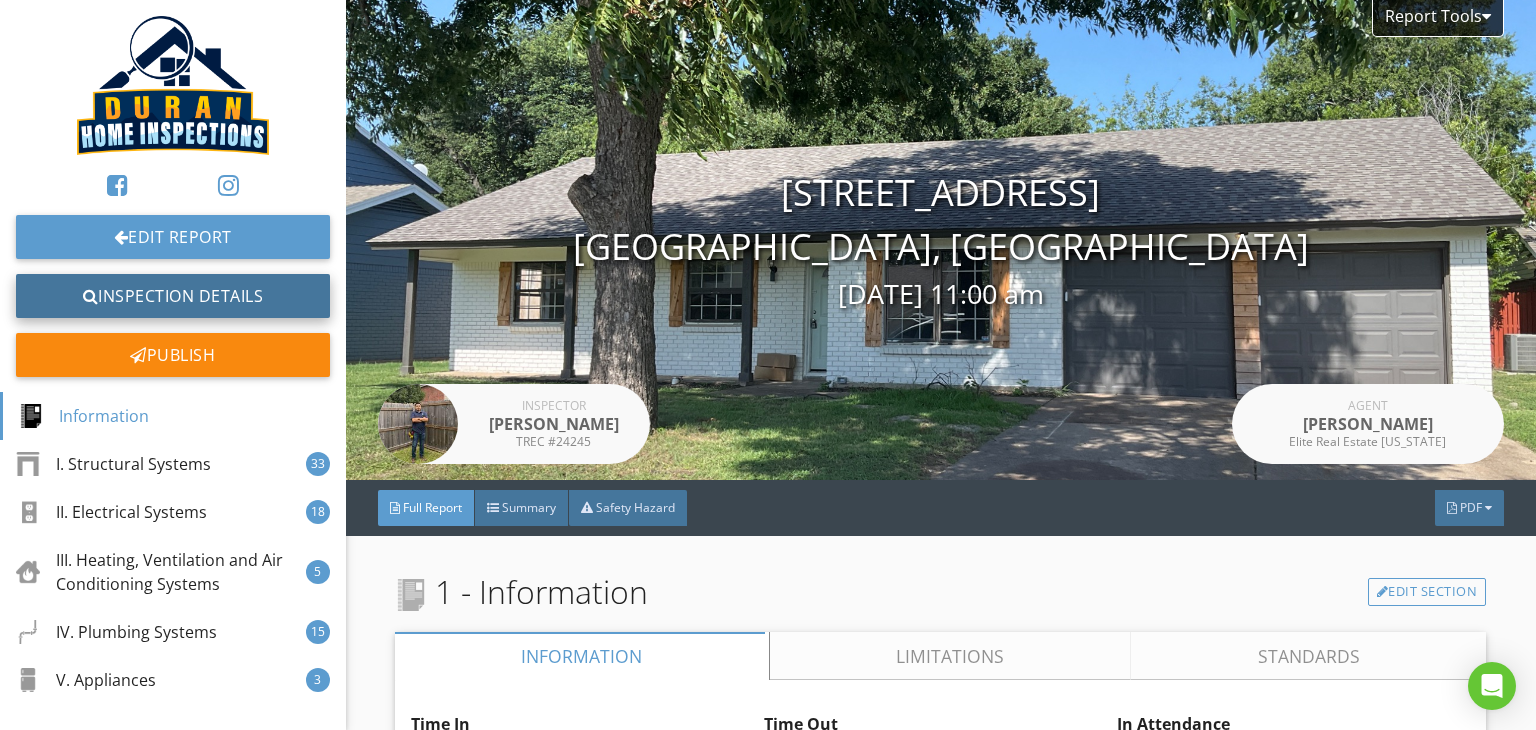 click on "Inspection Details" at bounding box center (173, 296) 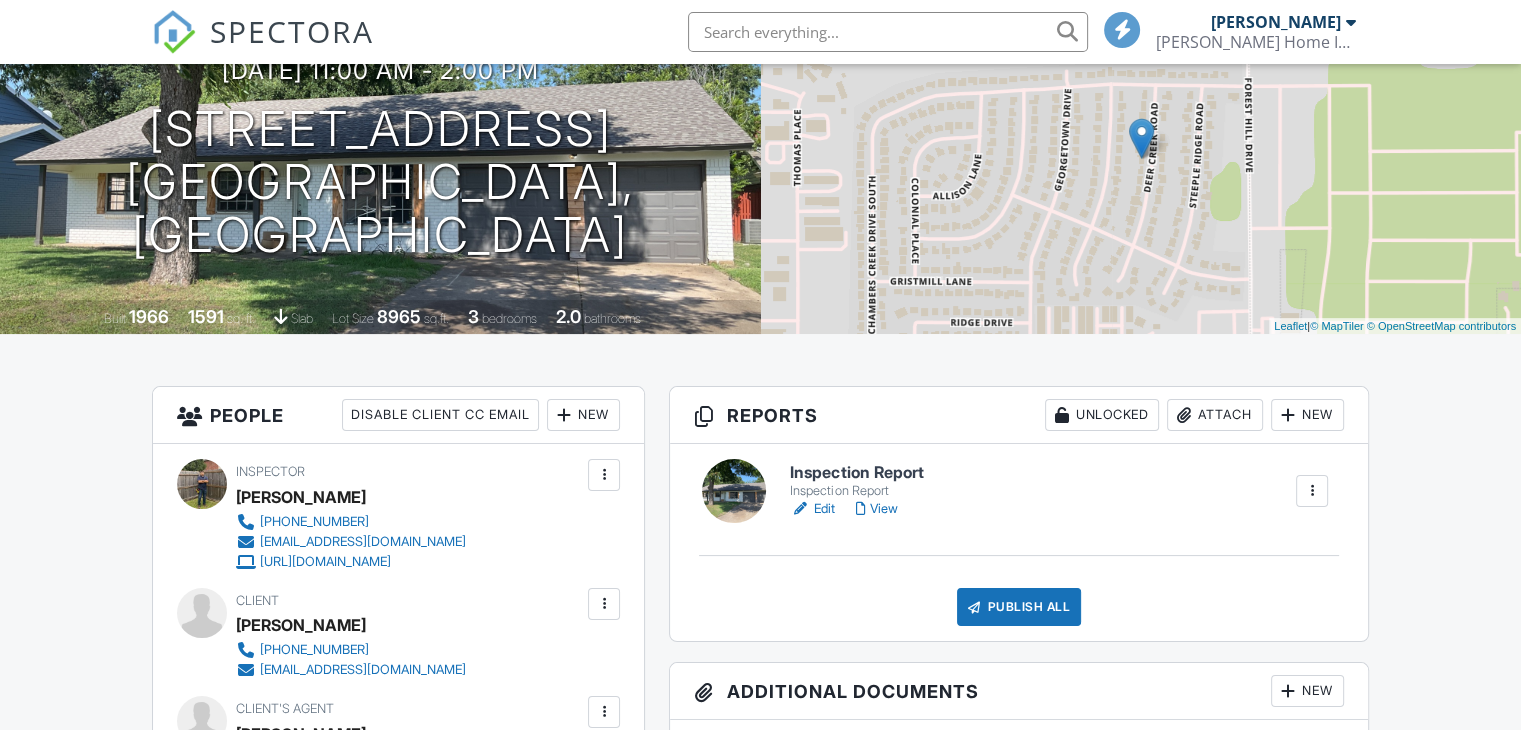 scroll, scrollTop: 200, scrollLeft: 0, axis: vertical 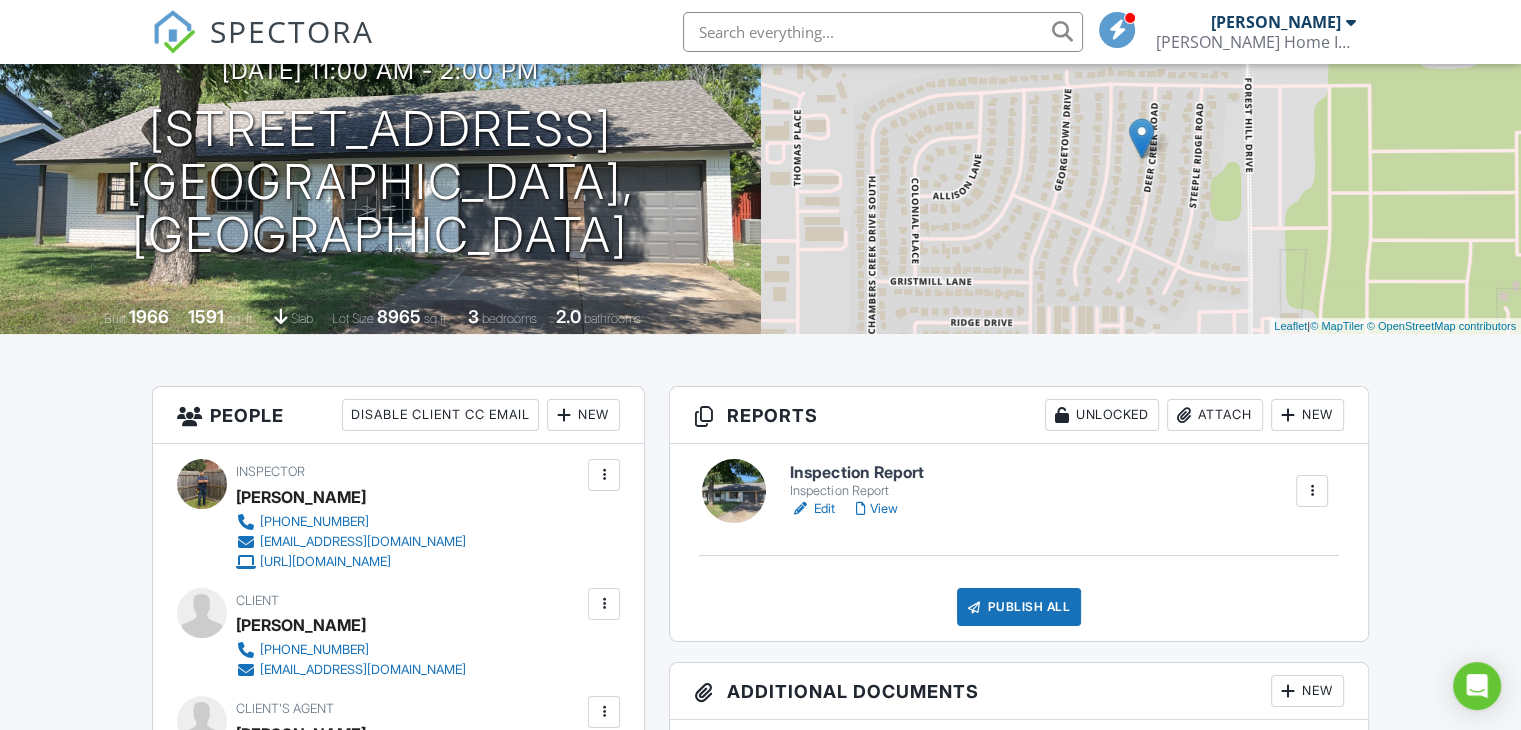 click on "View" at bounding box center [876, 509] 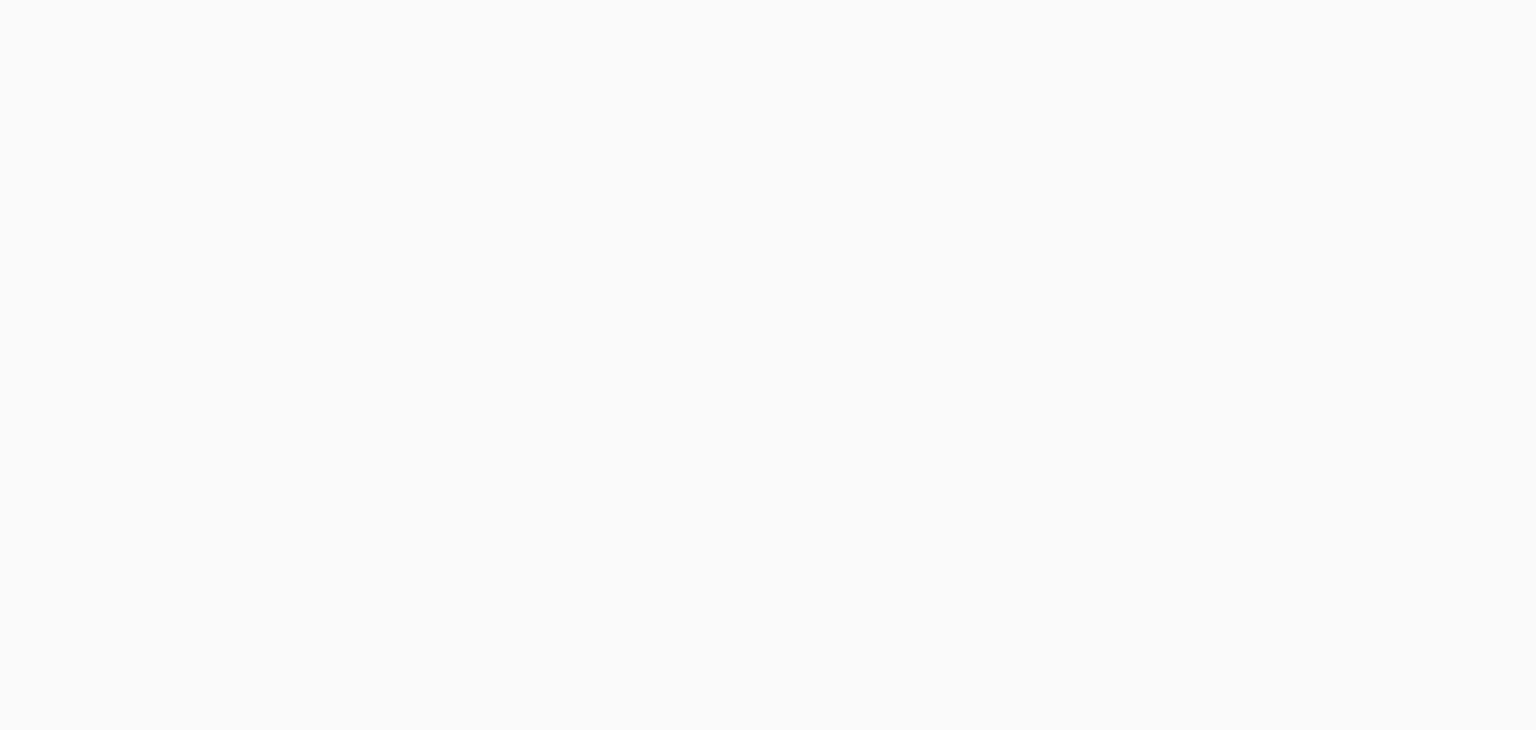 scroll, scrollTop: 0, scrollLeft: 0, axis: both 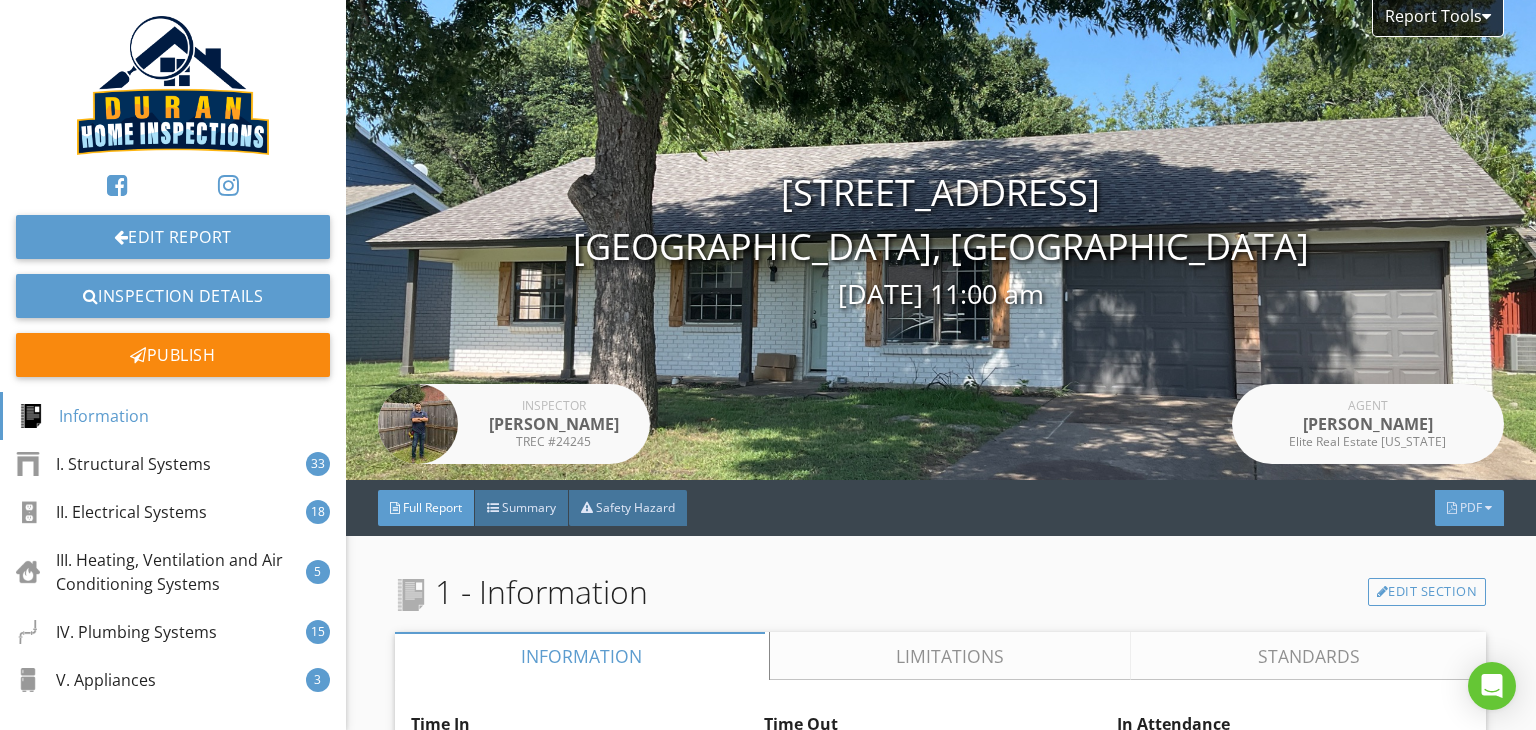 click on "PDF" at bounding box center (1469, 508) 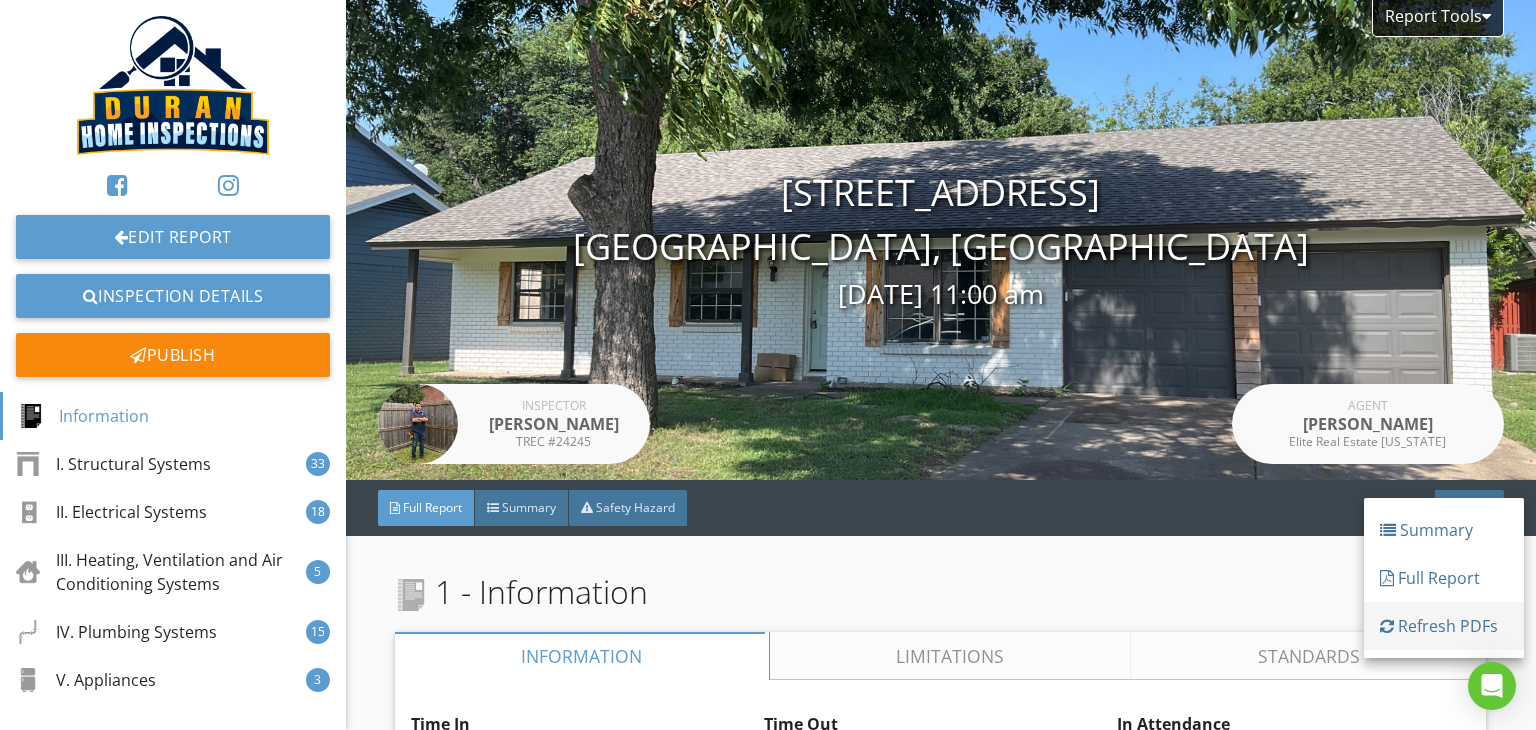 click on "Refresh PDFs" at bounding box center [1444, 626] 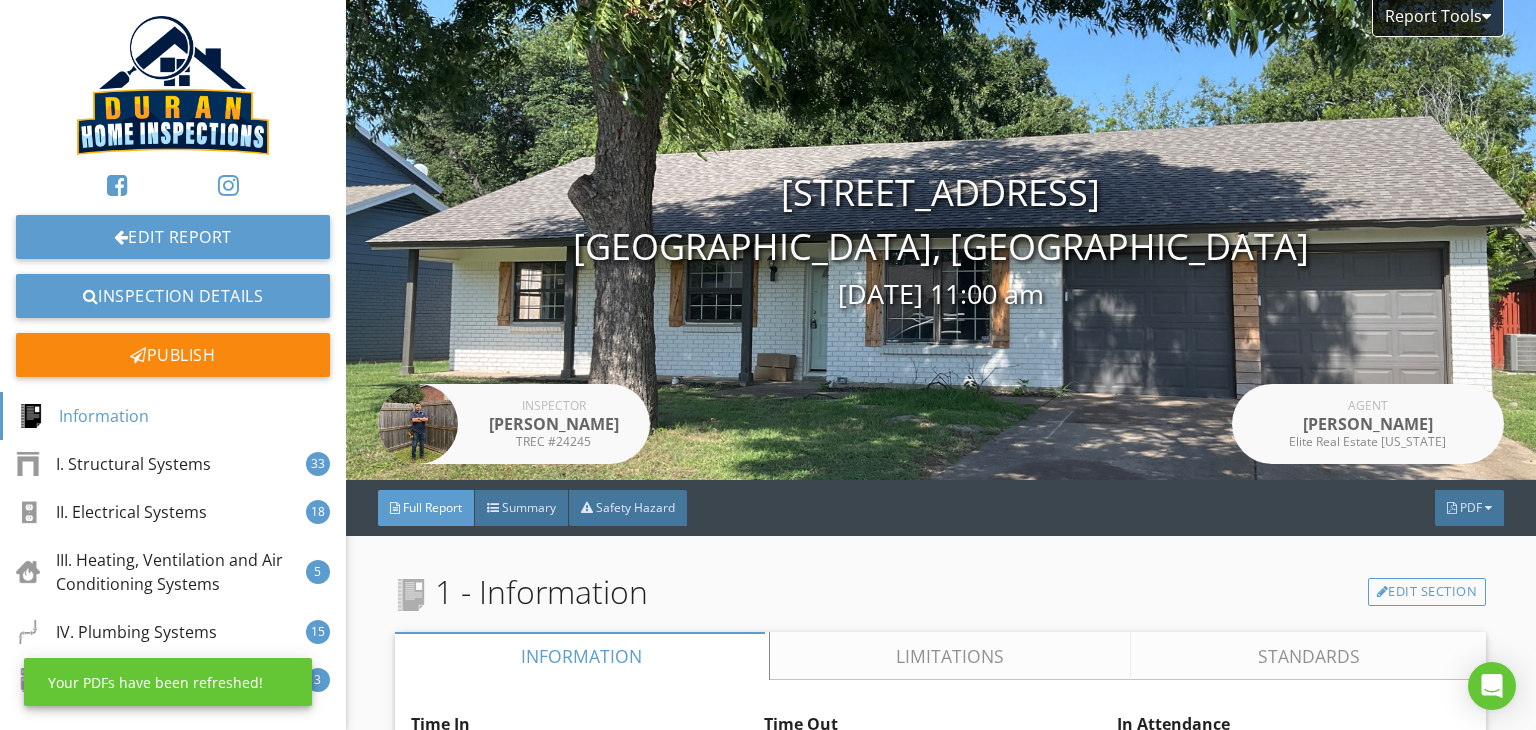 click at bounding box center (1452, 508) 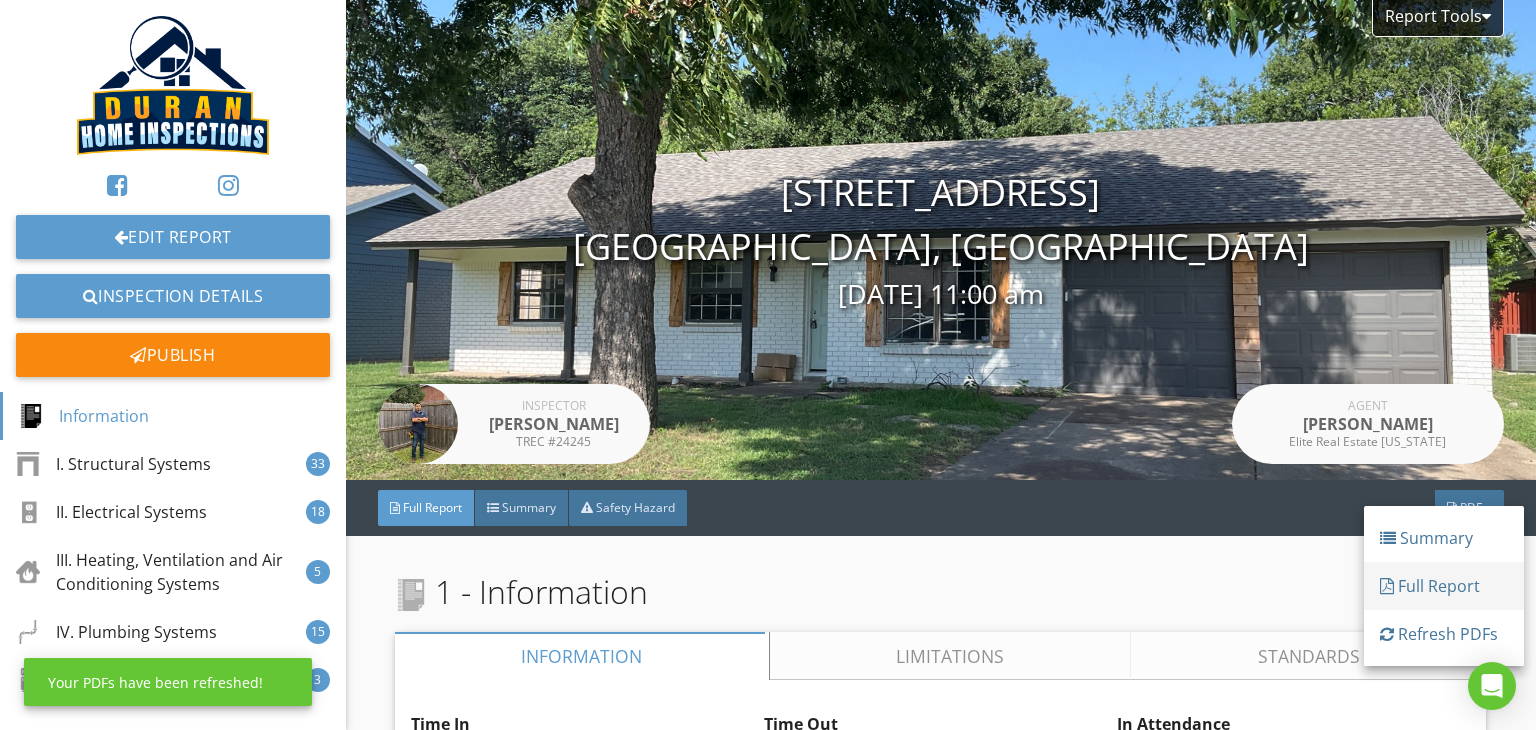 click on "Full Report" at bounding box center [1444, 586] 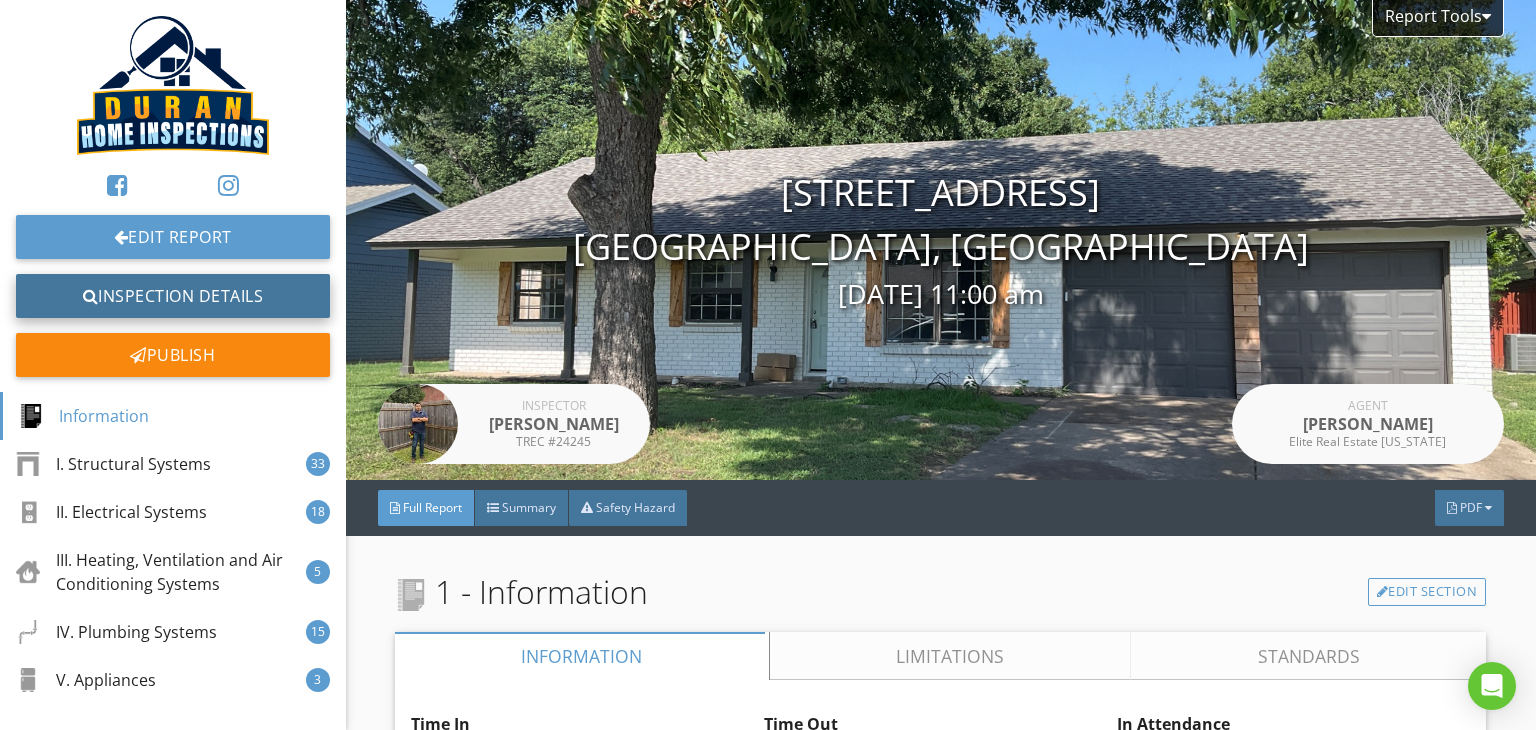 click on "Inspection Details" at bounding box center [173, 296] 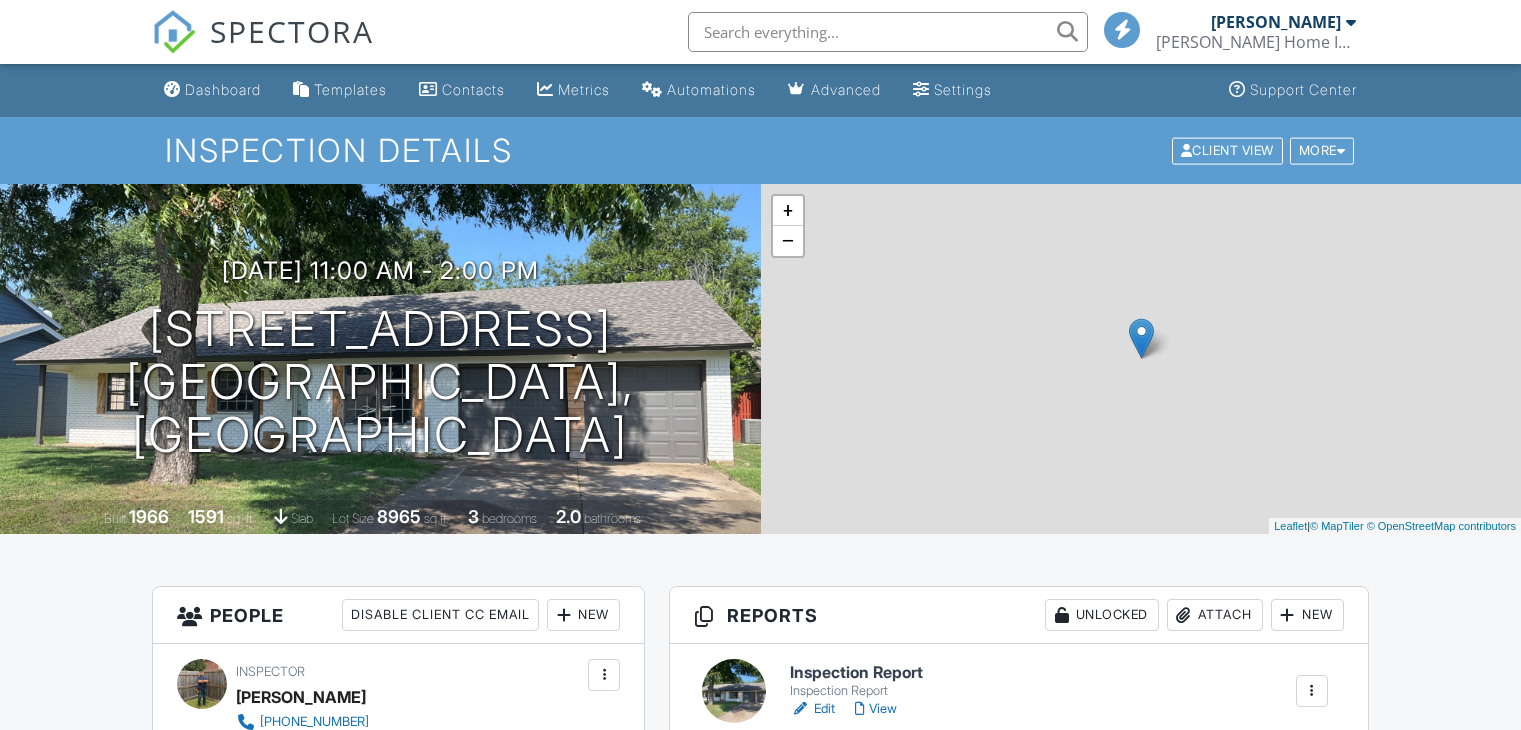 scroll, scrollTop: 0, scrollLeft: 0, axis: both 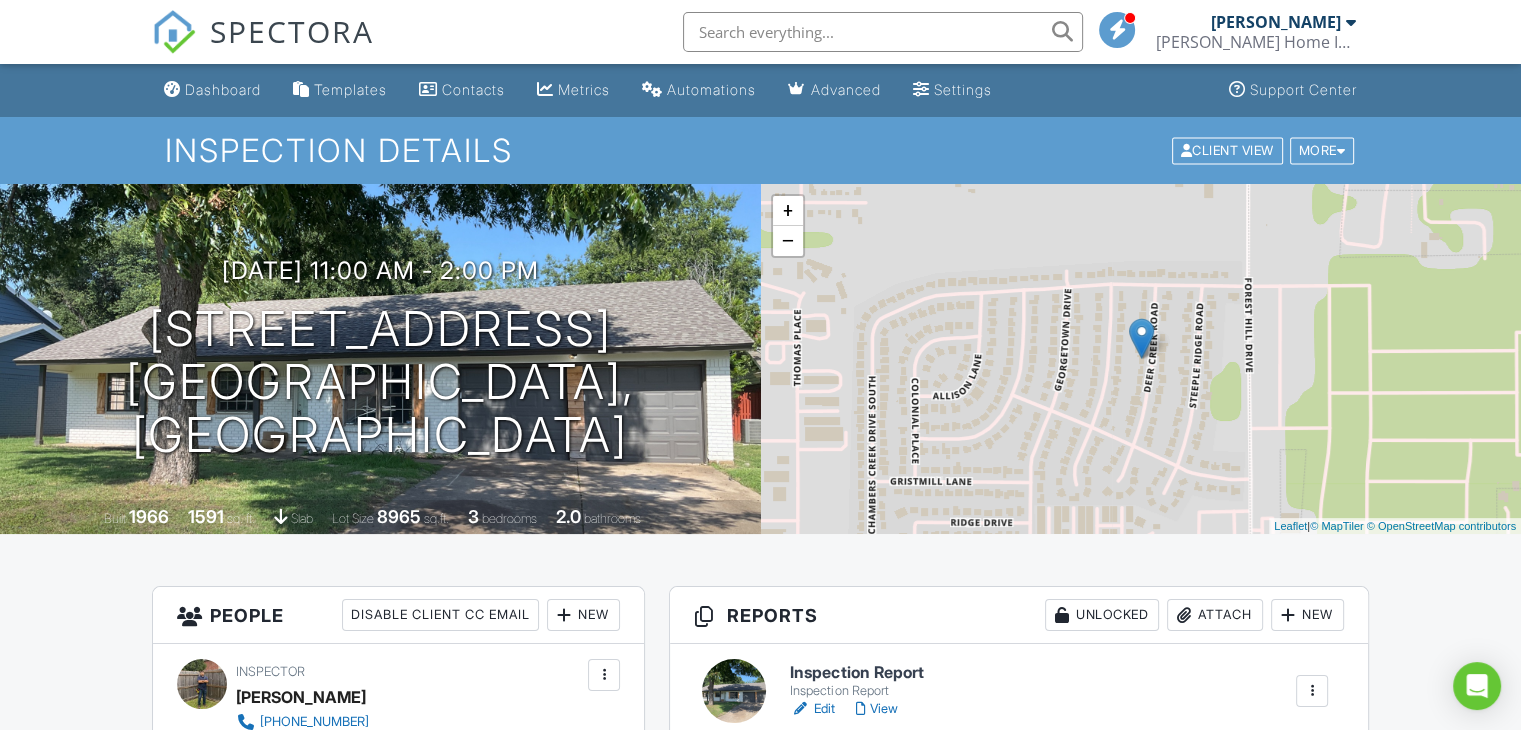 click on "View" at bounding box center [876, 709] 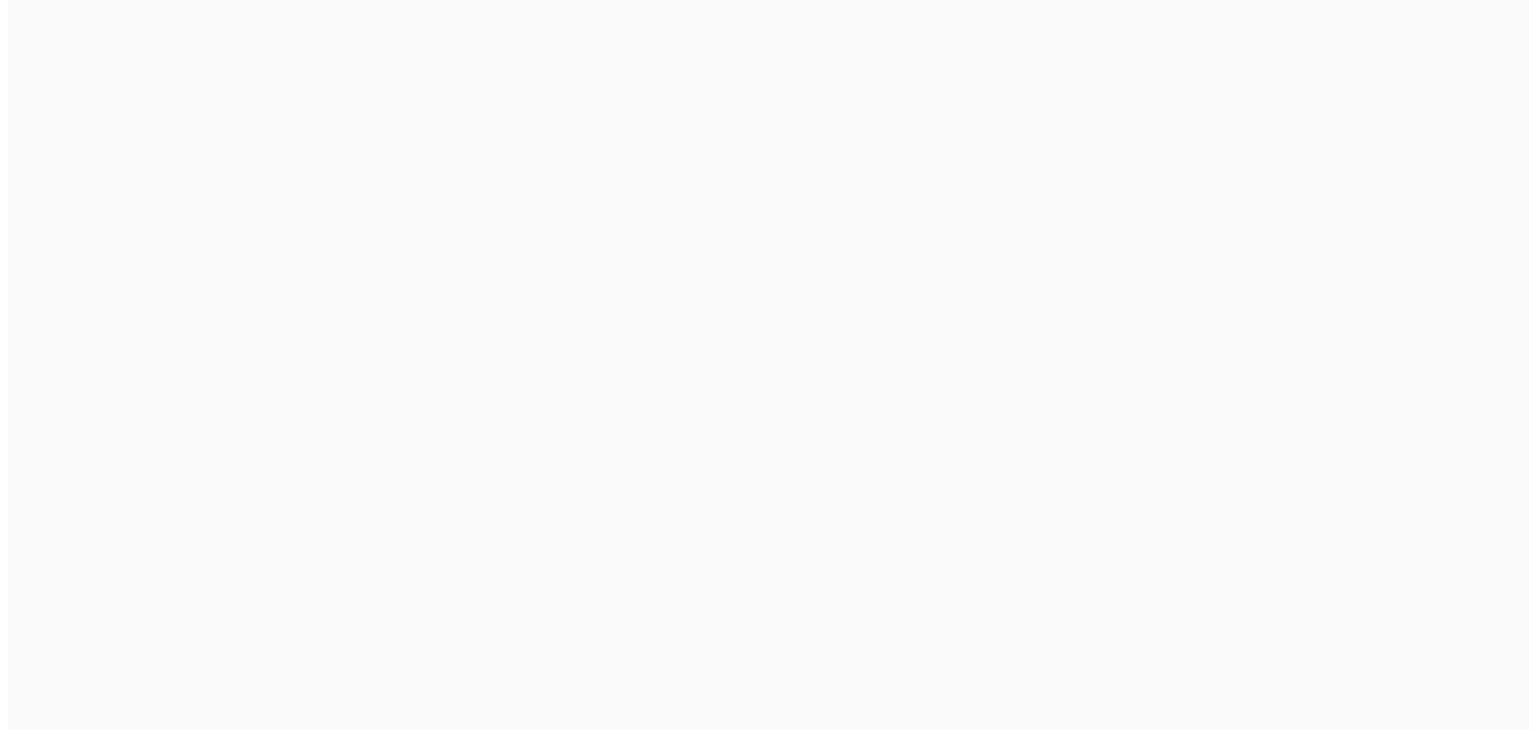 scroll, scrollTop: 0, scrollLeft: 0, axis: both 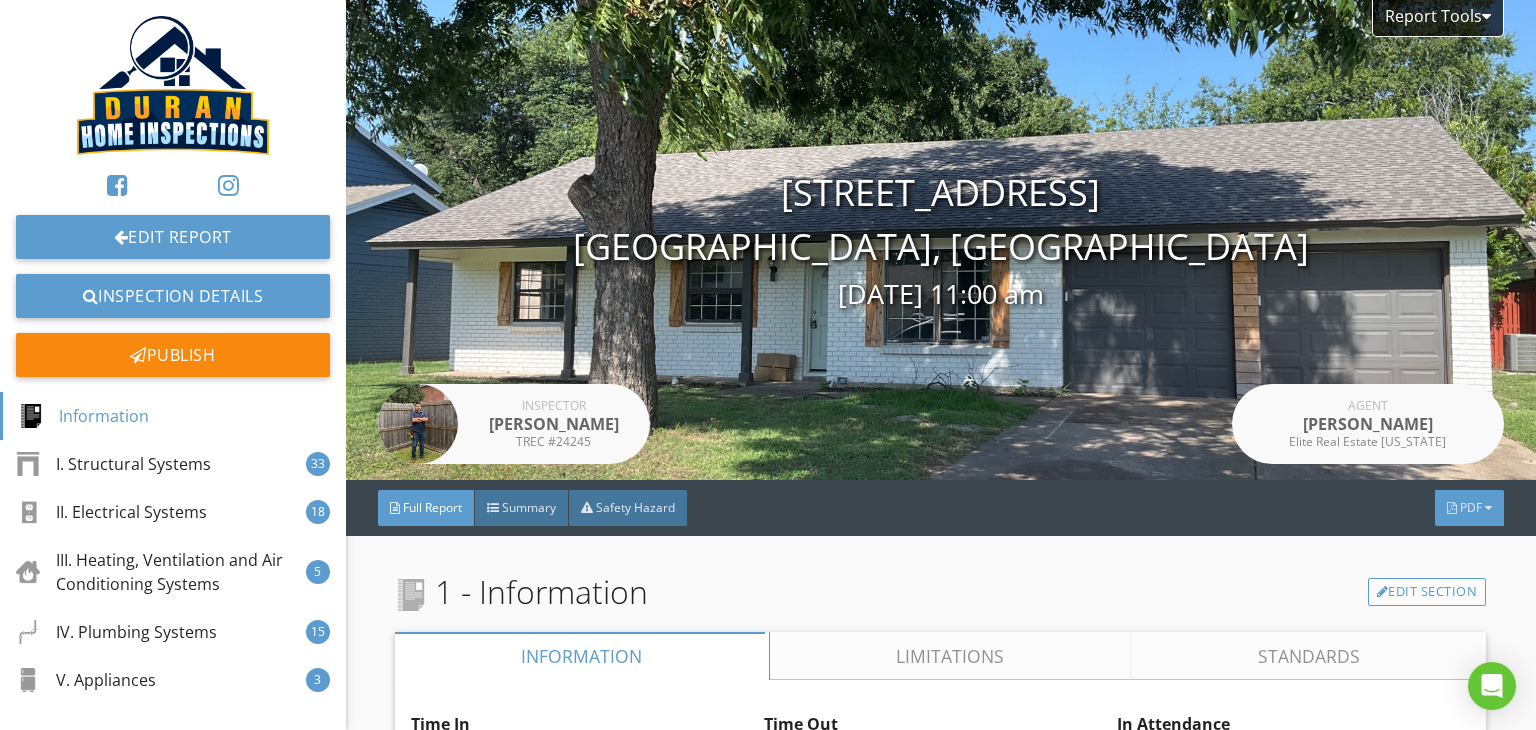 click on "PDF" at bounding box center [1471, 507] 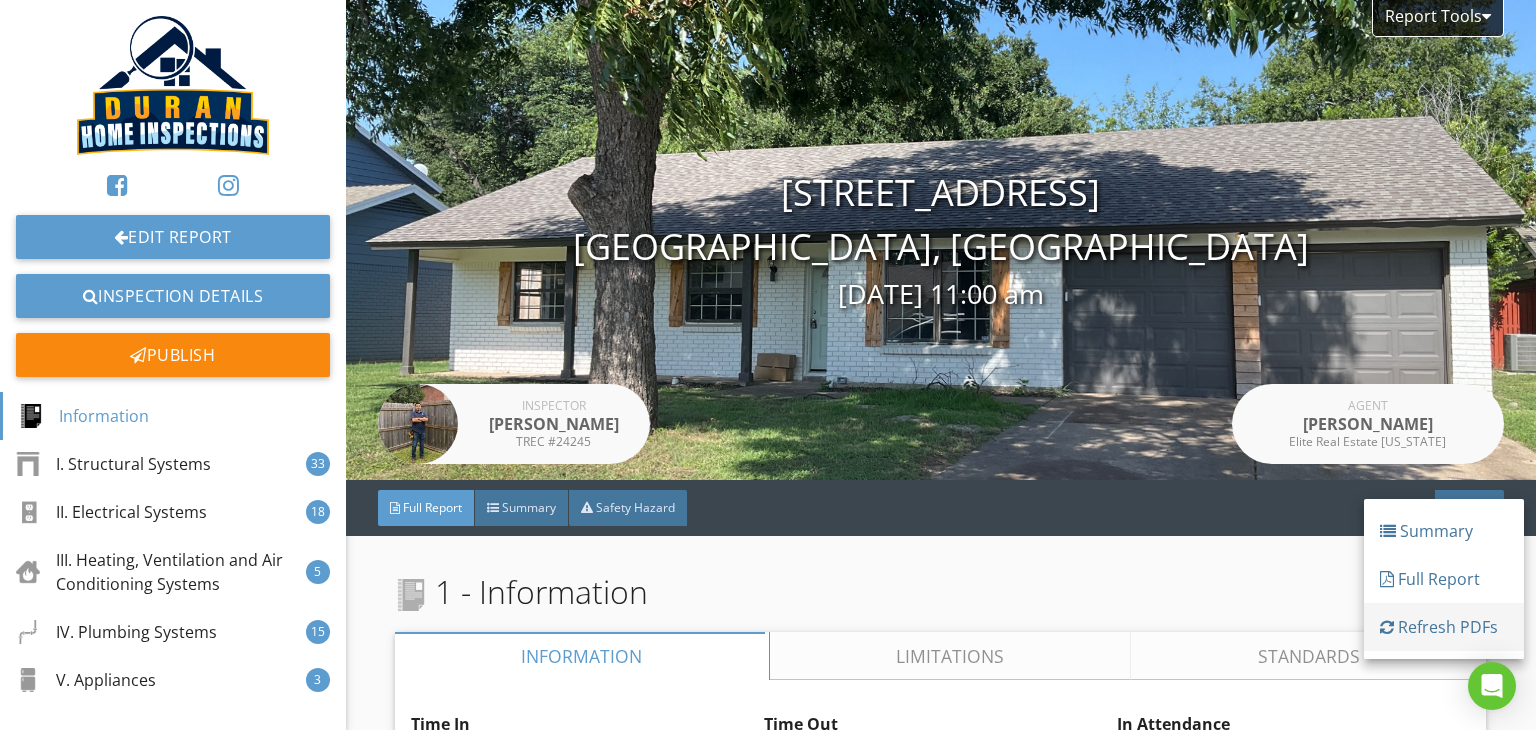 click on "Refresh PDFs" at bounding box center [1444, 627] 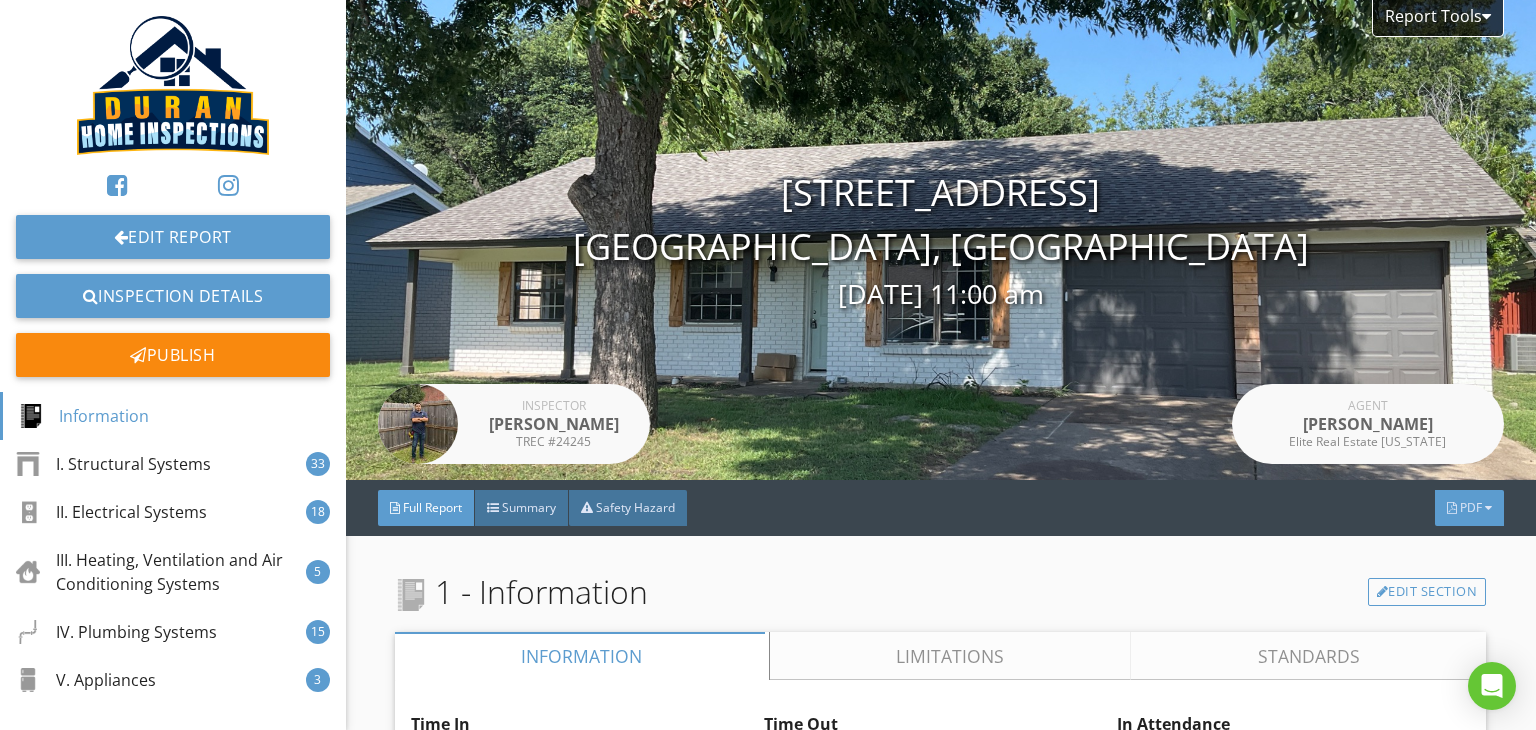 click on "PDF" at bounding box center (1469, 508) 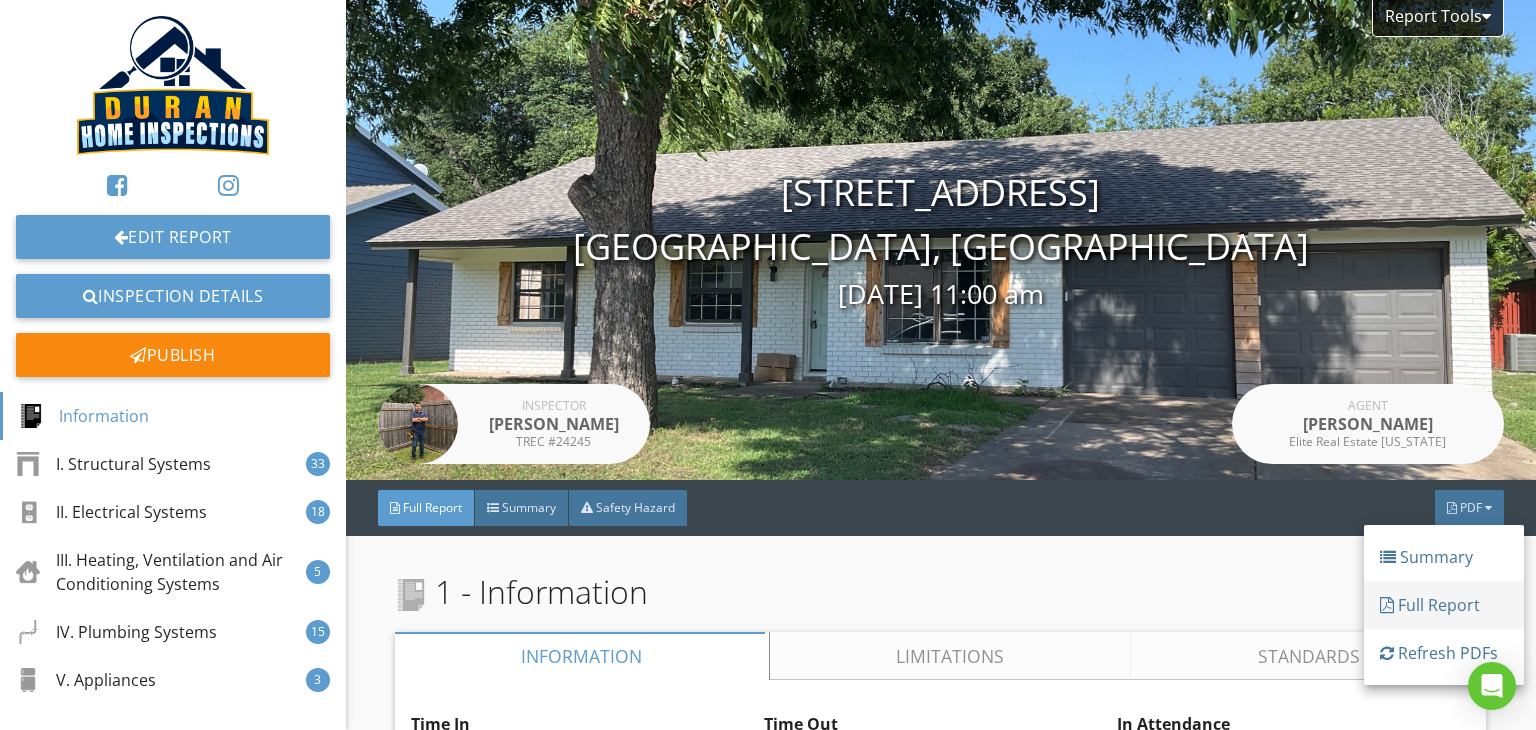 click on "Full Report" at bounding box center [1444, 605] 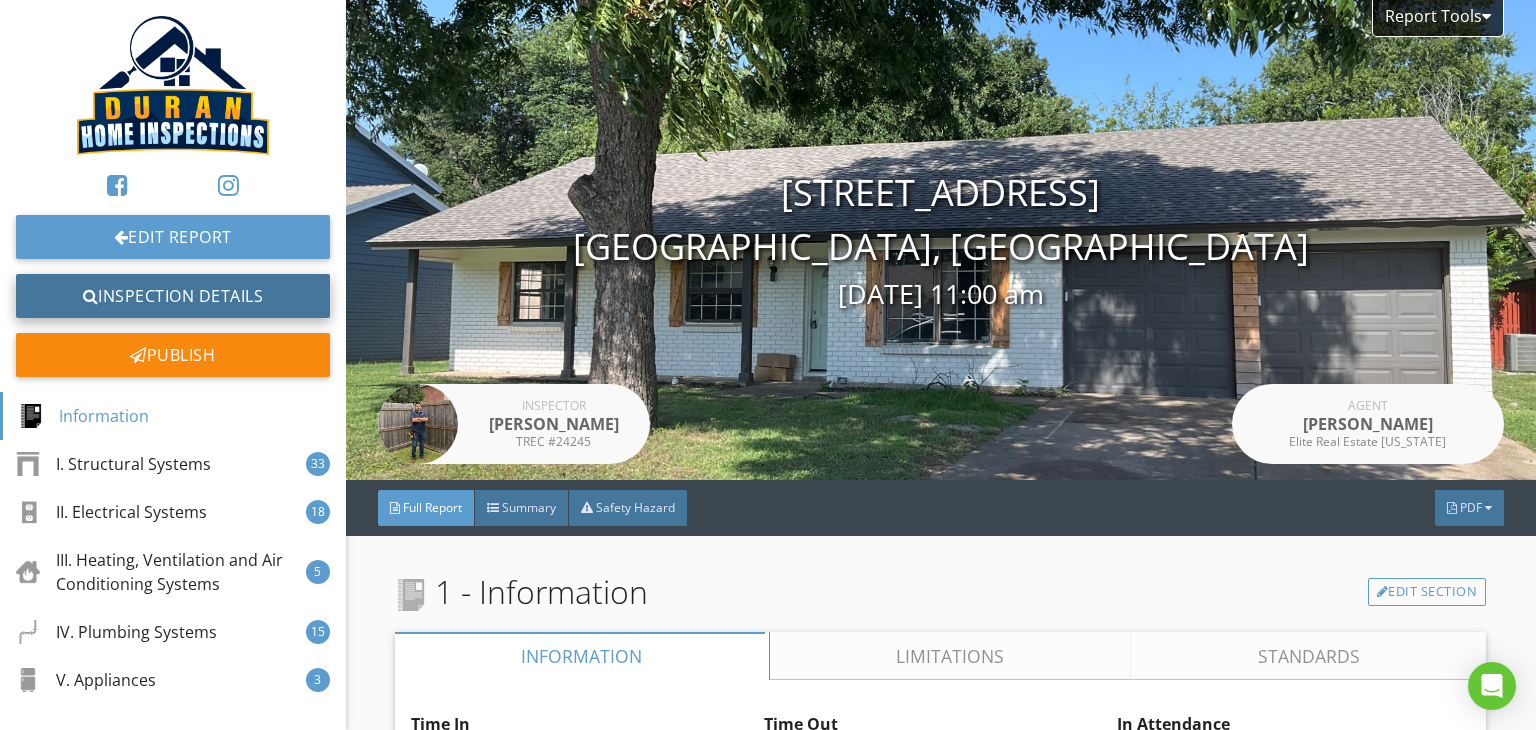 click on "Inspection Details" at bounding box center [173, 296] 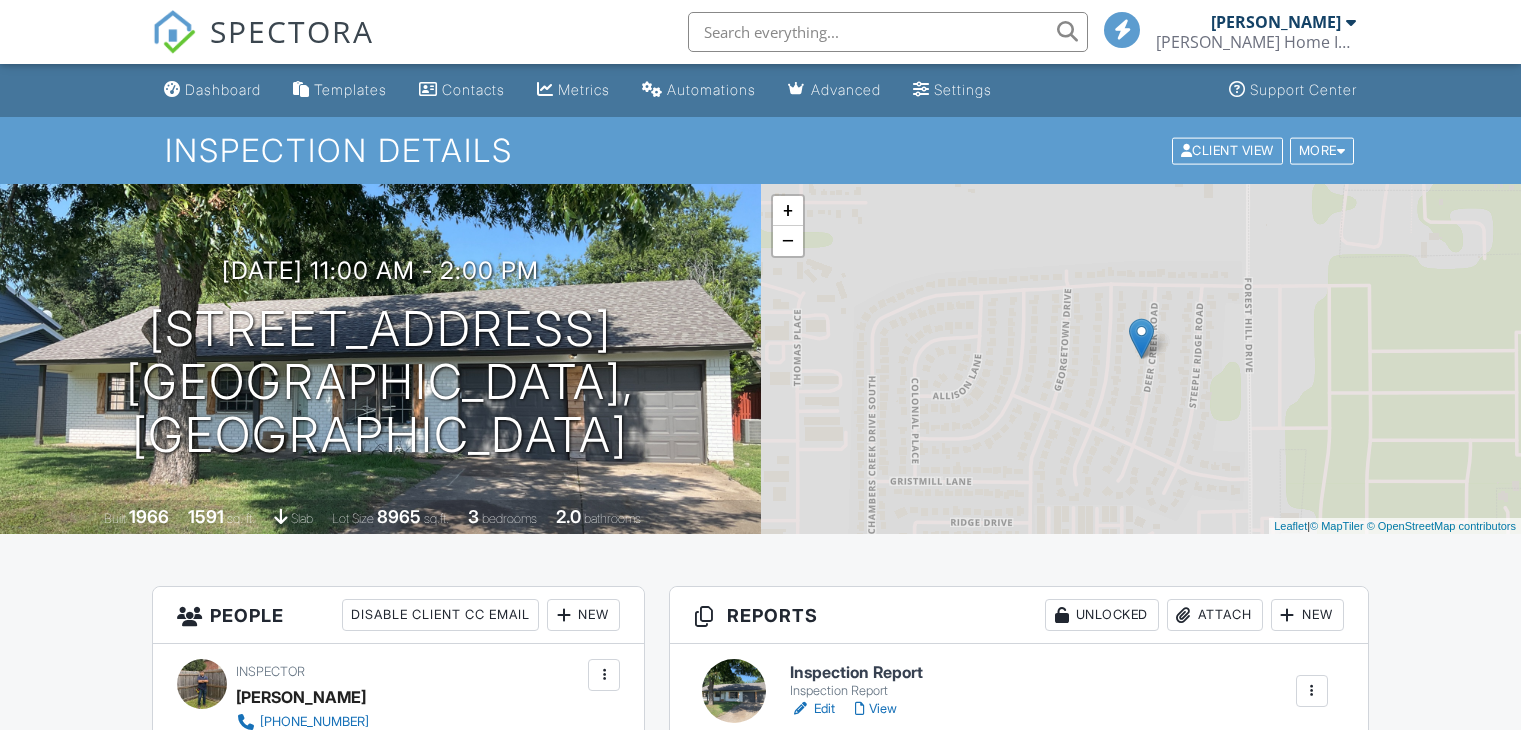 scroll, scrollTop: 0, scrollLeft: 0, axis: both 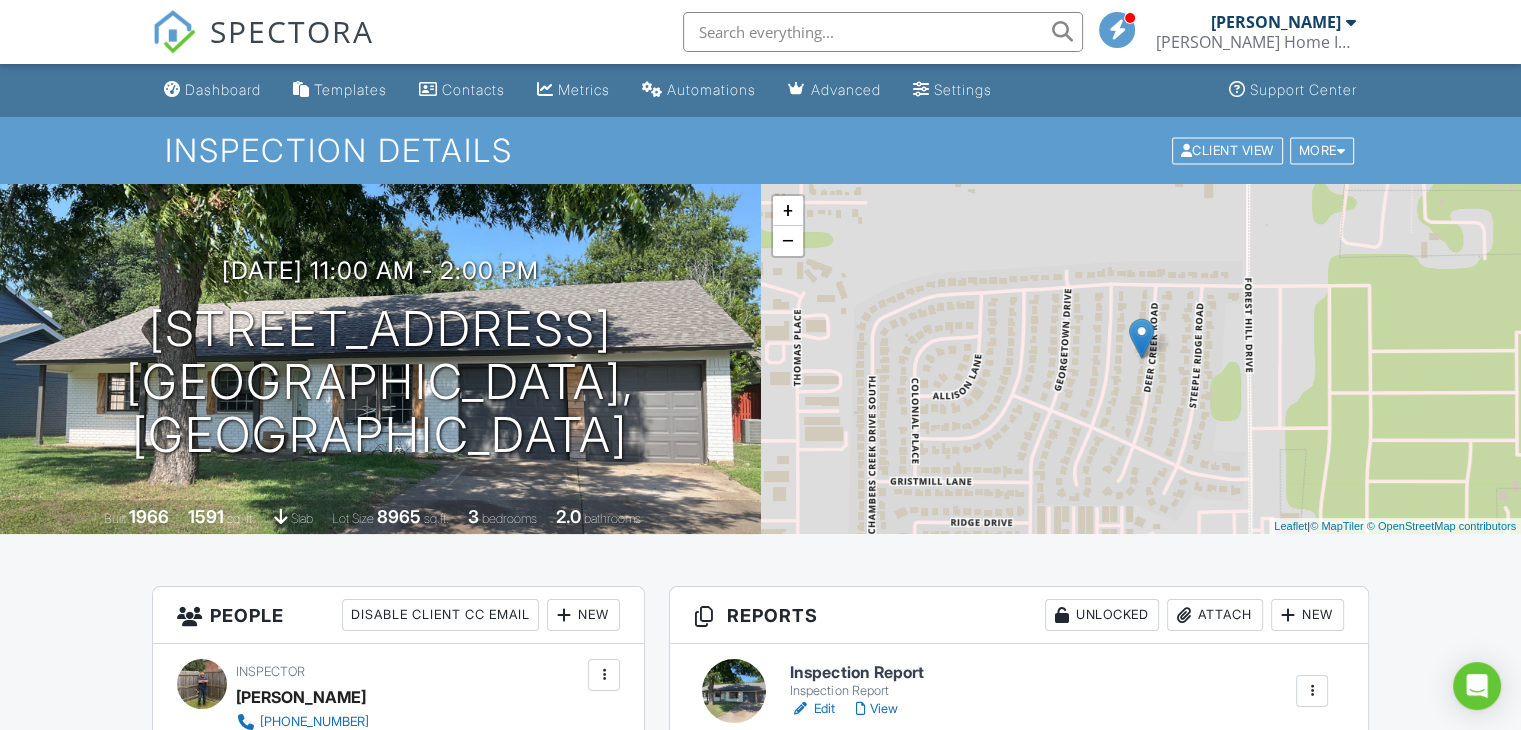 click on "View" at bounding box center [876, 709] 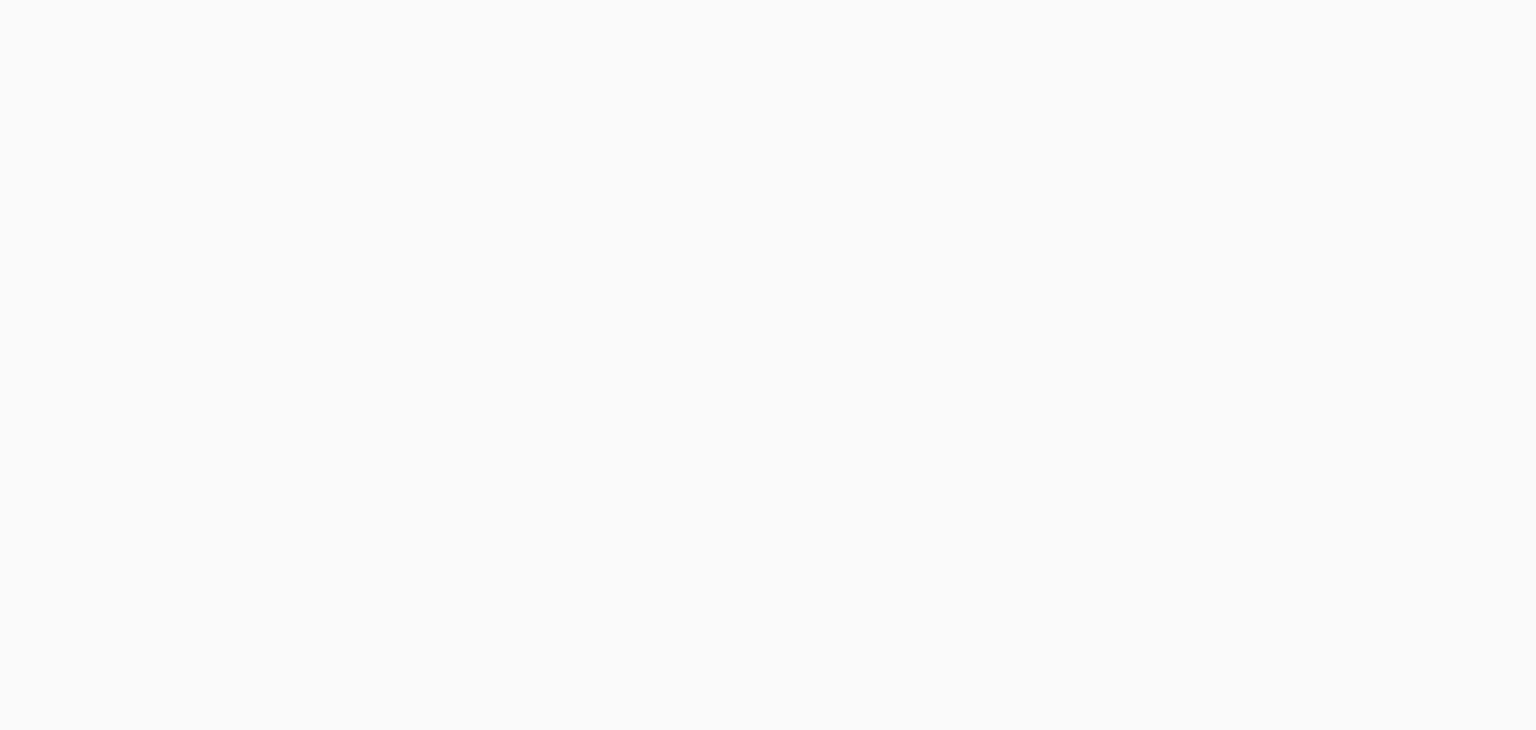 scroll, scrollTop: 0, scrollLeft: 0, axis: both 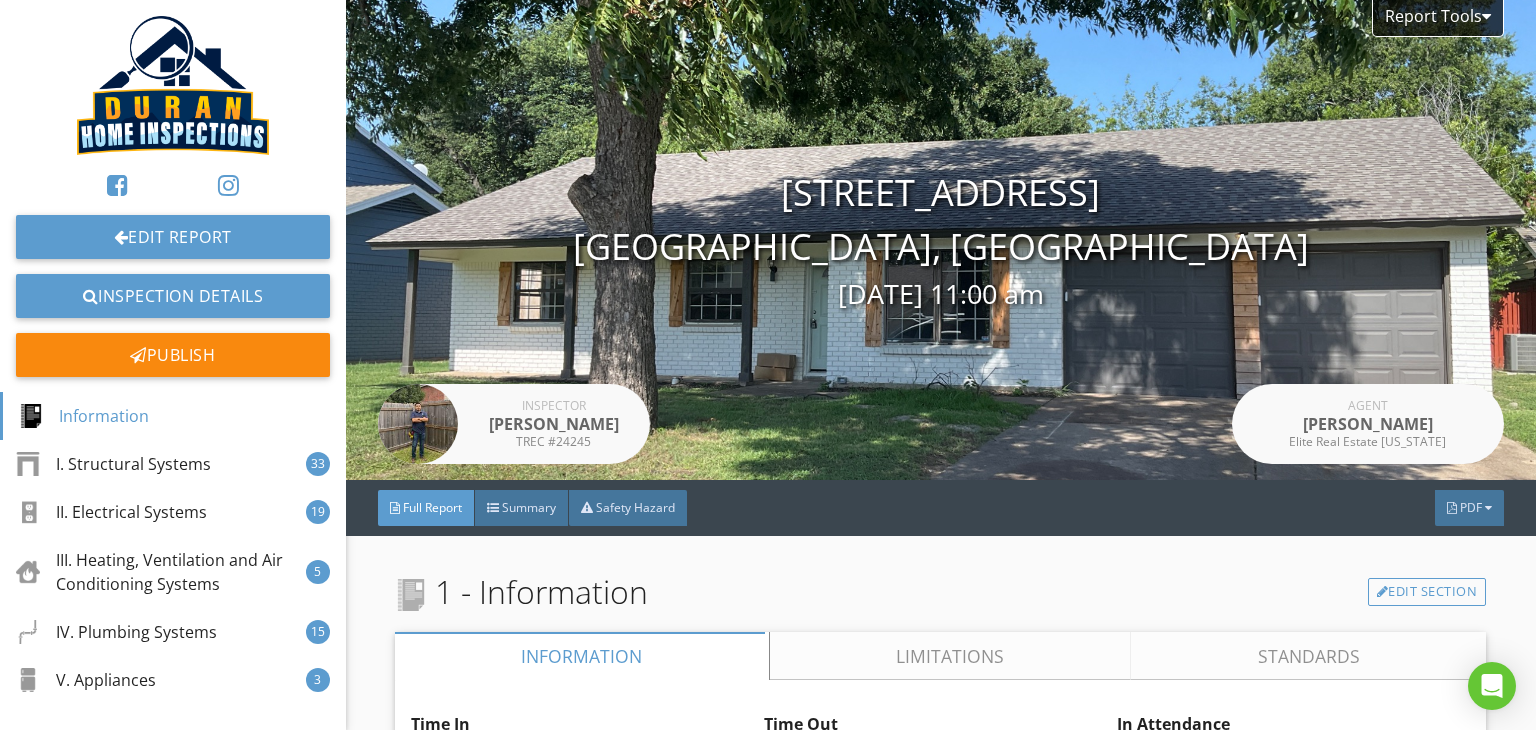 click on "PDF" at bounding box center [1469, 508] 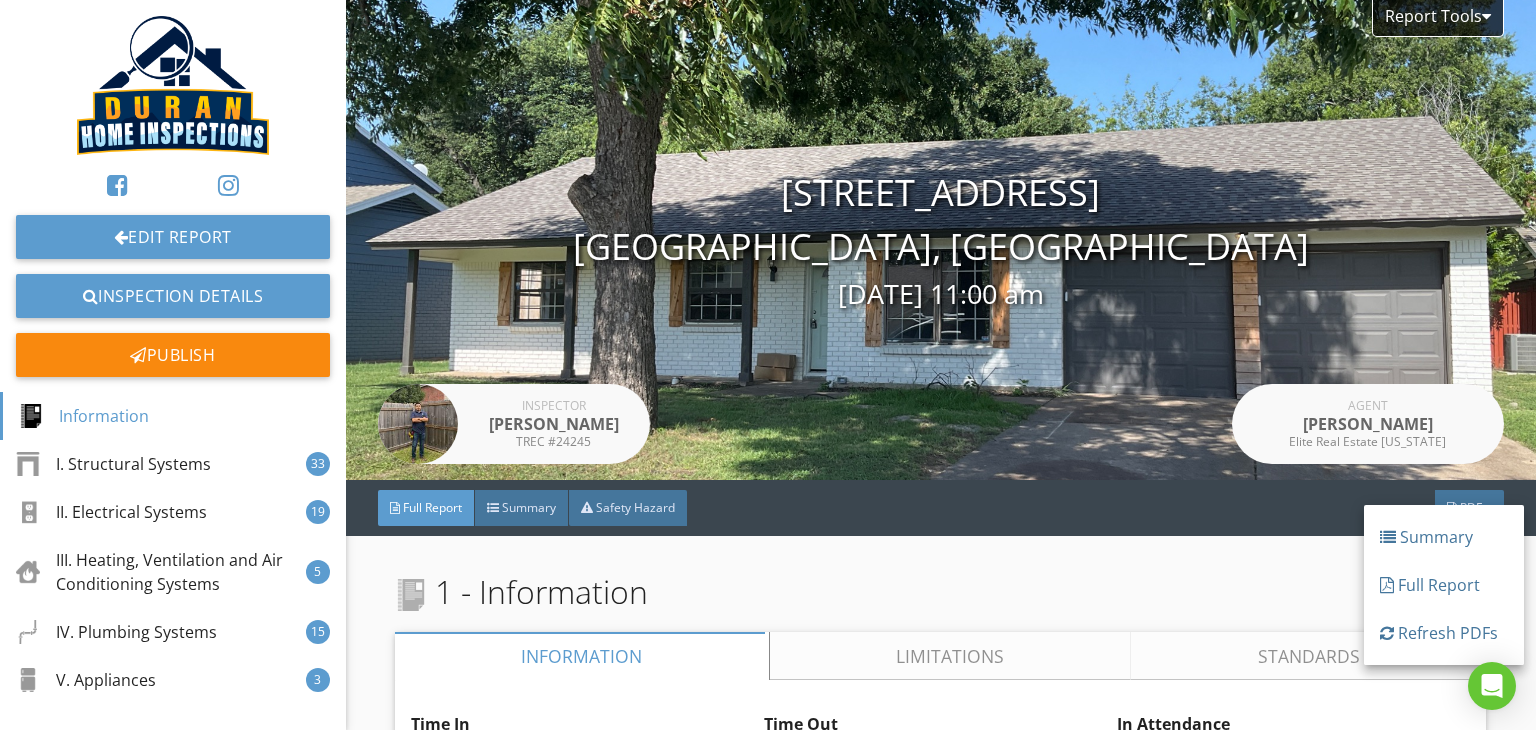 click on "Refresh PDFs" at bounding box center [1444, 633] 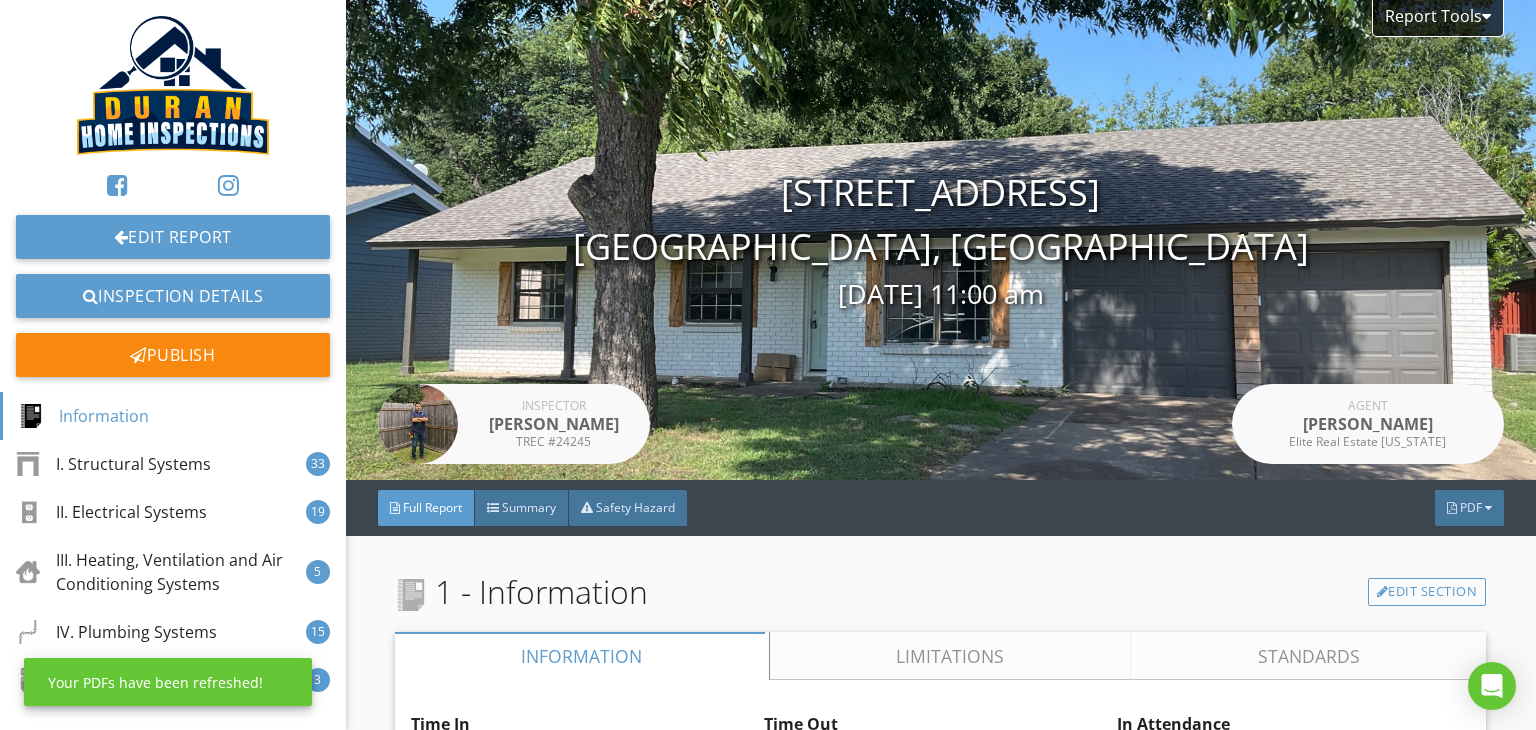 click on "PDF" at bounding box center [1471, 507] 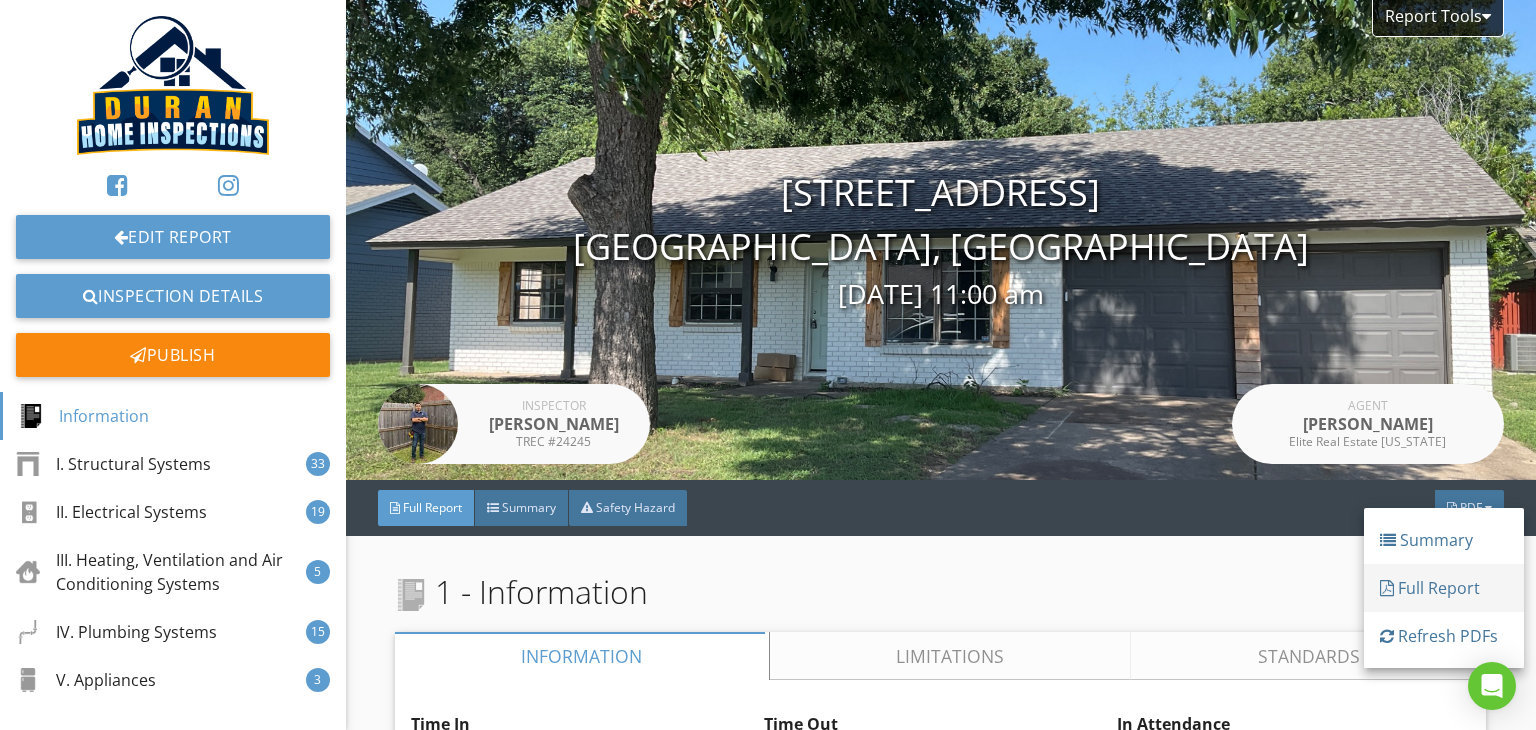 click on "Full Report" at bounding box center (1444, 588) 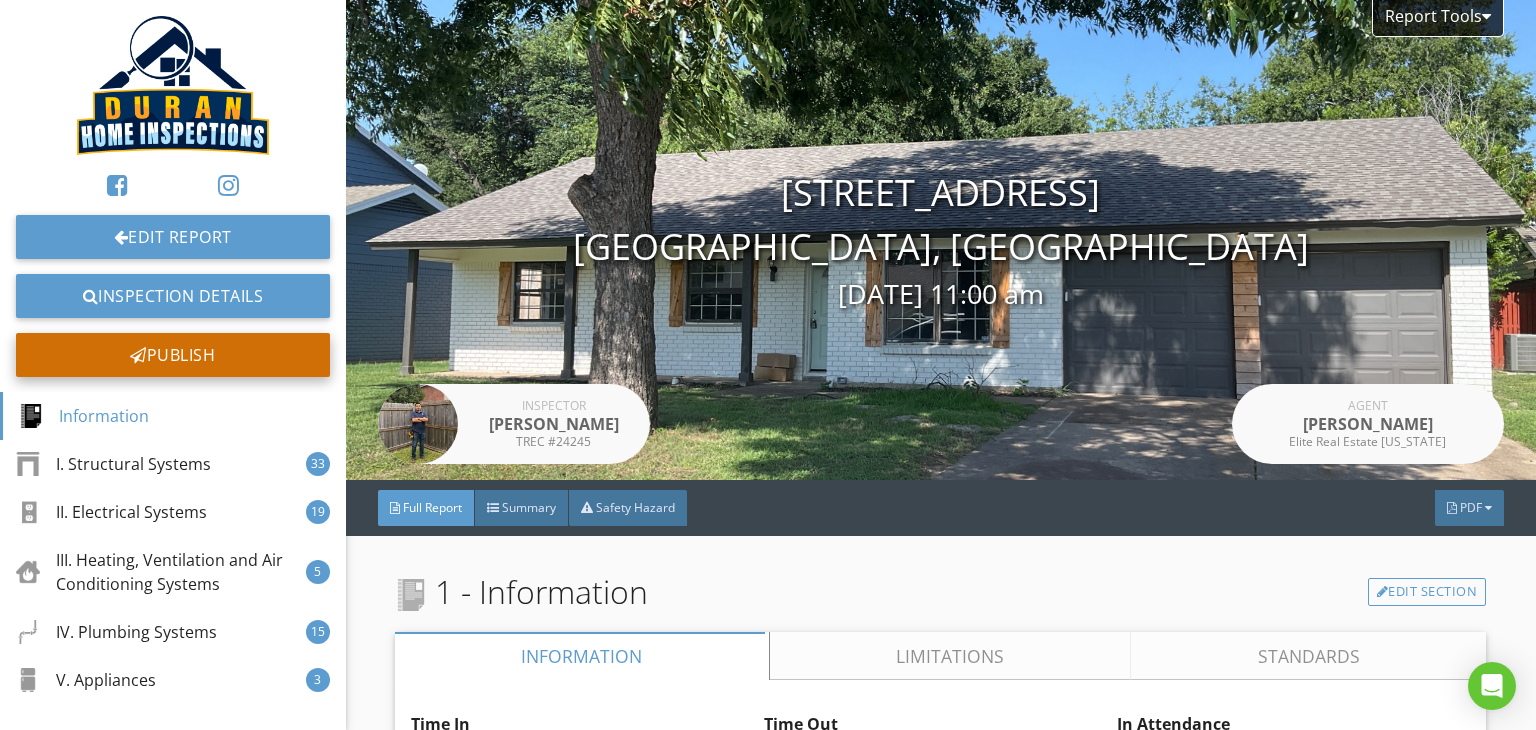 click on "Publish" at bounding box center [173, 355] 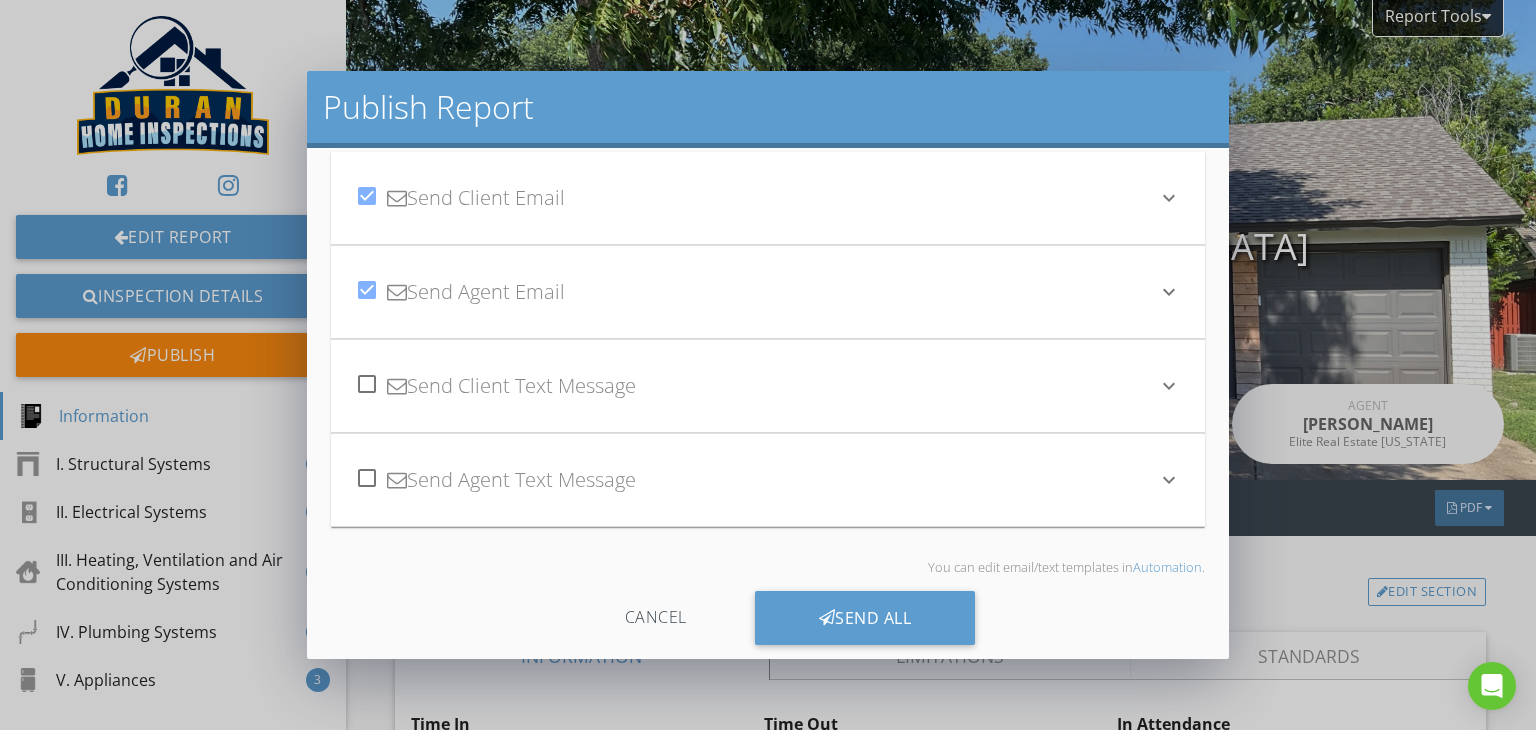 scroll, scrollTop: 76, scrollLeft: 0, axis: vertical 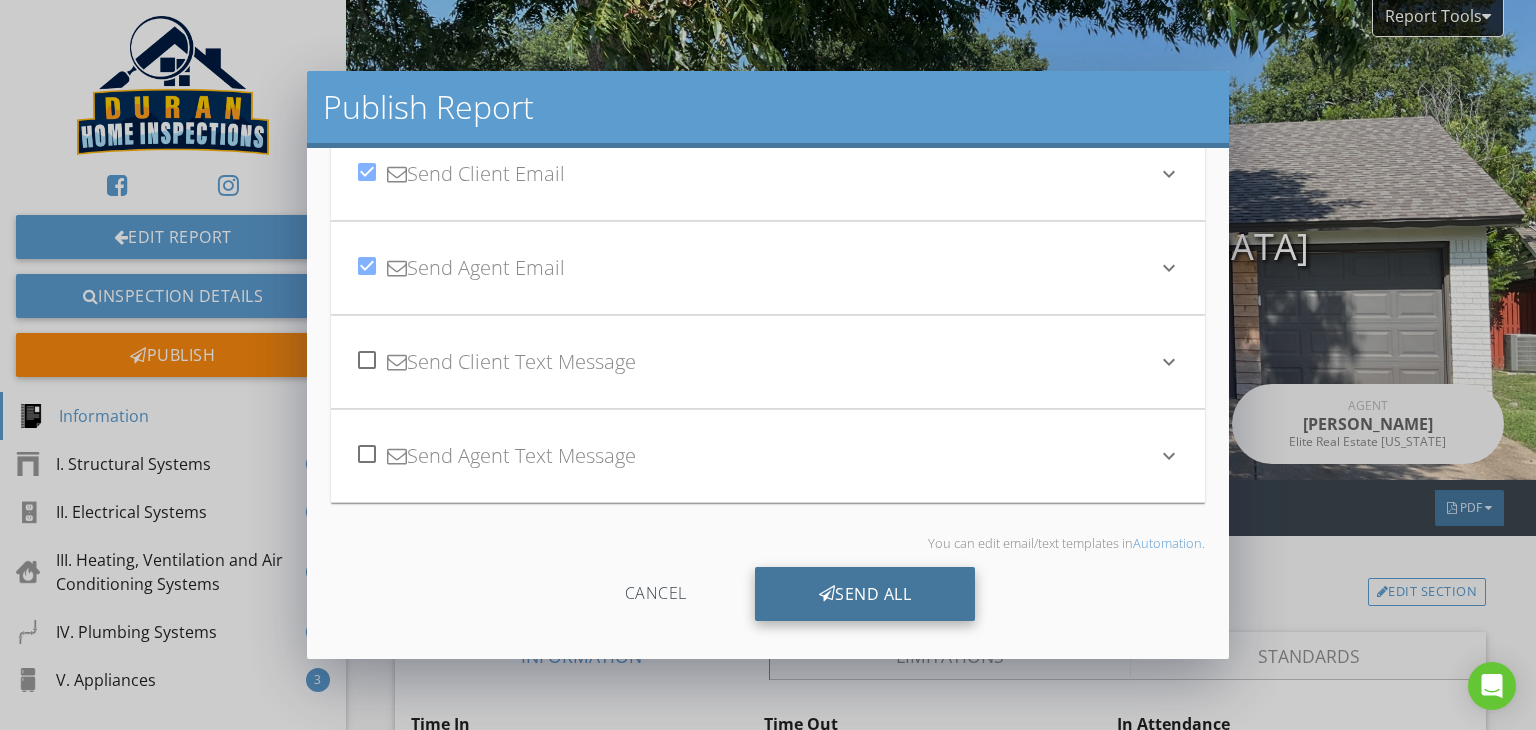 click on "Send All" at bounding box center (865, 594) 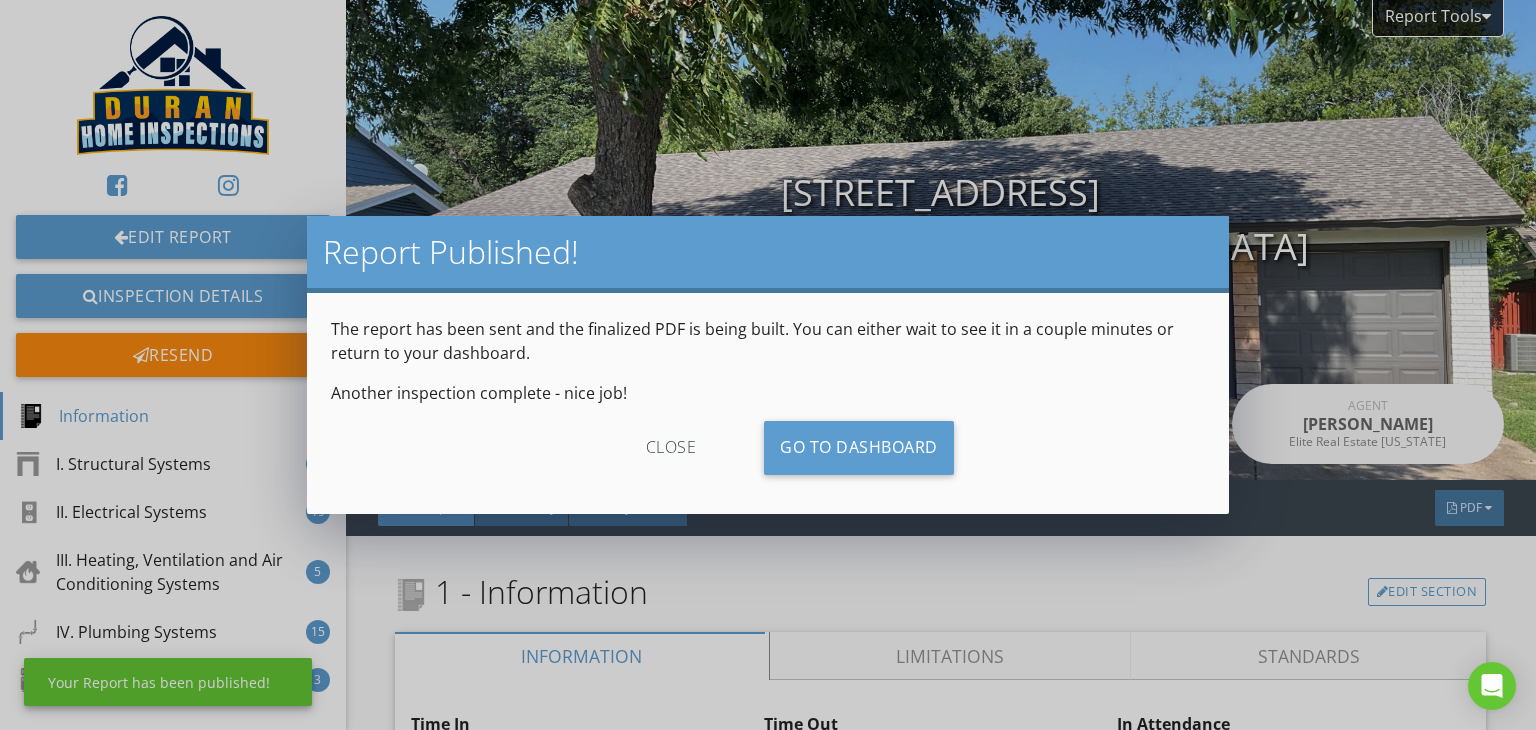 click on "Report Published!
The report has been sent and the finalized PDF is being built. You
can either wait to see it in a couple minutes or return to your
dashboard.
Another inspection complete - nice job!   close    Go To Dashboard" at bounding box center [768, 365] 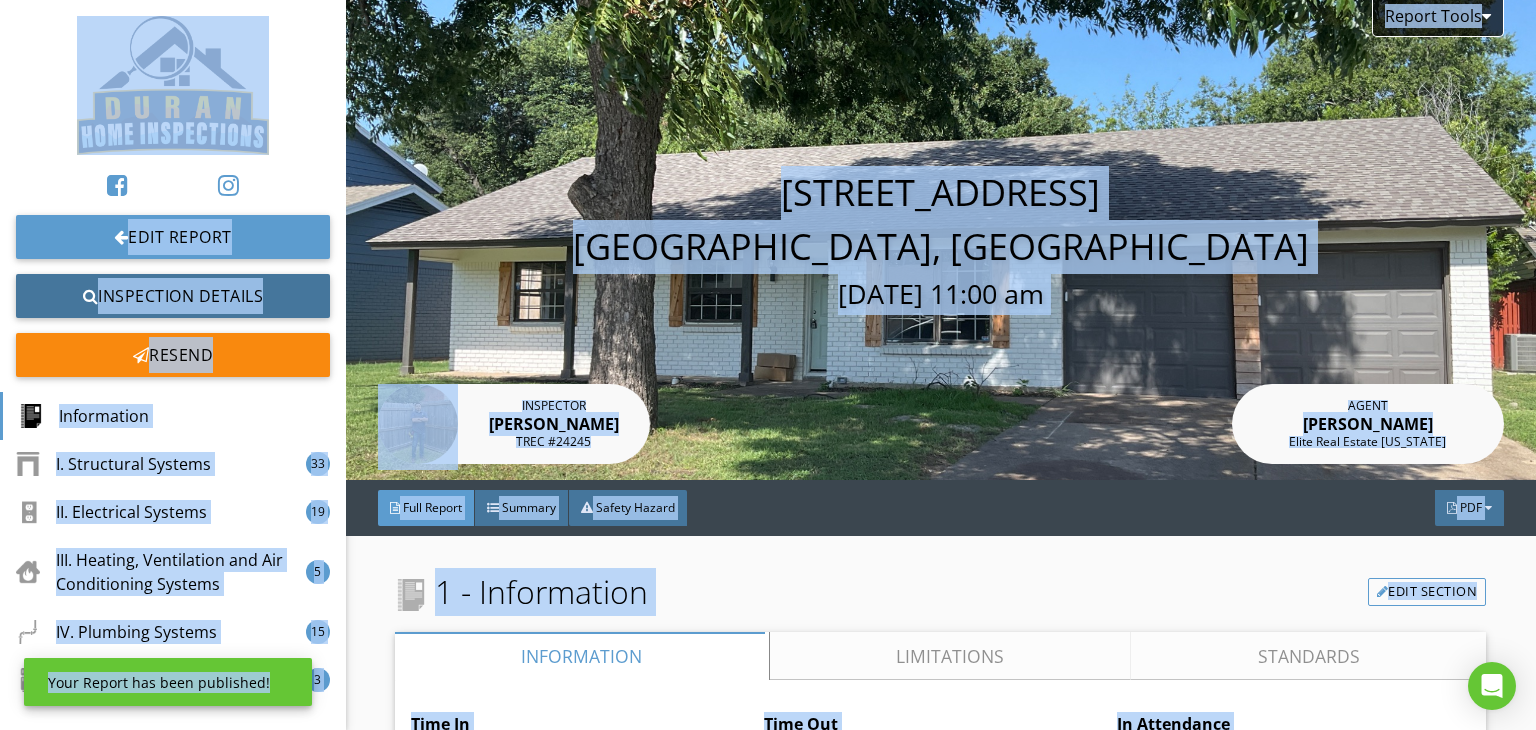 click on "Inspection Details" at bounding box center [173, 296] 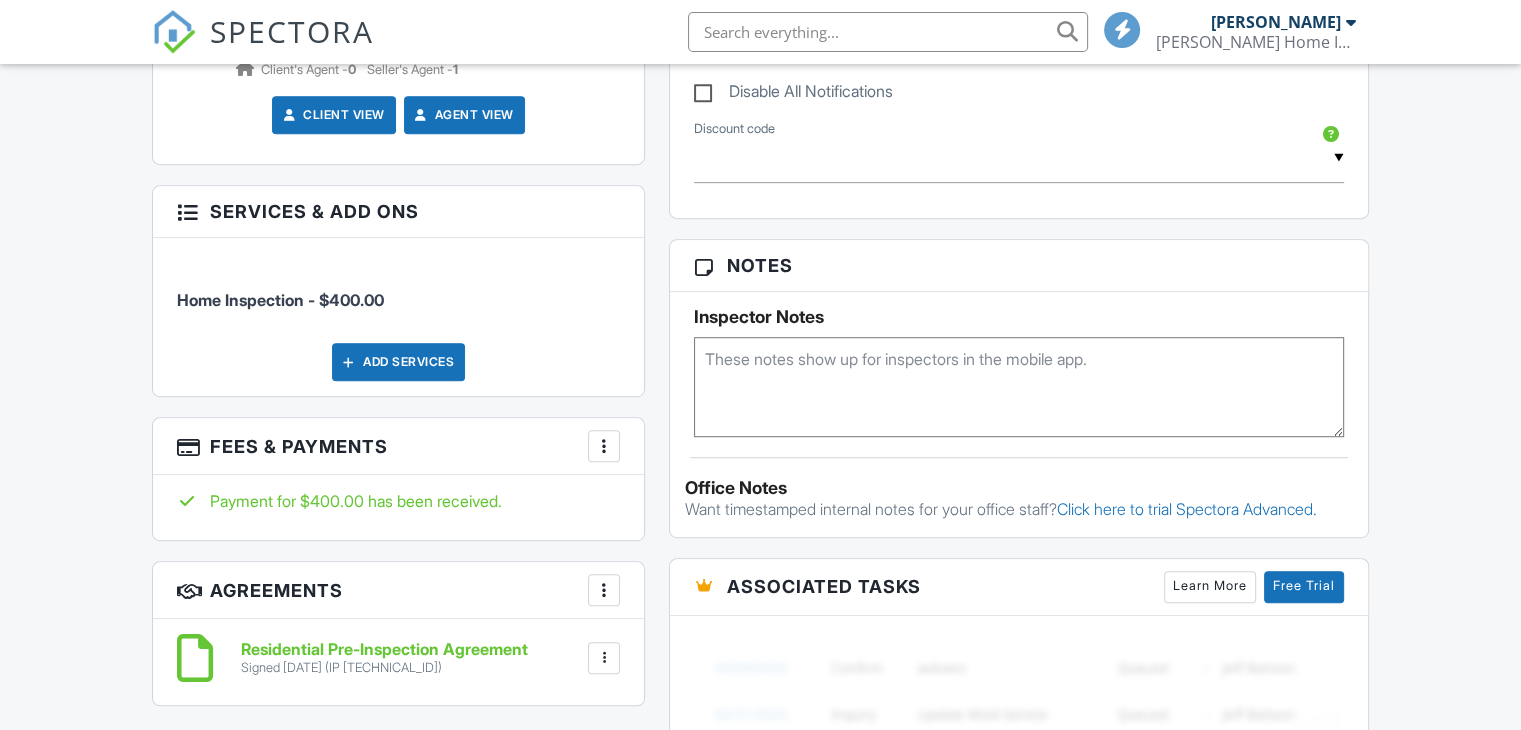 scroll, scrollTop: 1800, scrollLeft: 0, axis: vertical 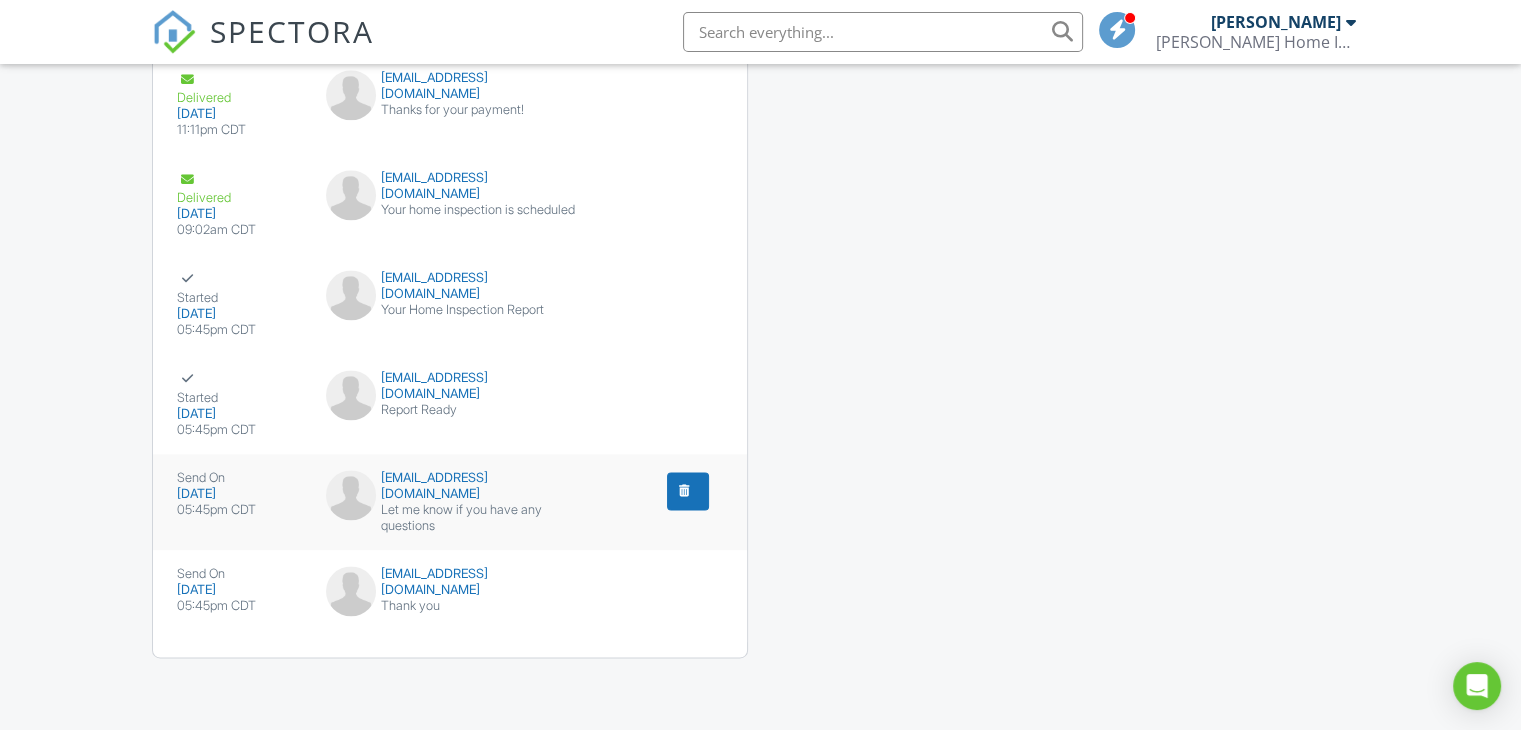 click on "elicisneros0702@gmail.com
Let me know if you have any questions" at bounding box center (450, 502) 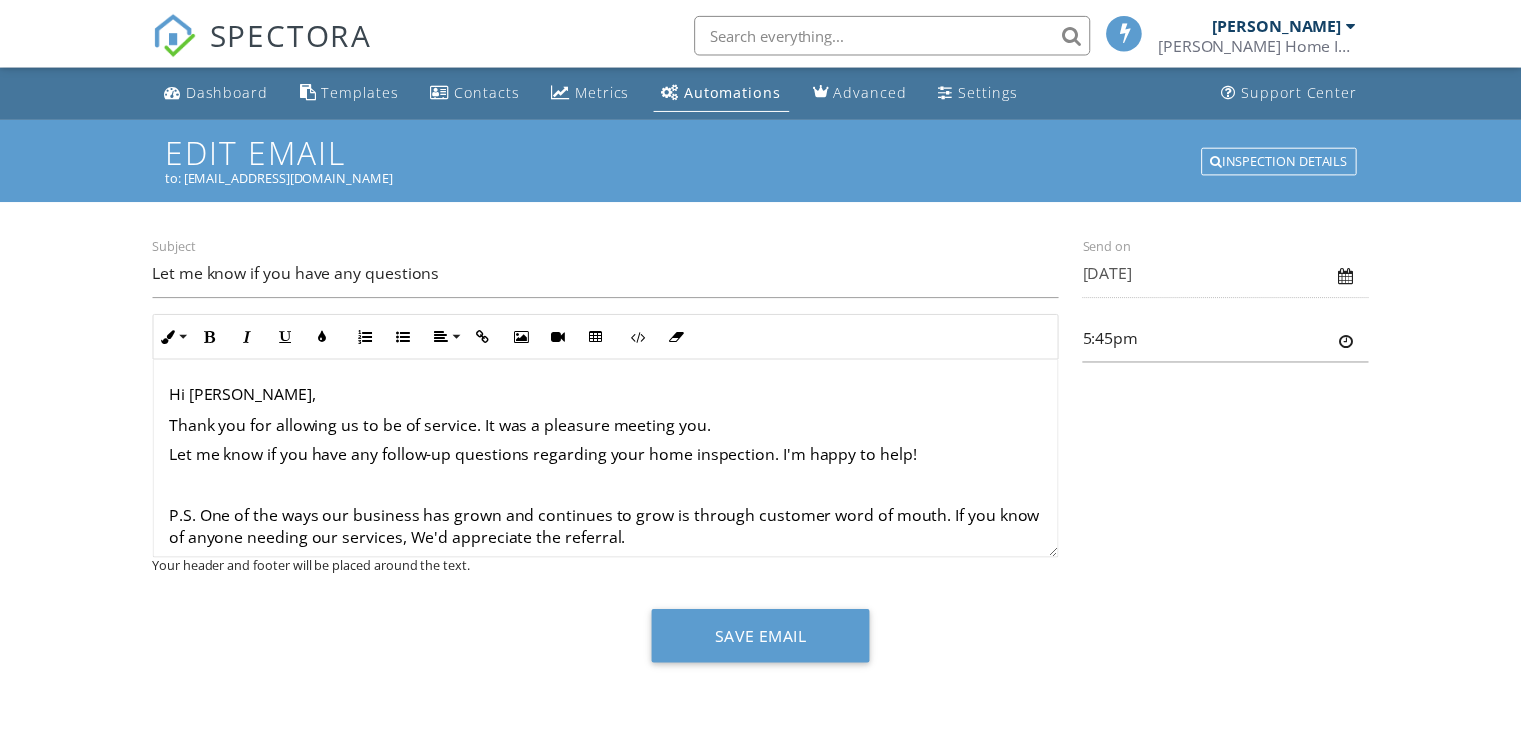 scroll, scrollTop: 0, scrollLeft: 0, axis: both 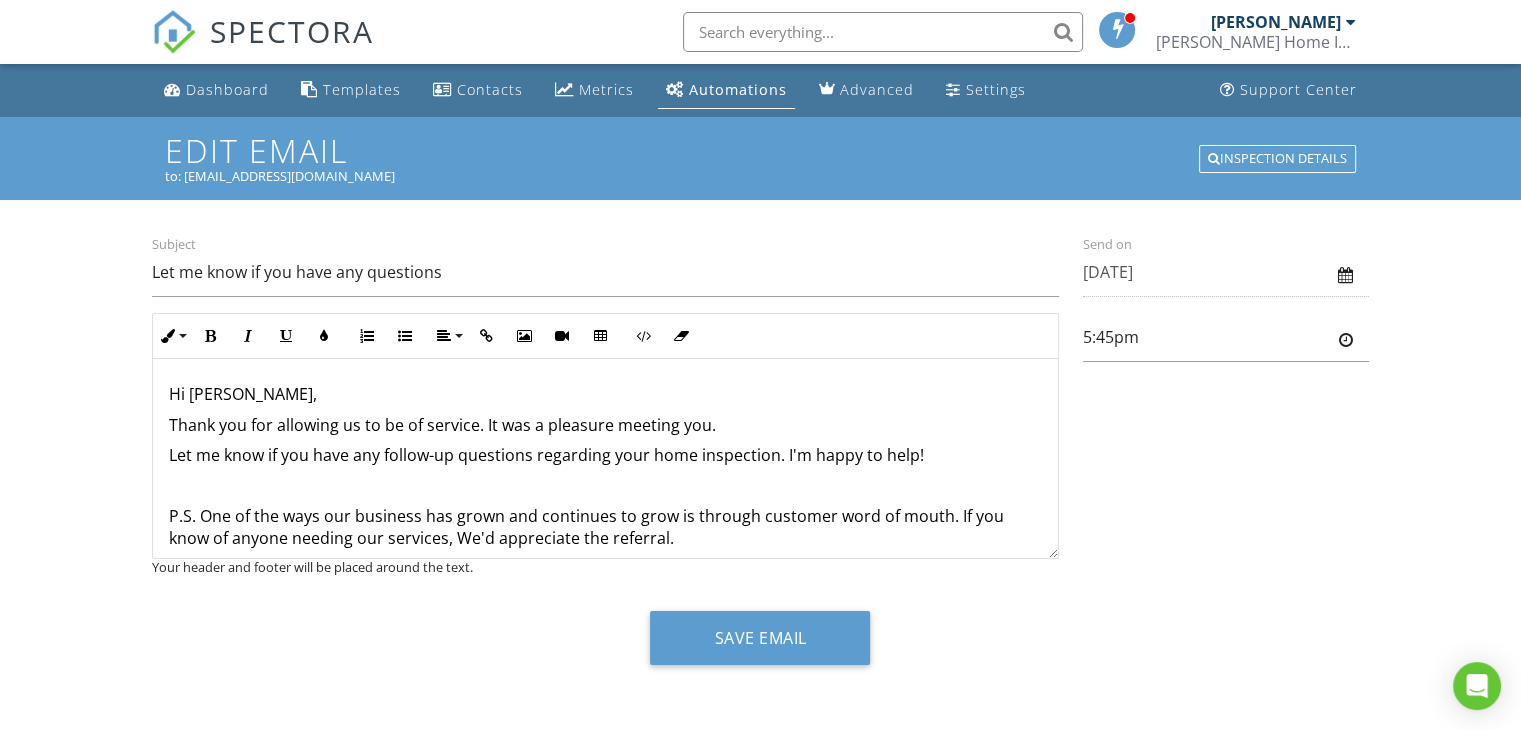 click on "Thank you for allowing us to be of service. It was a pleasure meeting you." at bounding box center (605, 425) 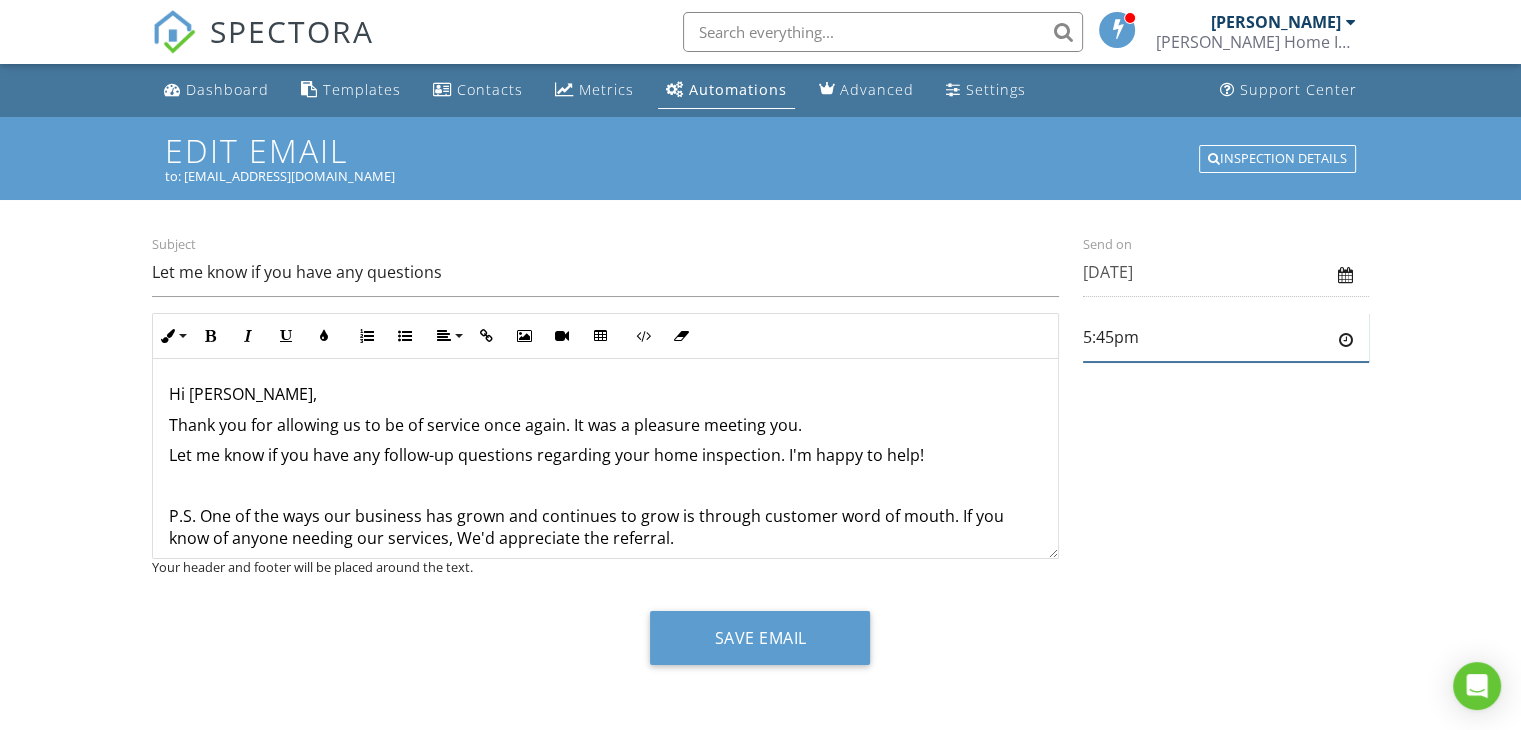 click on "5:45pm" at bounding box center (1226, 337) 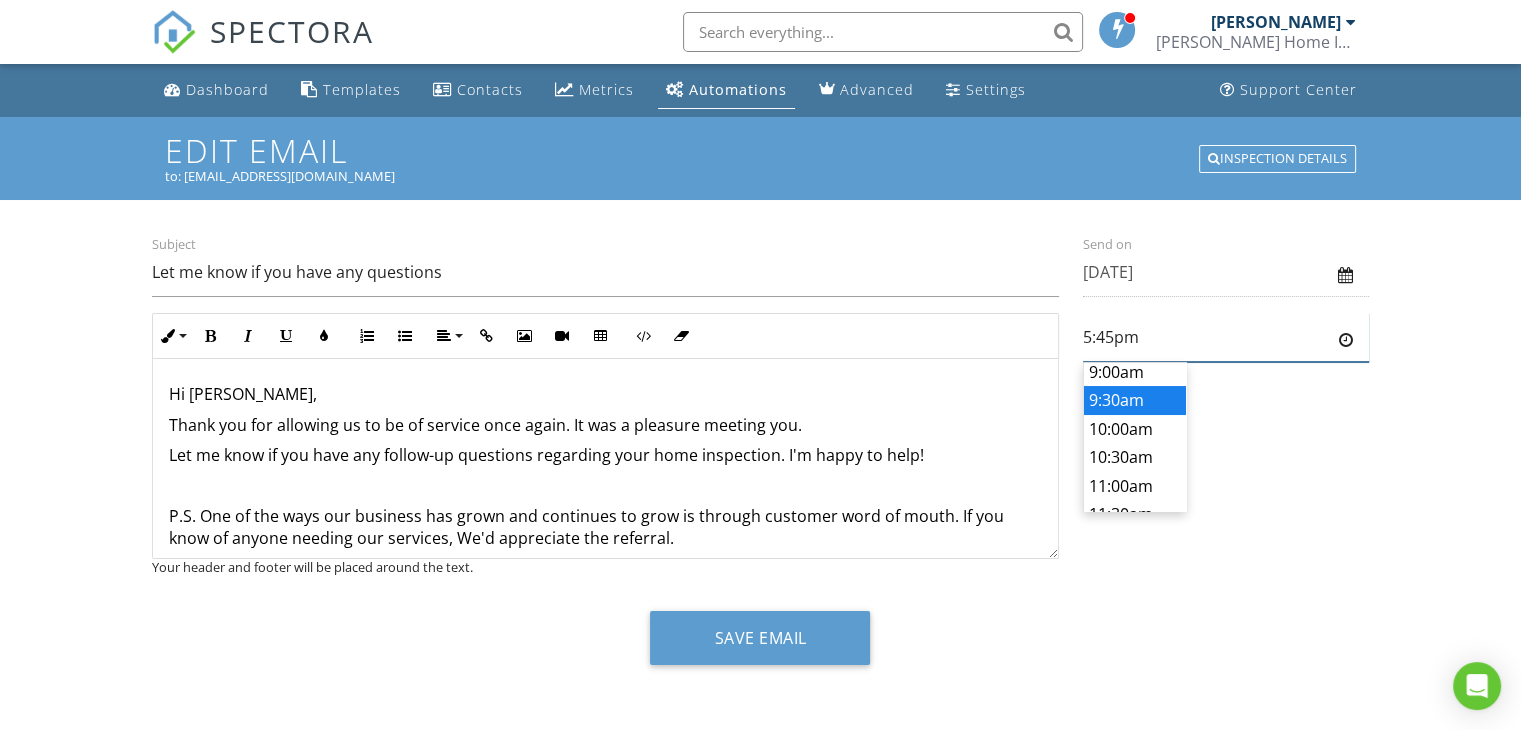 scroll, scrollTop: 210, scrollLeft: 0, axis: vertical 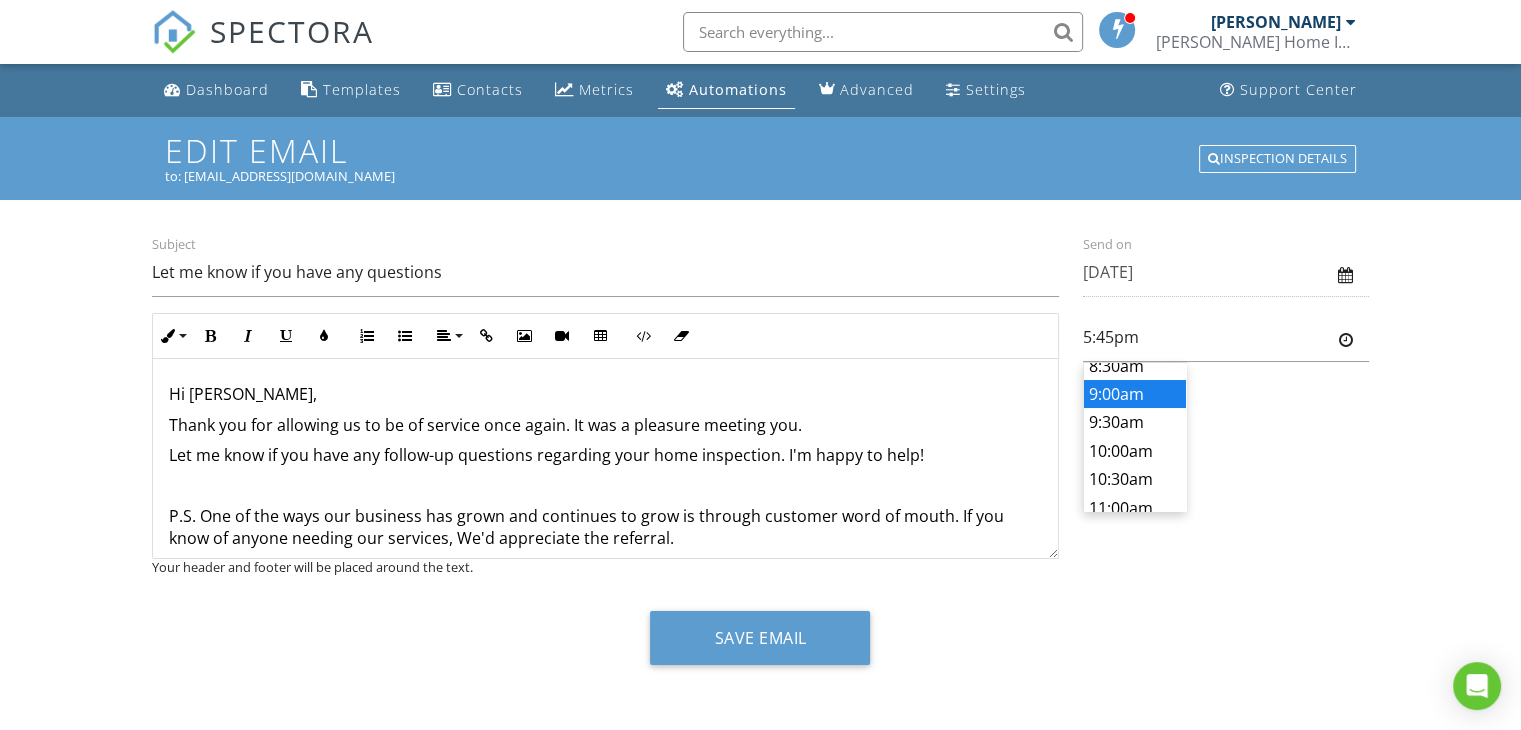 type on "9:00am" 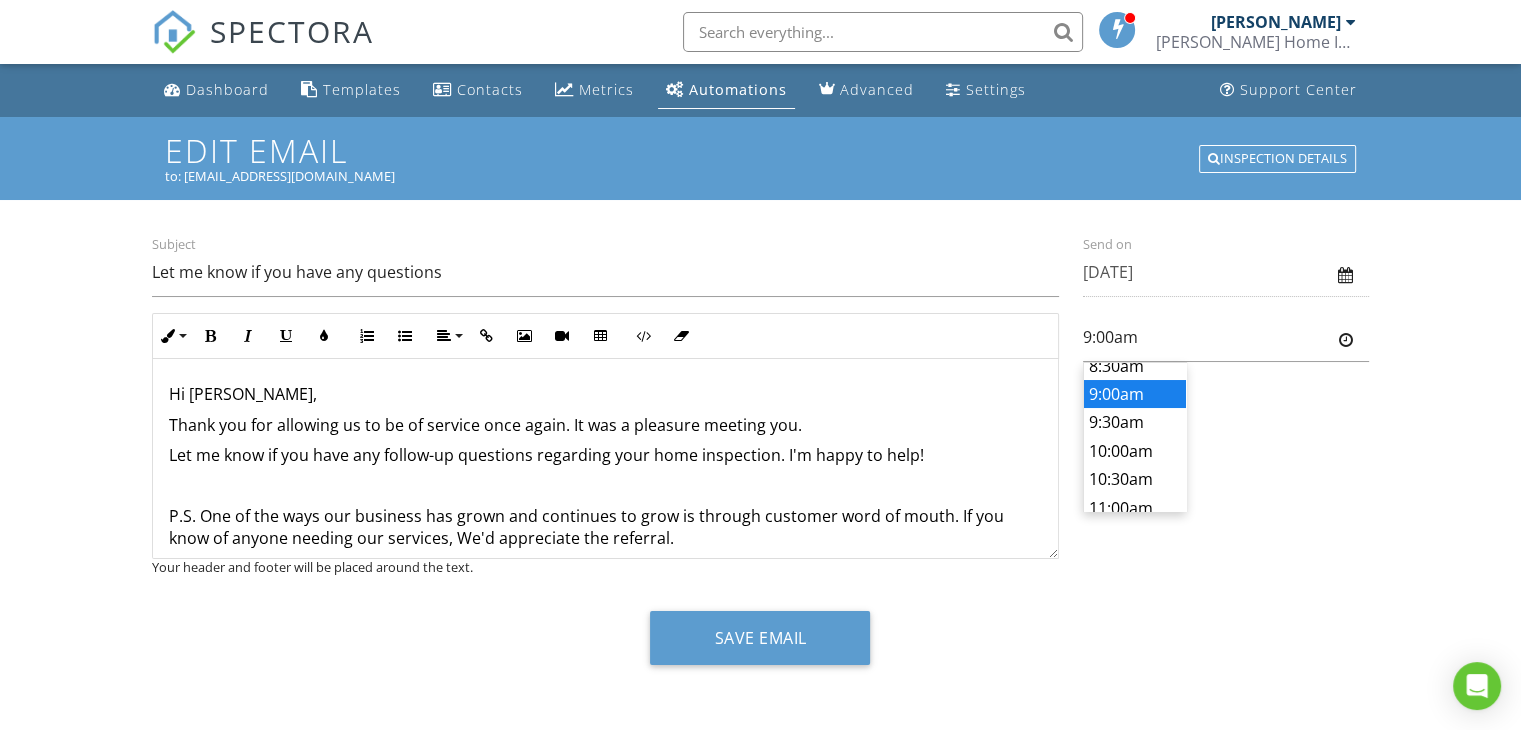 click on "SPECTORA
[PERSON_NAME]
[PERSON_NAME] Home Inspections
Role:
Inspector
Dashboard
New Inspection
Inspections
Calendar
Template Editor
Contacts
Automations
Team
Metrics
Payments
Data Exports
Billing
Reporting
Advanced
Settings
What's New
Sign Out
Dashboard
Templates
Contacts
Metrics
Automations
Advanced
Settings
Support Center
Edit Email
to: [EMAIL_ADDRESS][DOMAIN_NAME]
Inspection Details
Subject
Let me know if you have any questions
Inline Style XLarge Large Normal Small Light Small/Light Bold Italic Underline Colors Ordered List Unordered List Align Align Left Align Center Align Right Align Justify Insert Link Insert Image Insert Video ​" at bounding box center (760, 366) 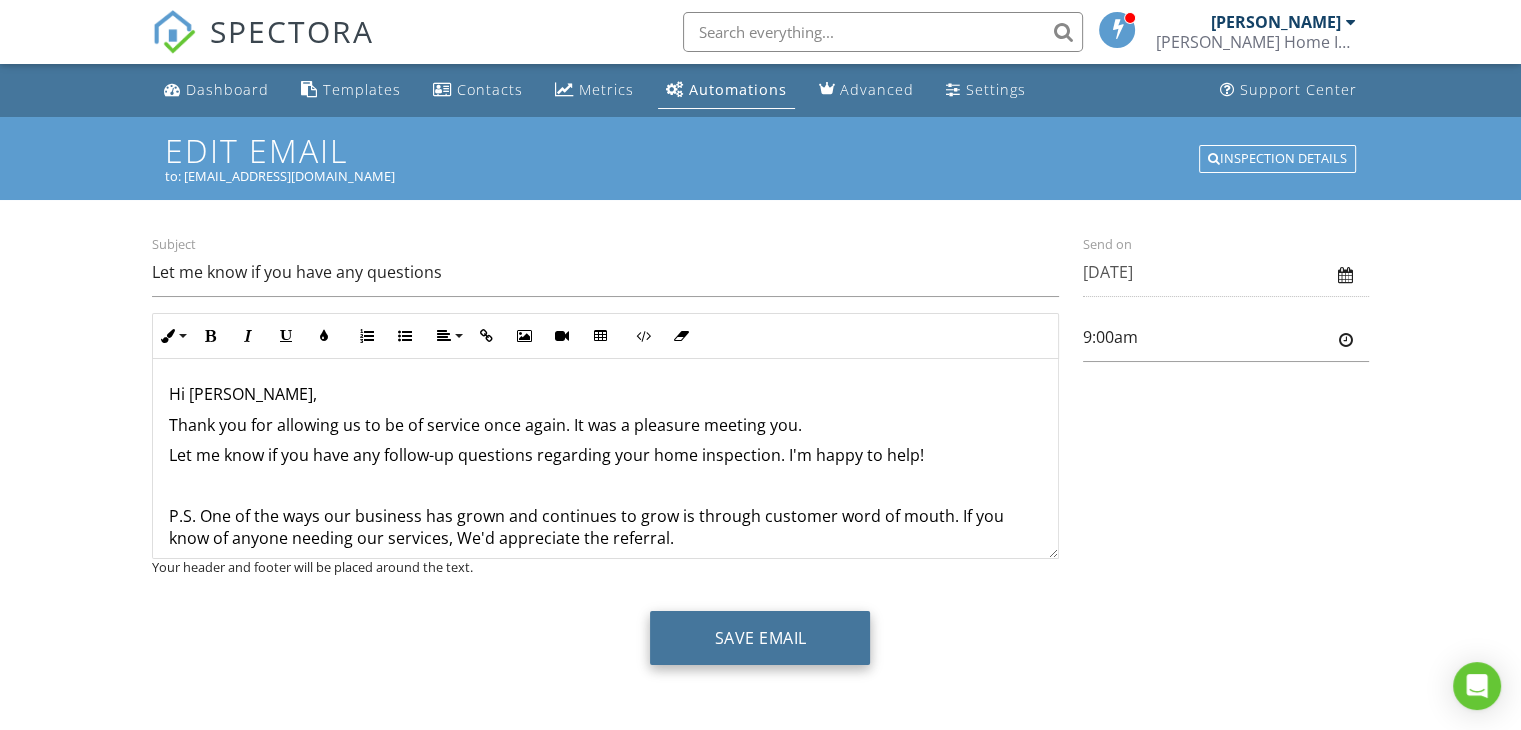 click on "Save Email" at bounding box center [760, 638] 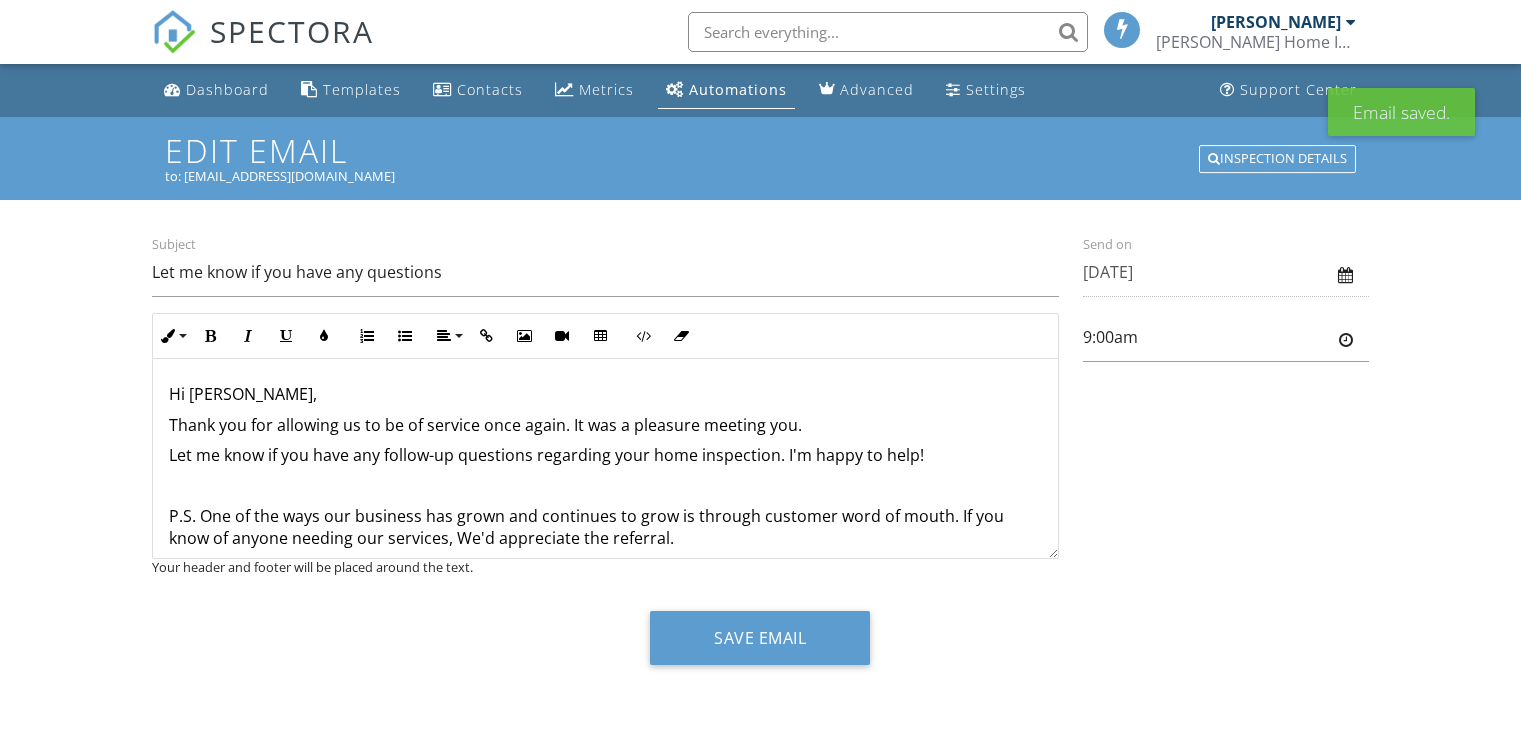 scroll, scrollTop: 0, scrollLeft: 0, axis: both 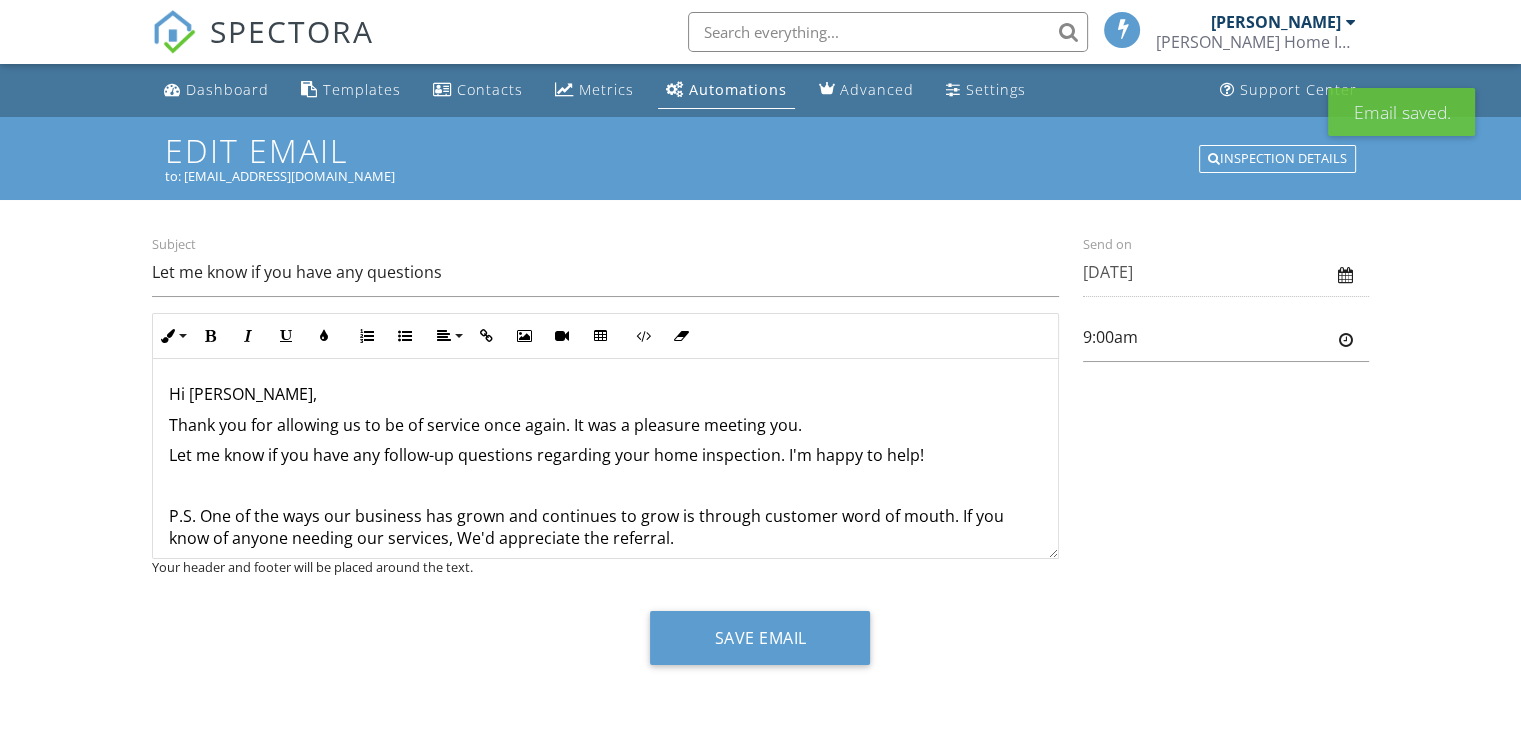 click on "Inspection Details" at bounding box center (1277, 159) 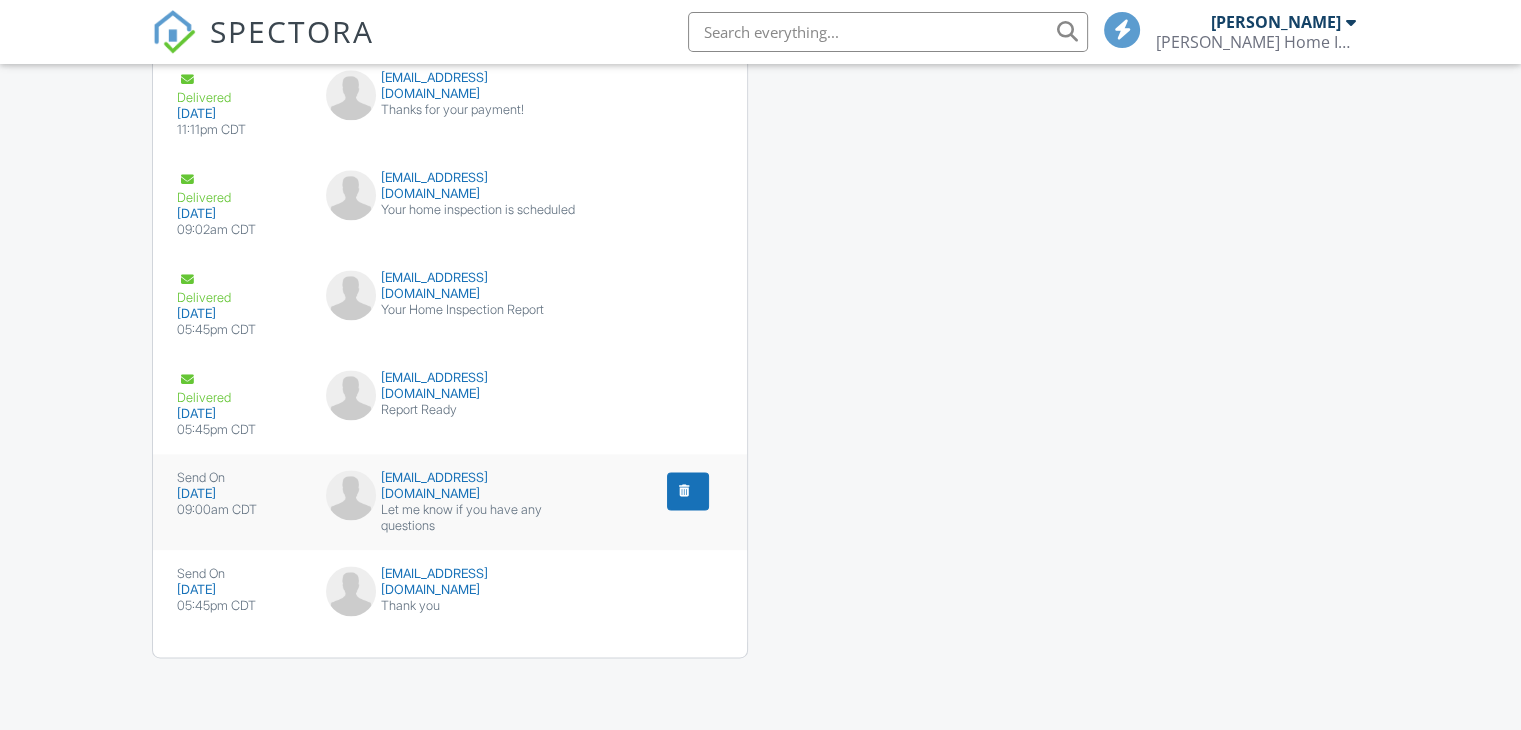 scroll, scrollTop: 2645, scrollLeft: 0, axis: vertical 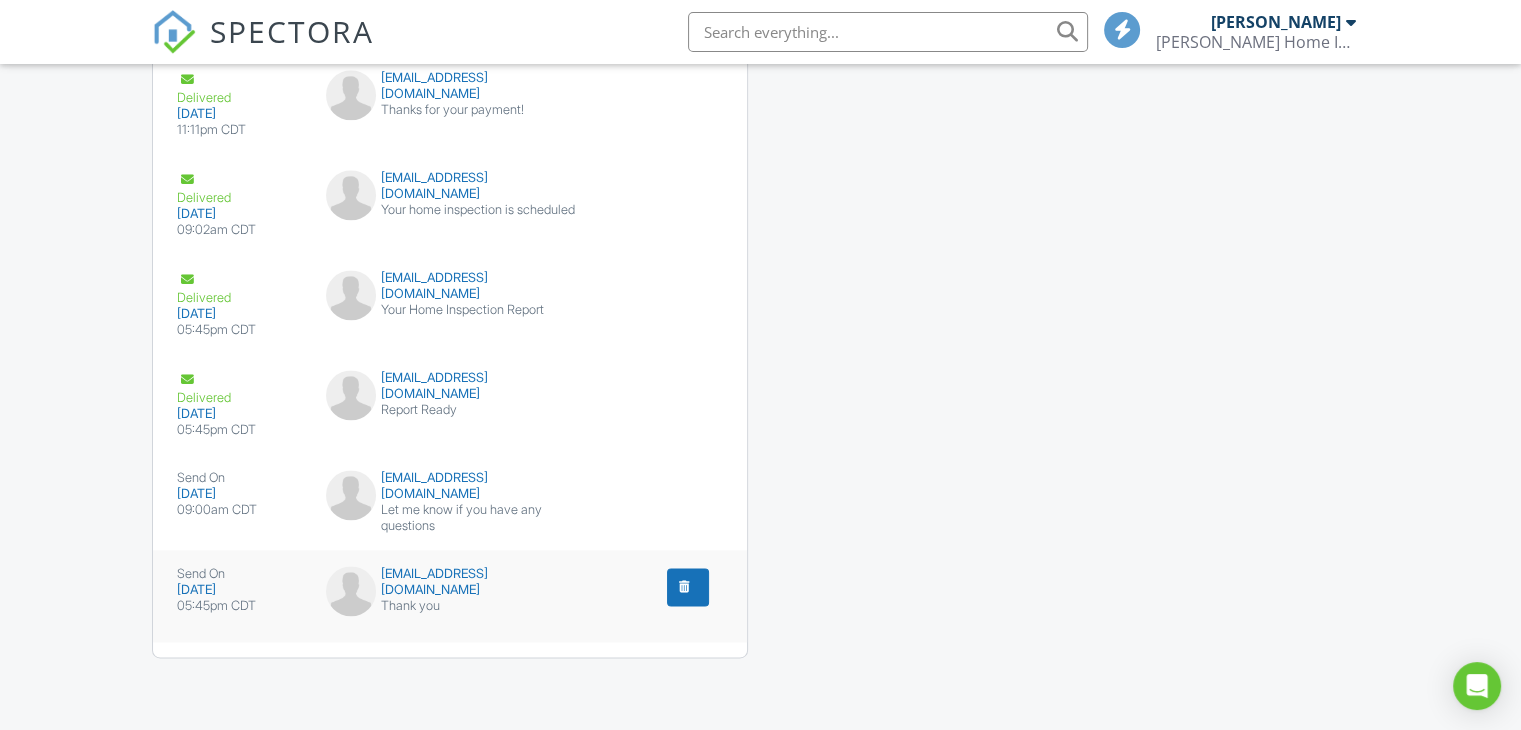 click on "[EMAIL_ADDRESS][DOMAIN_NAME]
Thank you" at bounding box center (450, 596) 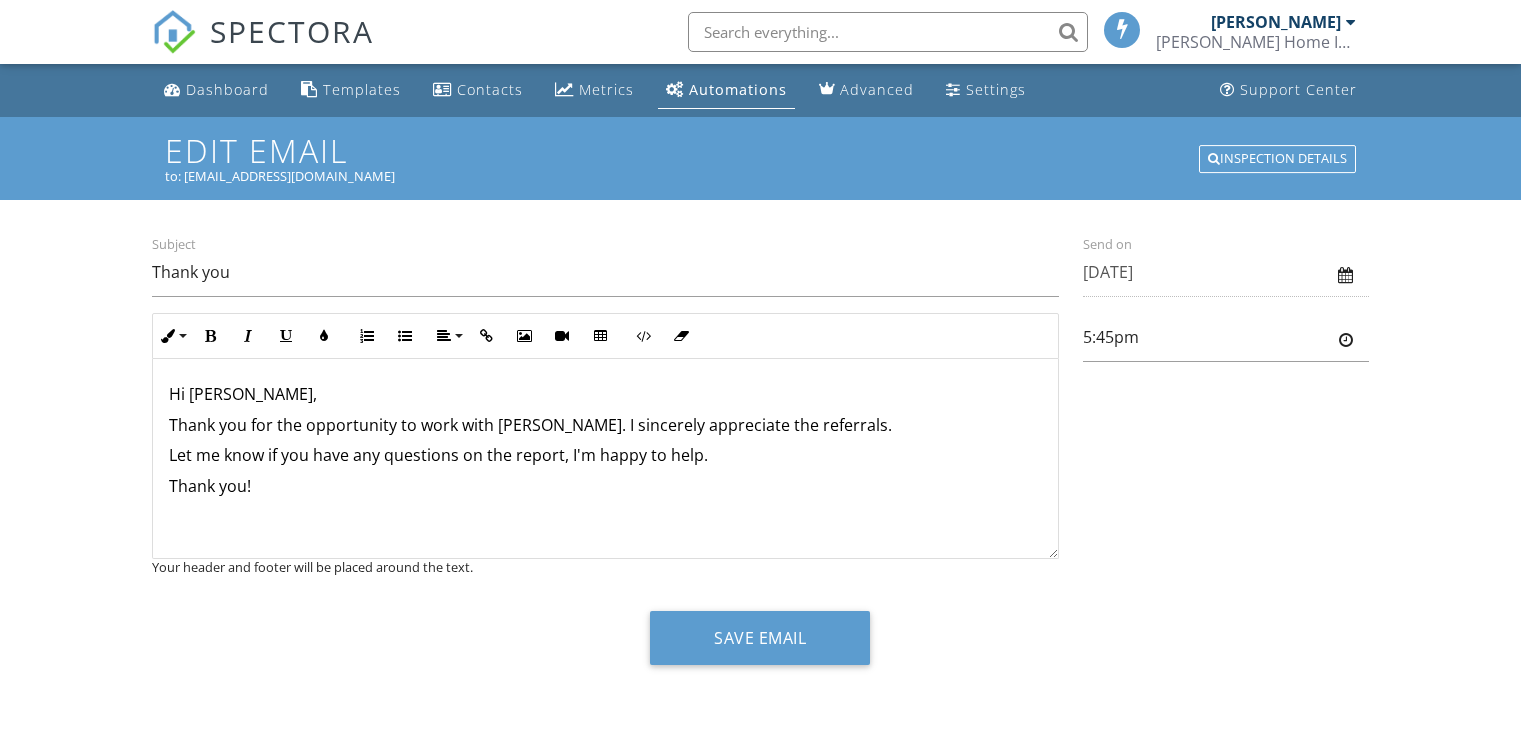 scroll, scrollTop: 0, scrollLeft: 0, axis: both 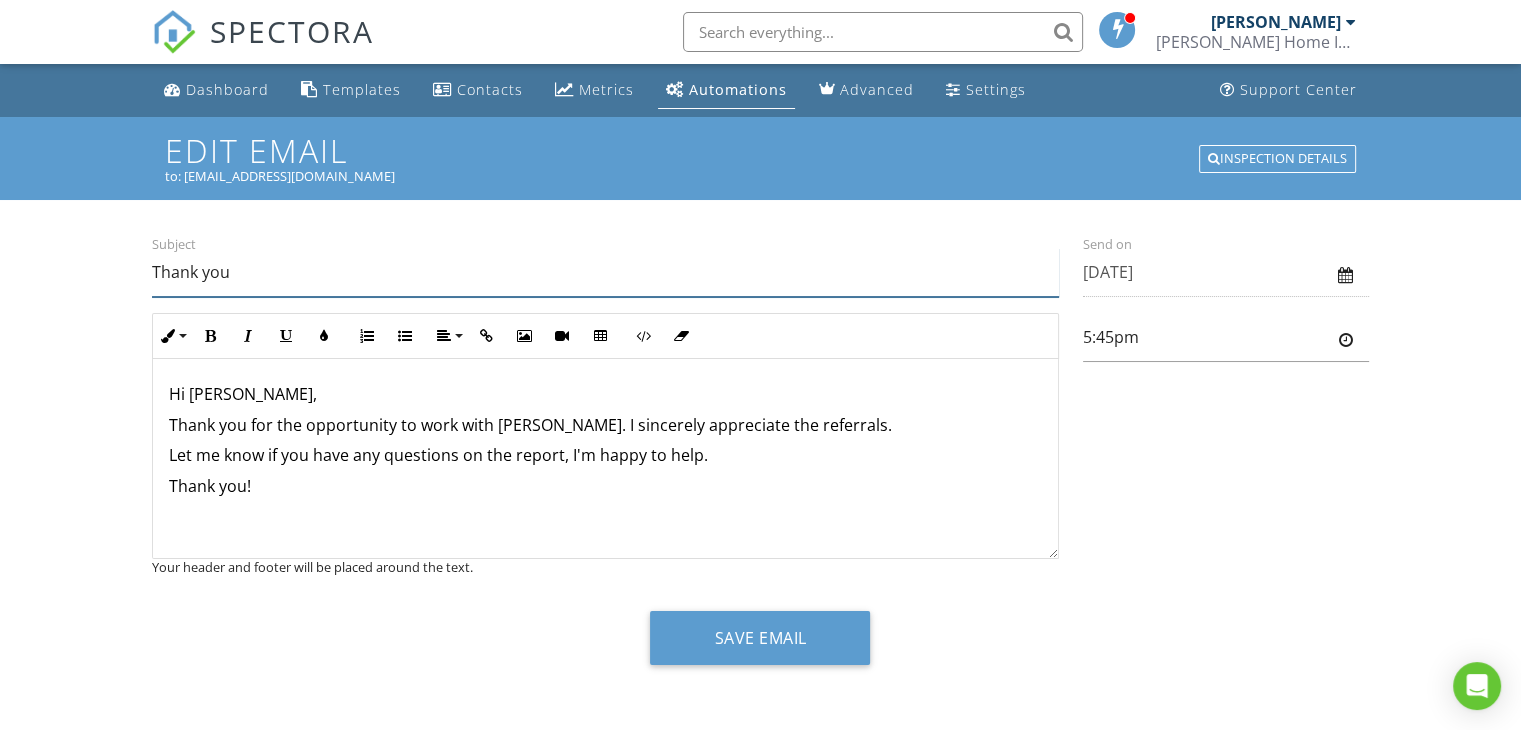 drag, startPoint x: 177, startPoint y: 276, endPoint x: 0, endPoint y: 271, distance: 177.0706 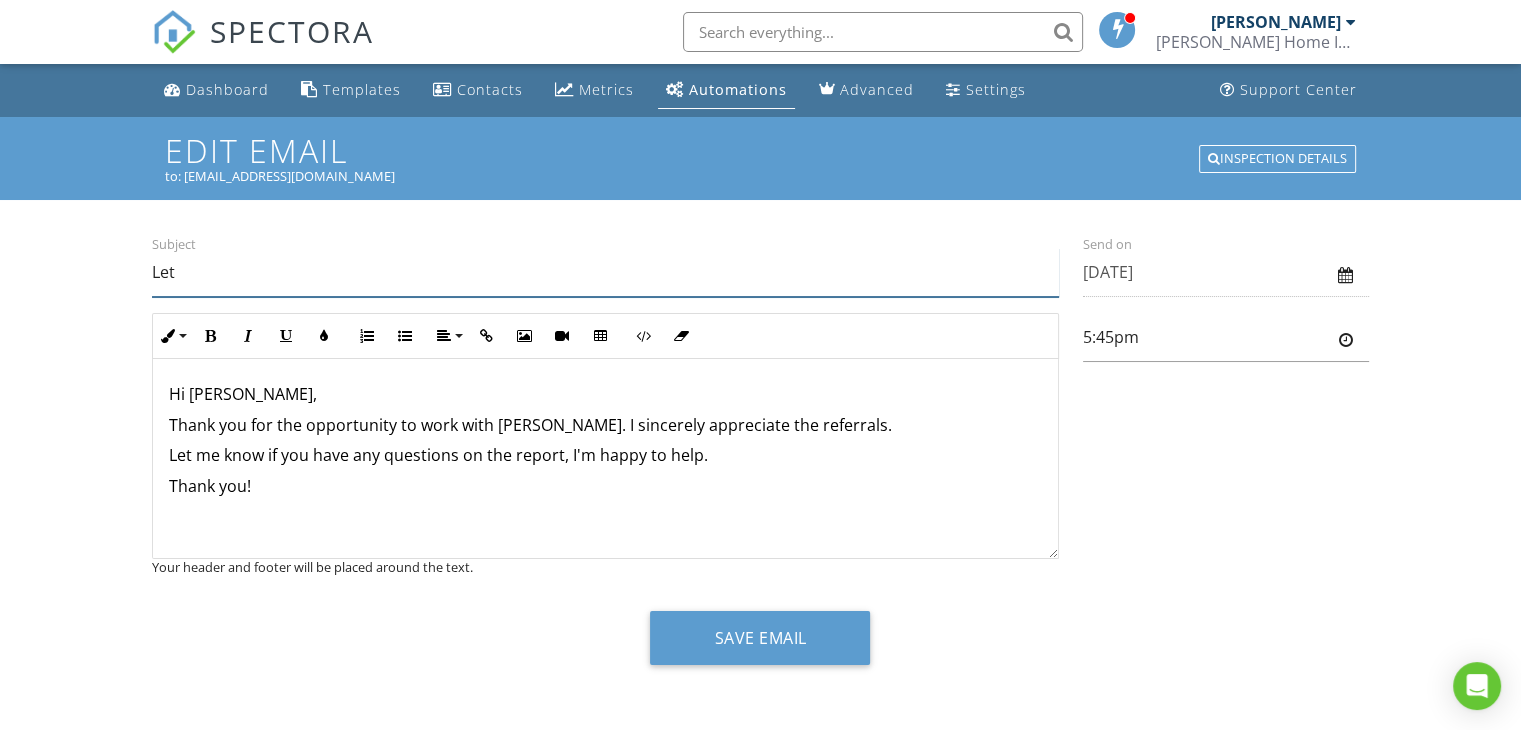 type on "Let me know if you have any questions" 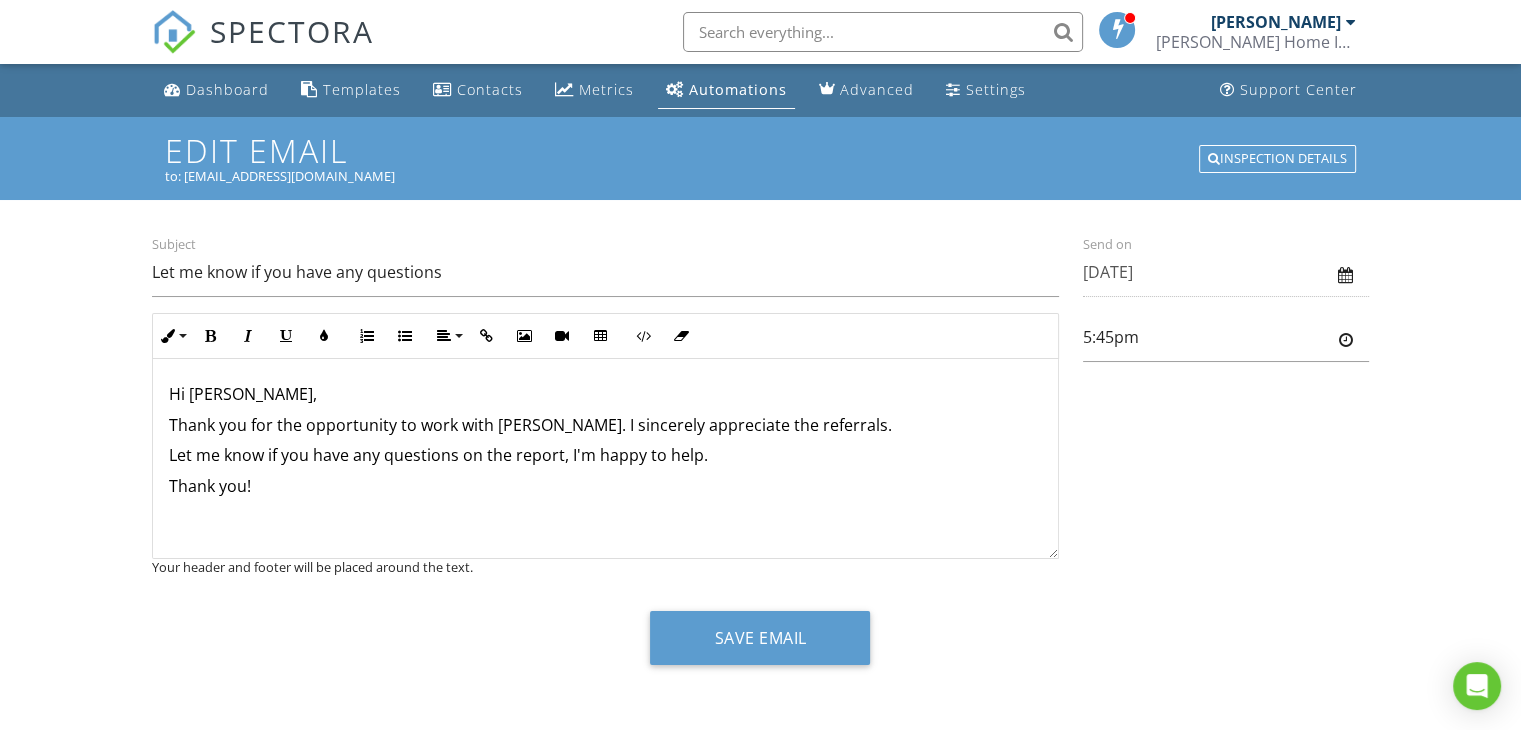 click on "Thank you for the opportunity to work with Adriel. I sincerely appreciate the referrals." at bounding box center (605, 425) 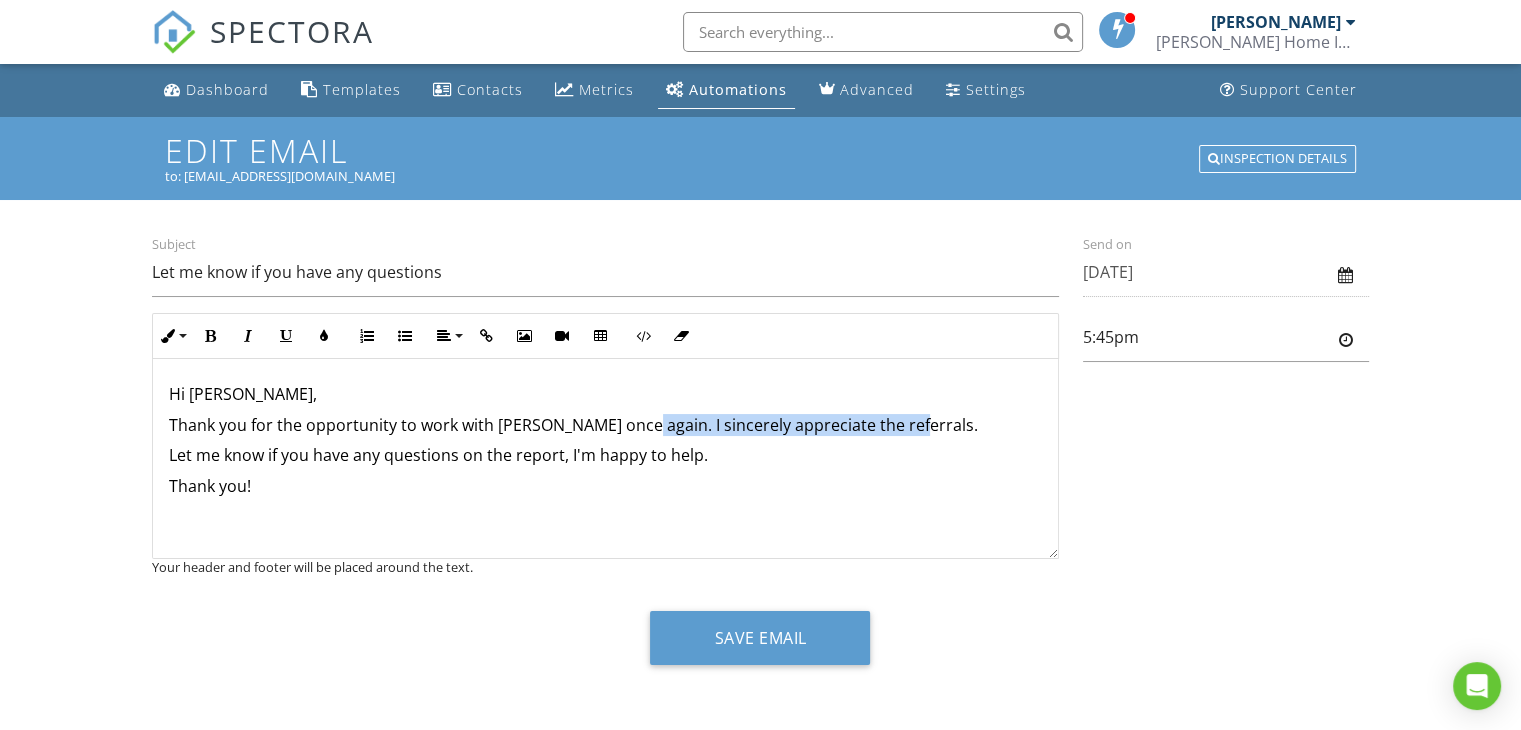 drag, startPoint x: 897, startPoint y: 422, endPoint x: 626, endPoint y: 414, distance: 271.11804 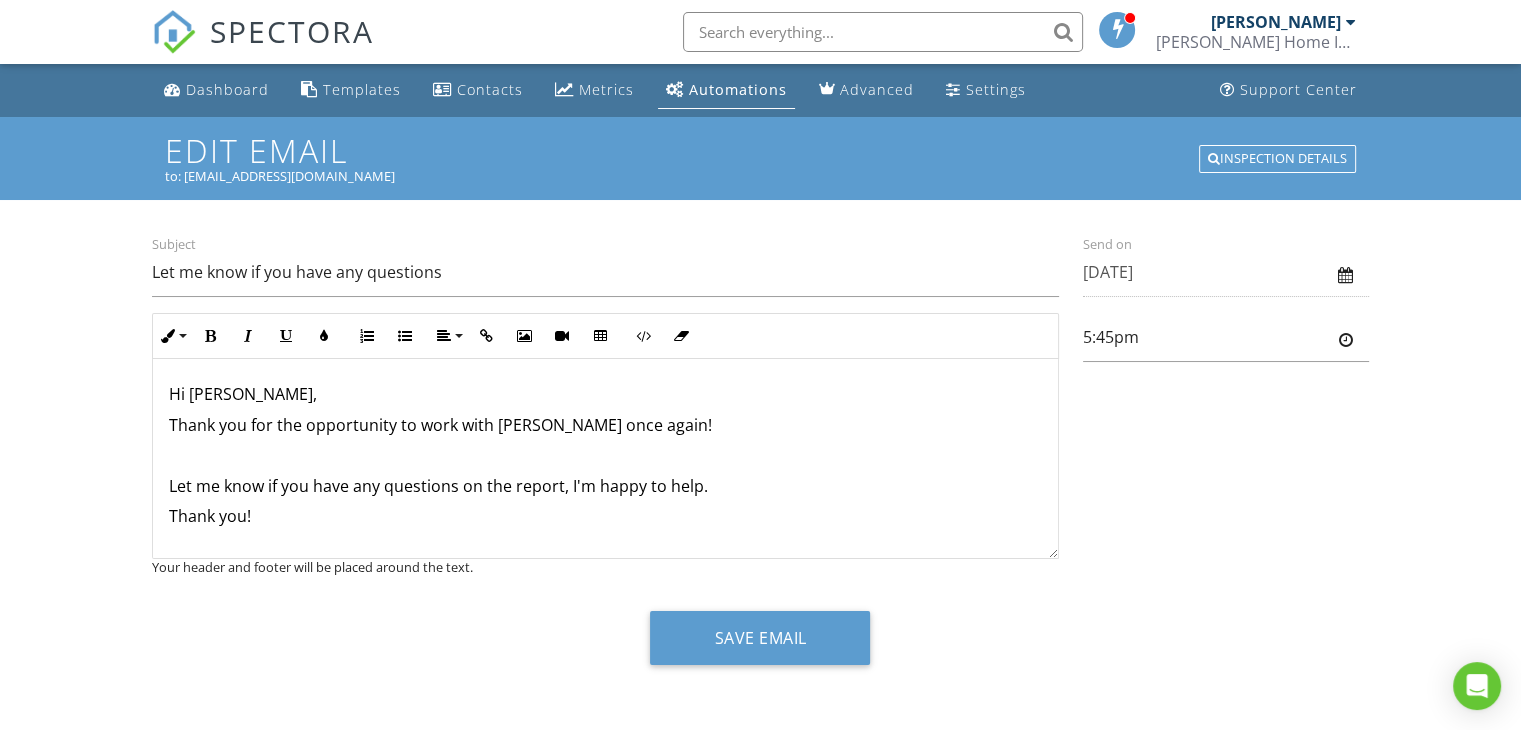 click on "Let me know if you have any questions on the report, I'm happy to help." at bounding box center [605, 486] 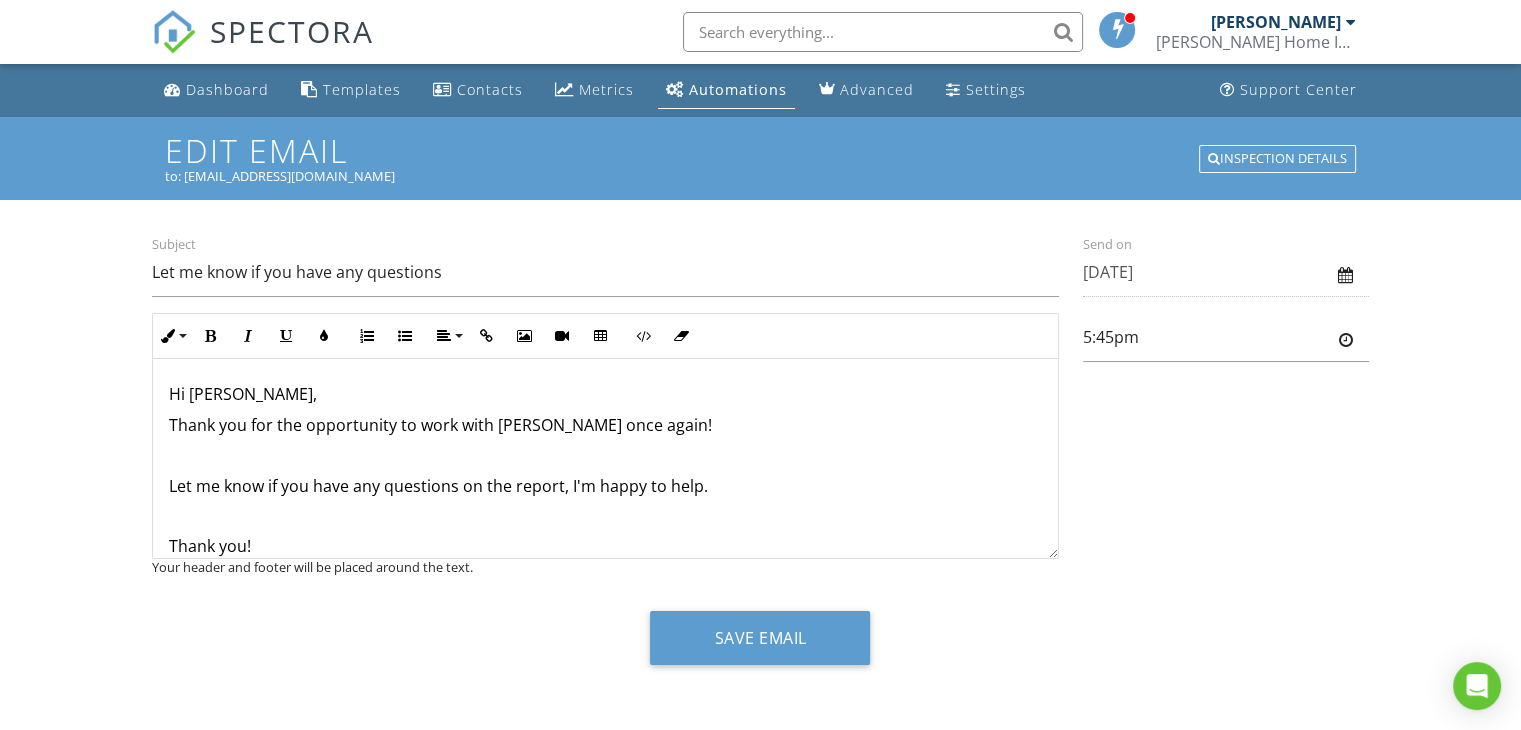 scroll, scrollTop: 23, scrollLeft: 0, axis: vertical 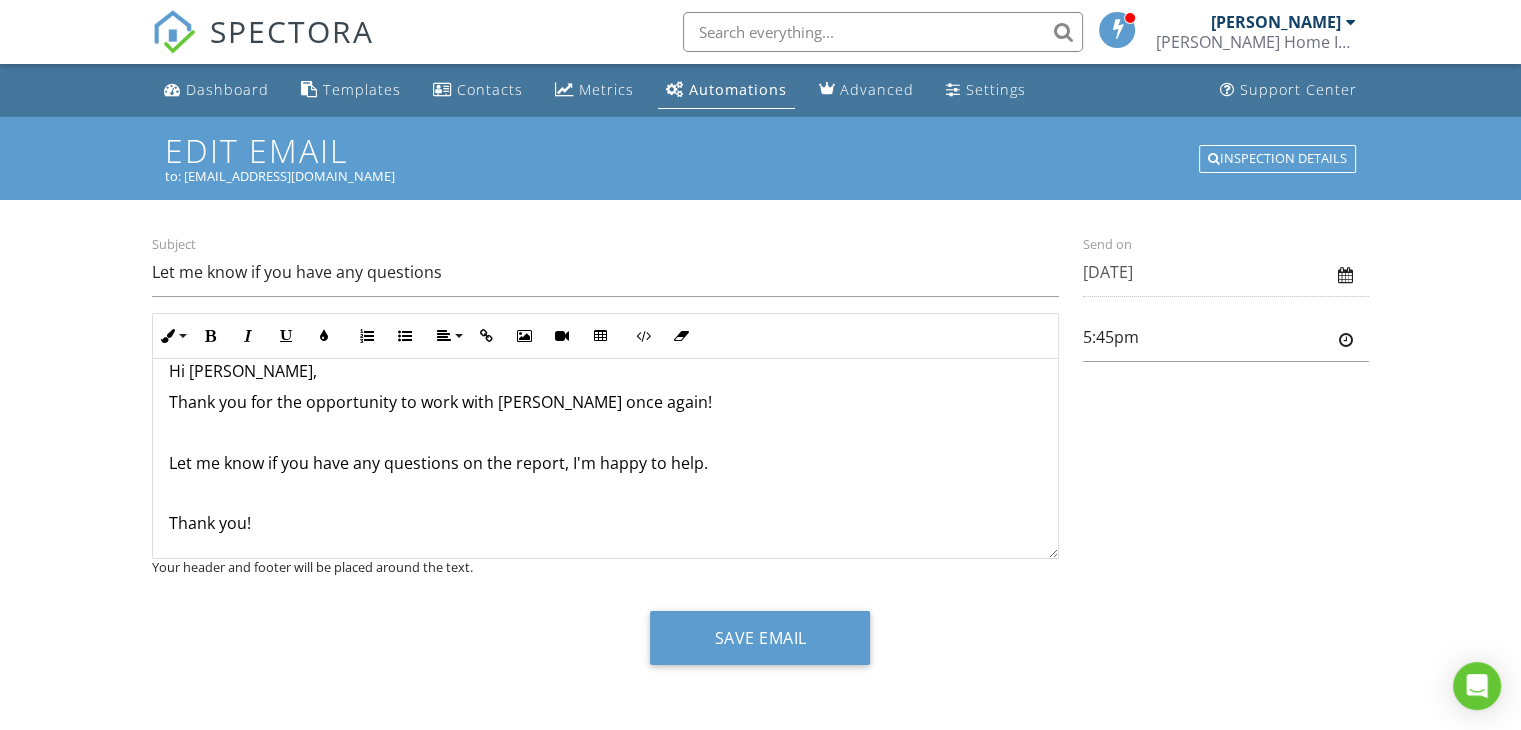 click on "Hi Athziri, Thank you for the opportunity to work with Adriel once again! Let me know if you have any questions on the report, I'm happy to help. Thank you!" at bounding box center [605, 447] 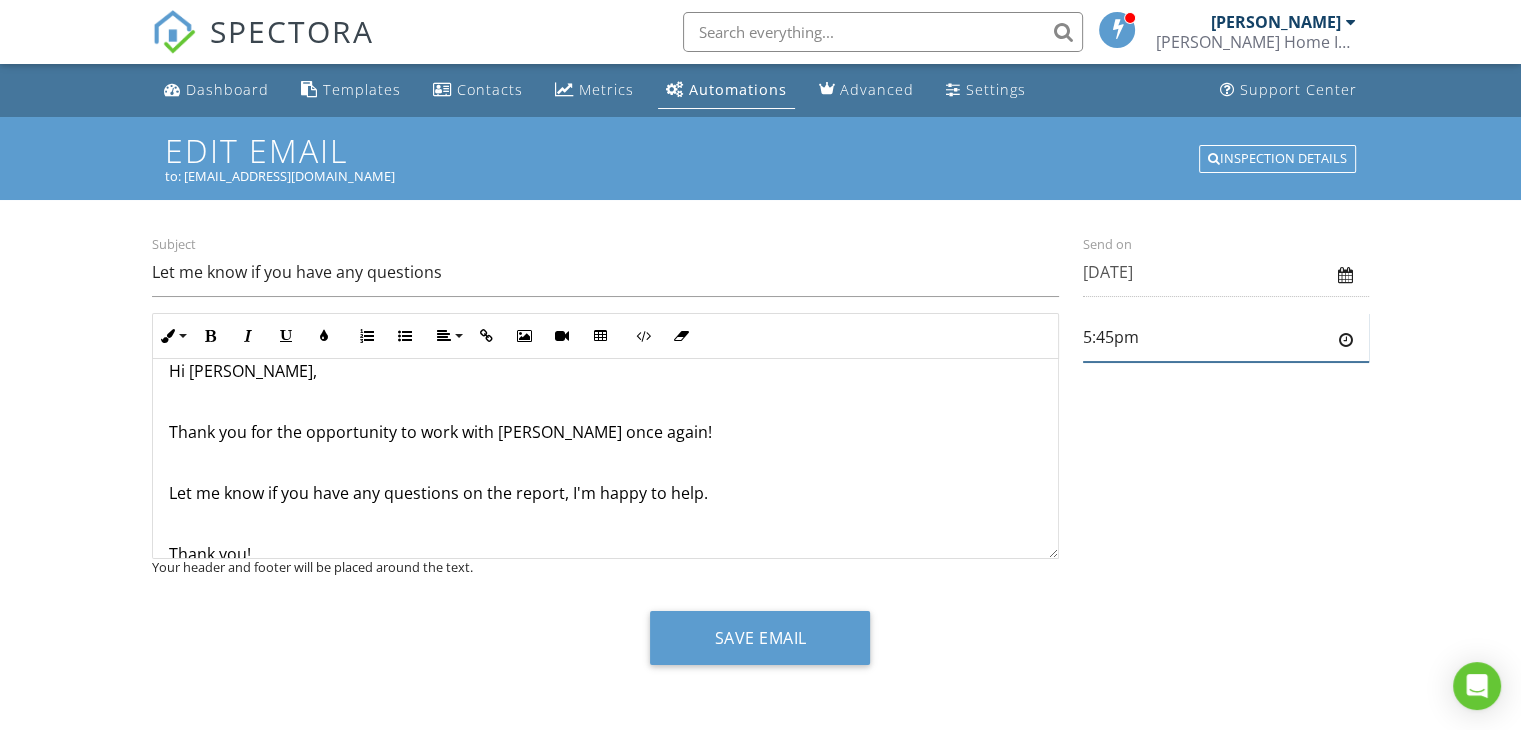 click on "5:45pm" at bounding box center (1226, 337) 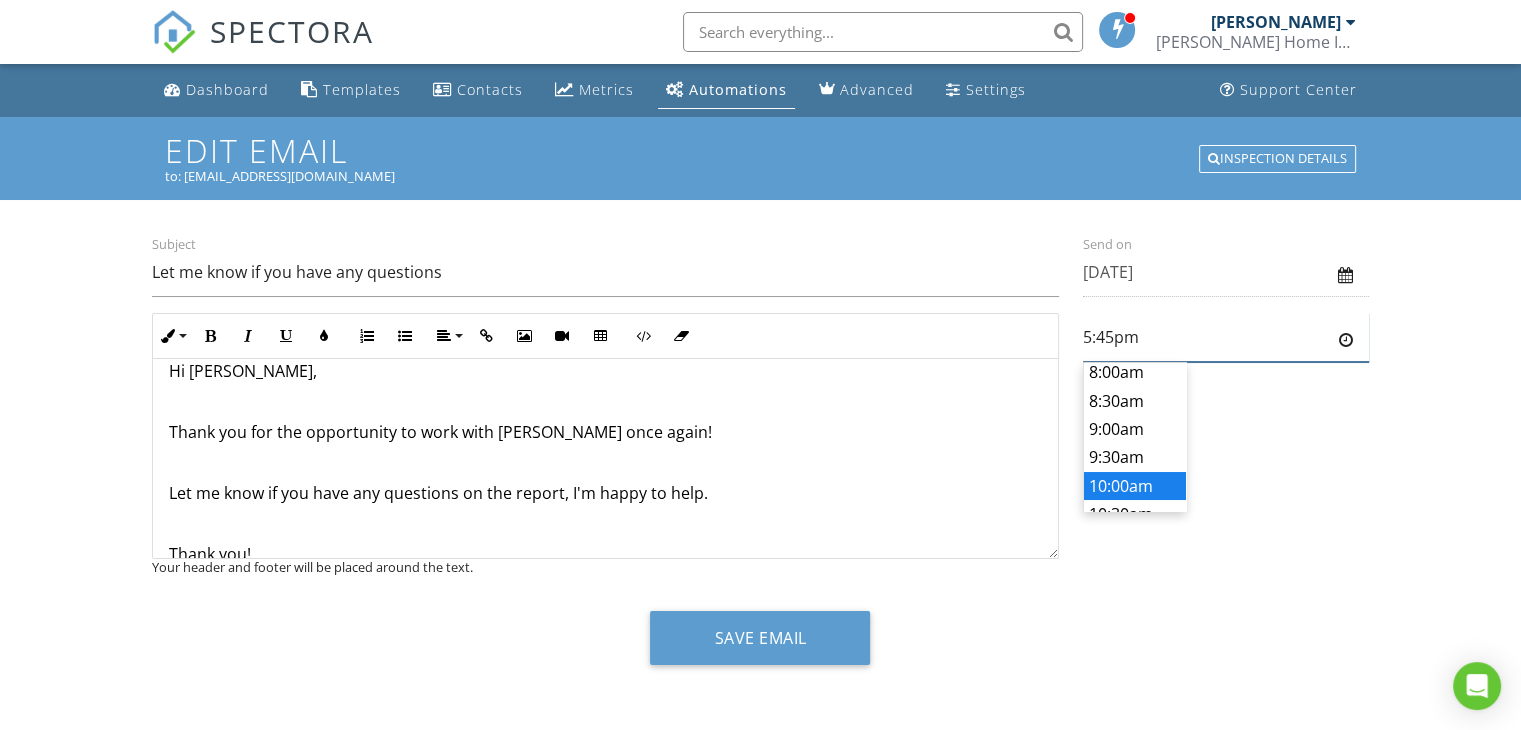 scroll, scrollTop: 210, scrollLeft: 0, axis: vertical 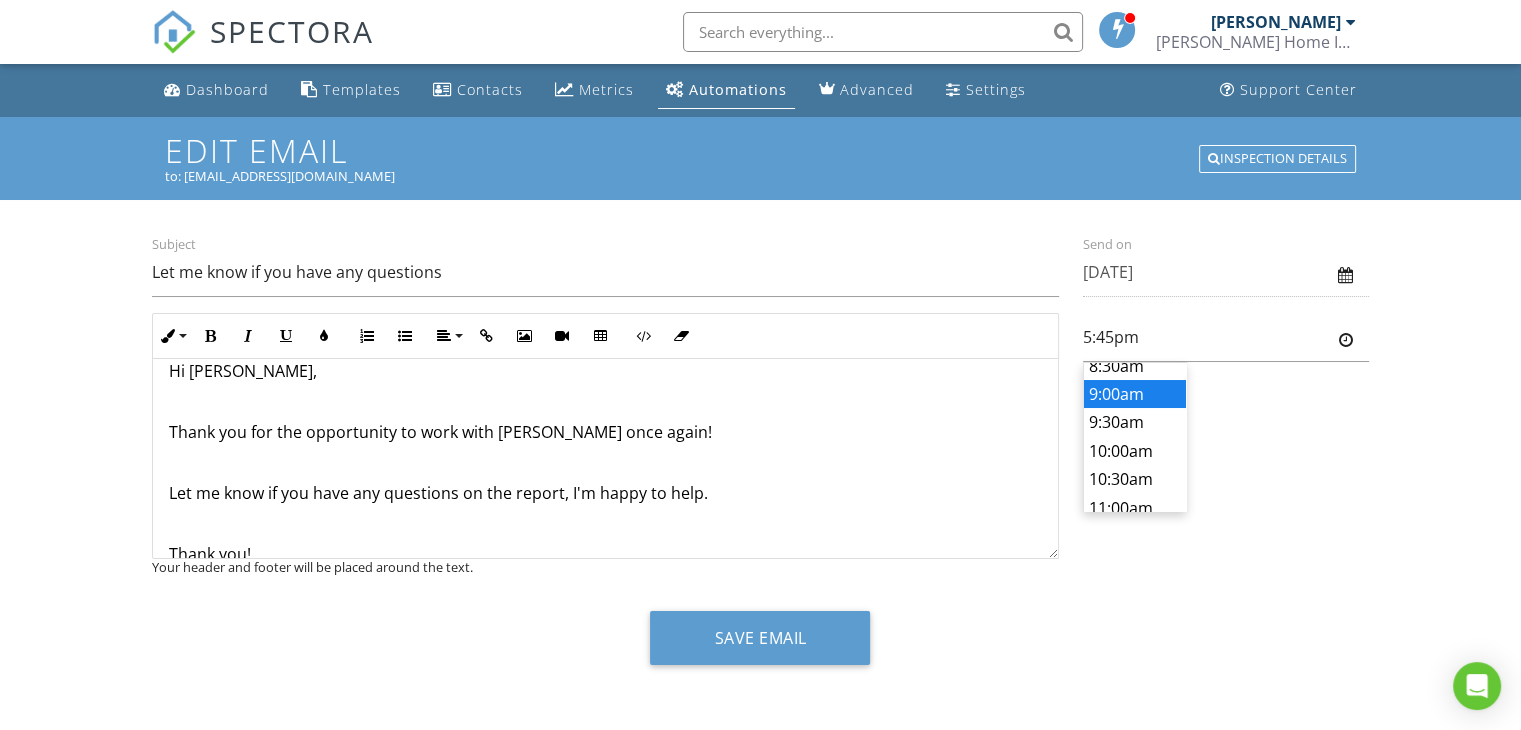 type on "9:00am" 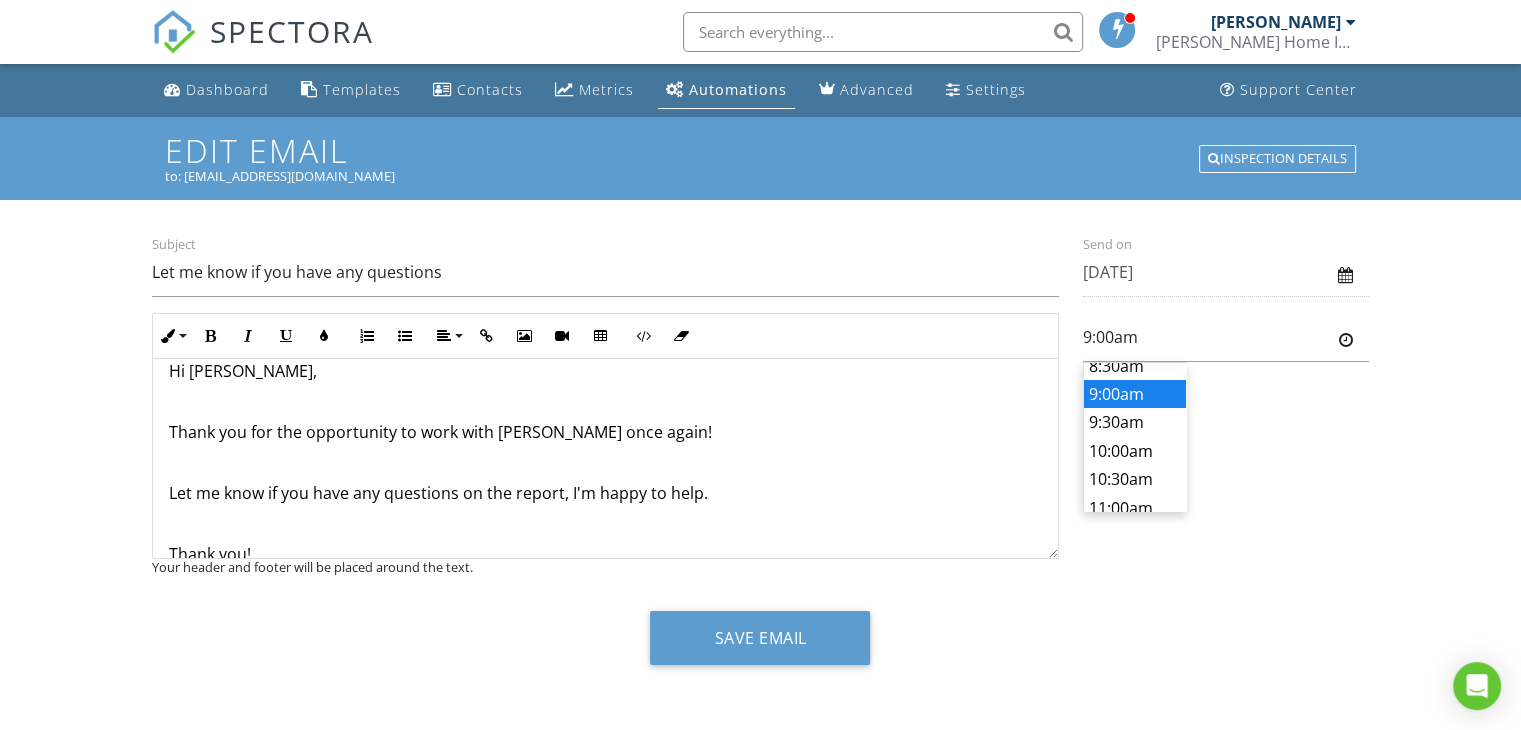click on "SPECTORA
Jose Duran
Duran Home Inspections
Role:
Inspector
Dashboard
New Inspection
Inspections
Calendar
Template Editor
Contacts
Automations
Team
Metrics
Payments
Data Exports
Billing
Reporting
Advanced
Settings
What's New
Sign Out
Dashboard
Templates
Contacts
Metrics
Automations
Advanced
Settings
Support Center
Edit Email
to: amoradfwrealtor@gmail.com
Inspection Details
Subject
Let me know if you have any questions
Inline Style XLarge Large Normal Small Light Small/Light Bold Italic Underline Colors Ordered List Unordered List Align Align Left Align Center Align Right Align Justify Insert Link Insert Image Insert Video ​" at bounding box center [760, 366] 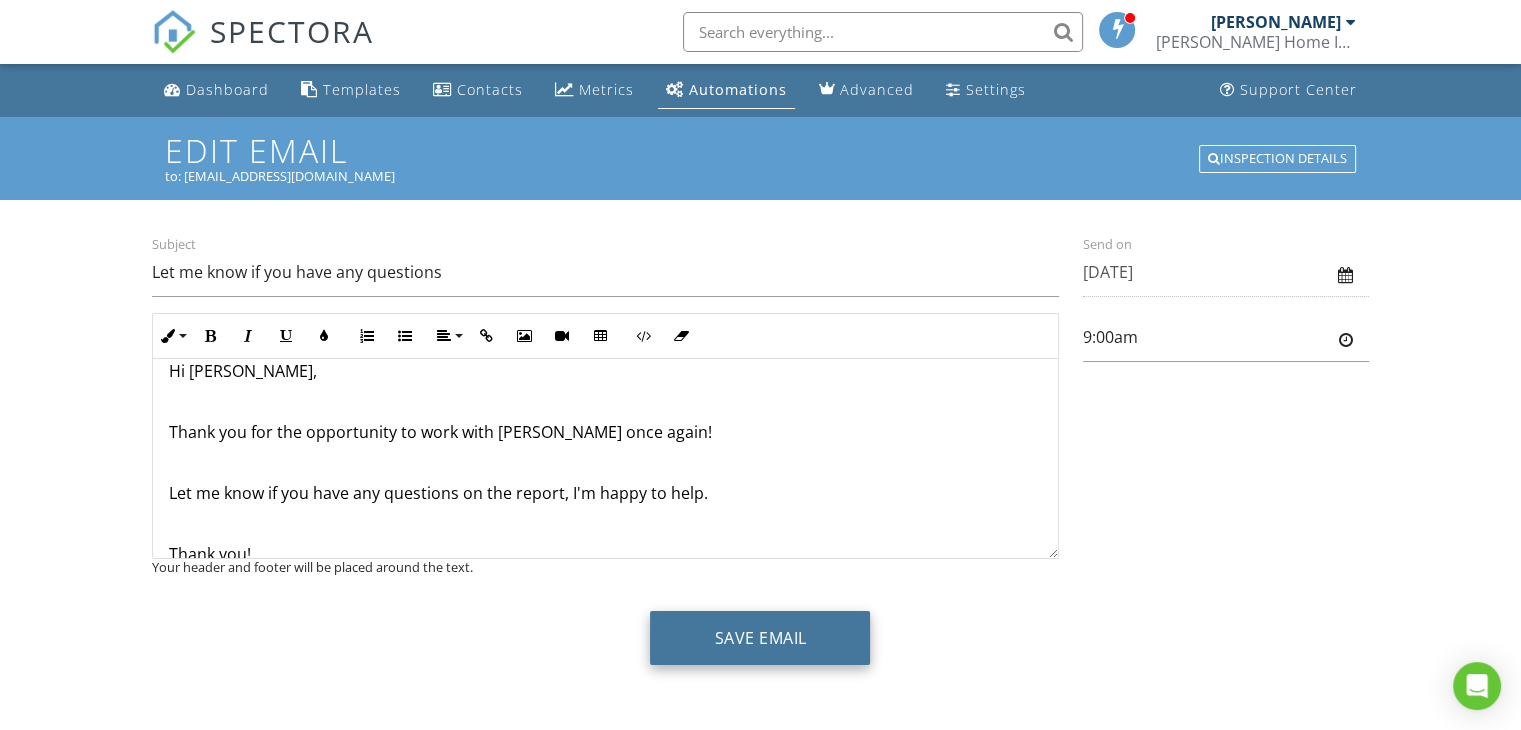 click on "Save Email" at bounding box center (760, 638) 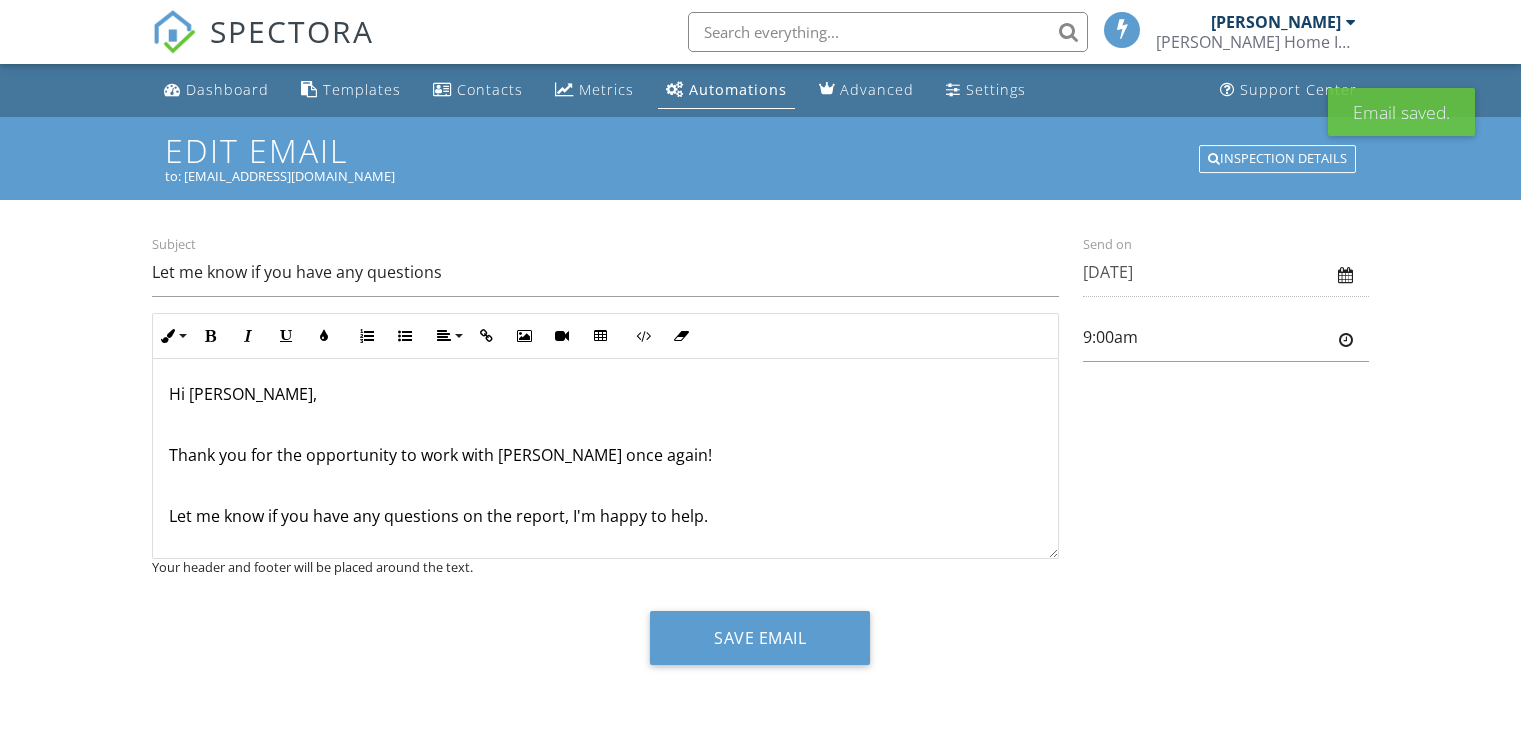 scroll, scrollTop: 0, scrollLeft: 0, axis: both 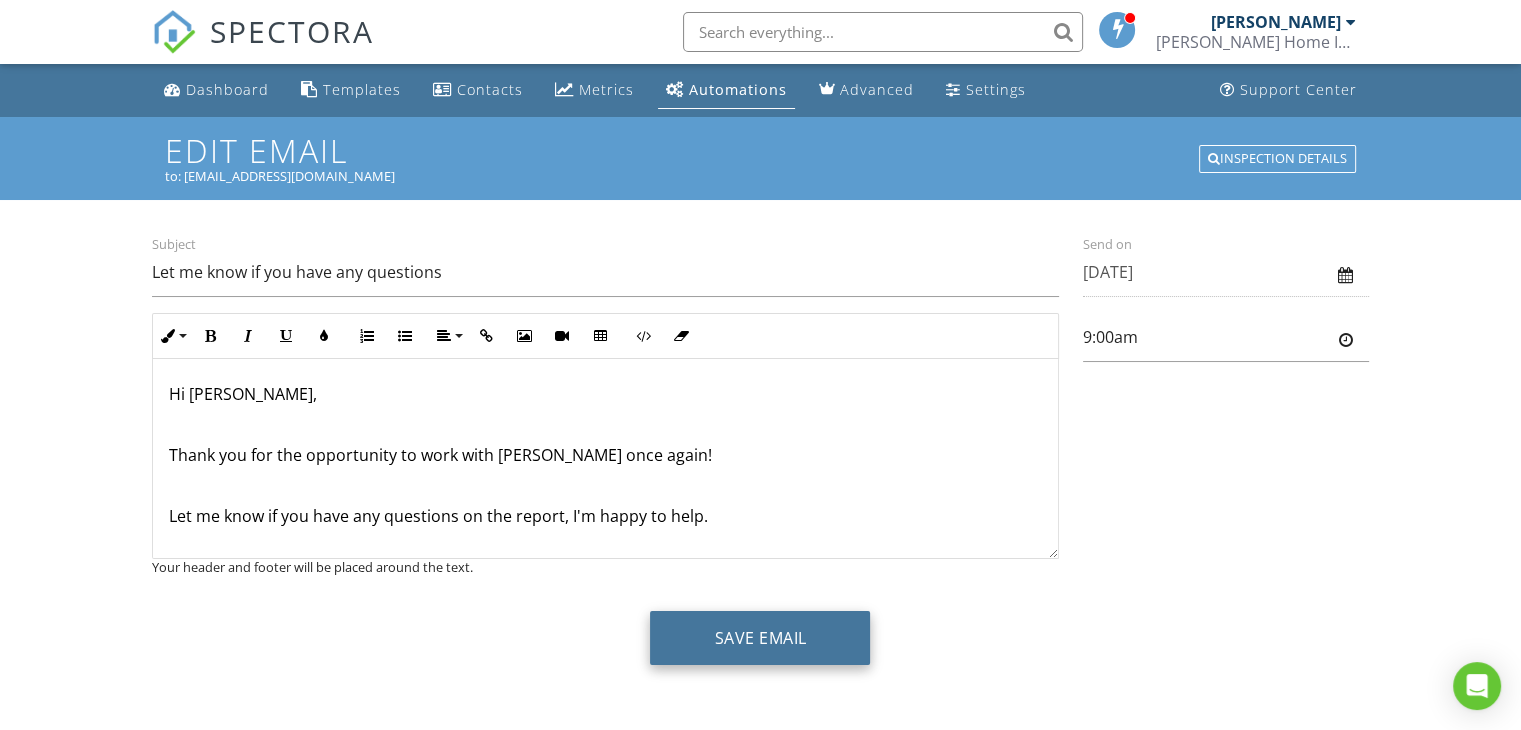 click on "Save Email" at bounding box center (760, 645) 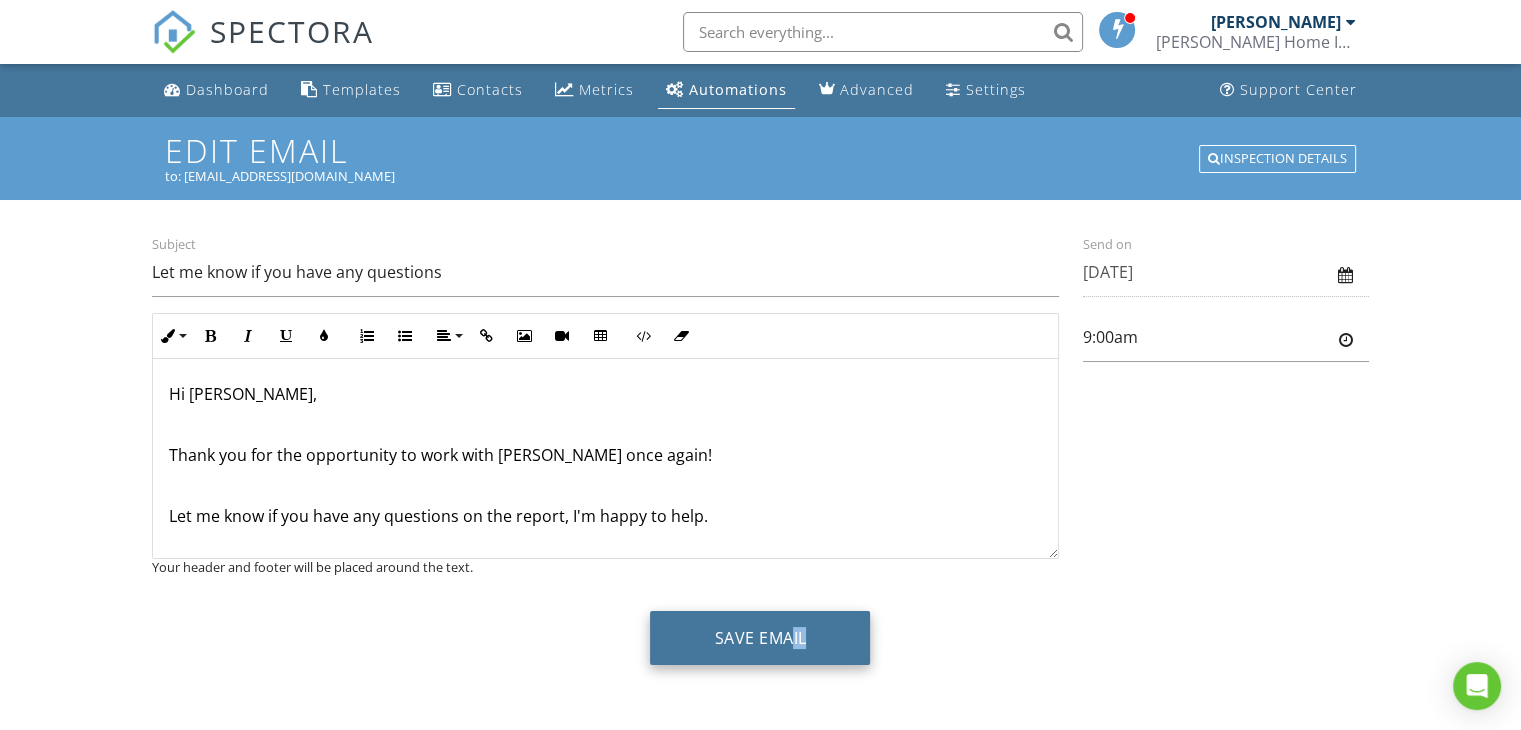 click on "Save Email" at bounding box center [760, 638] 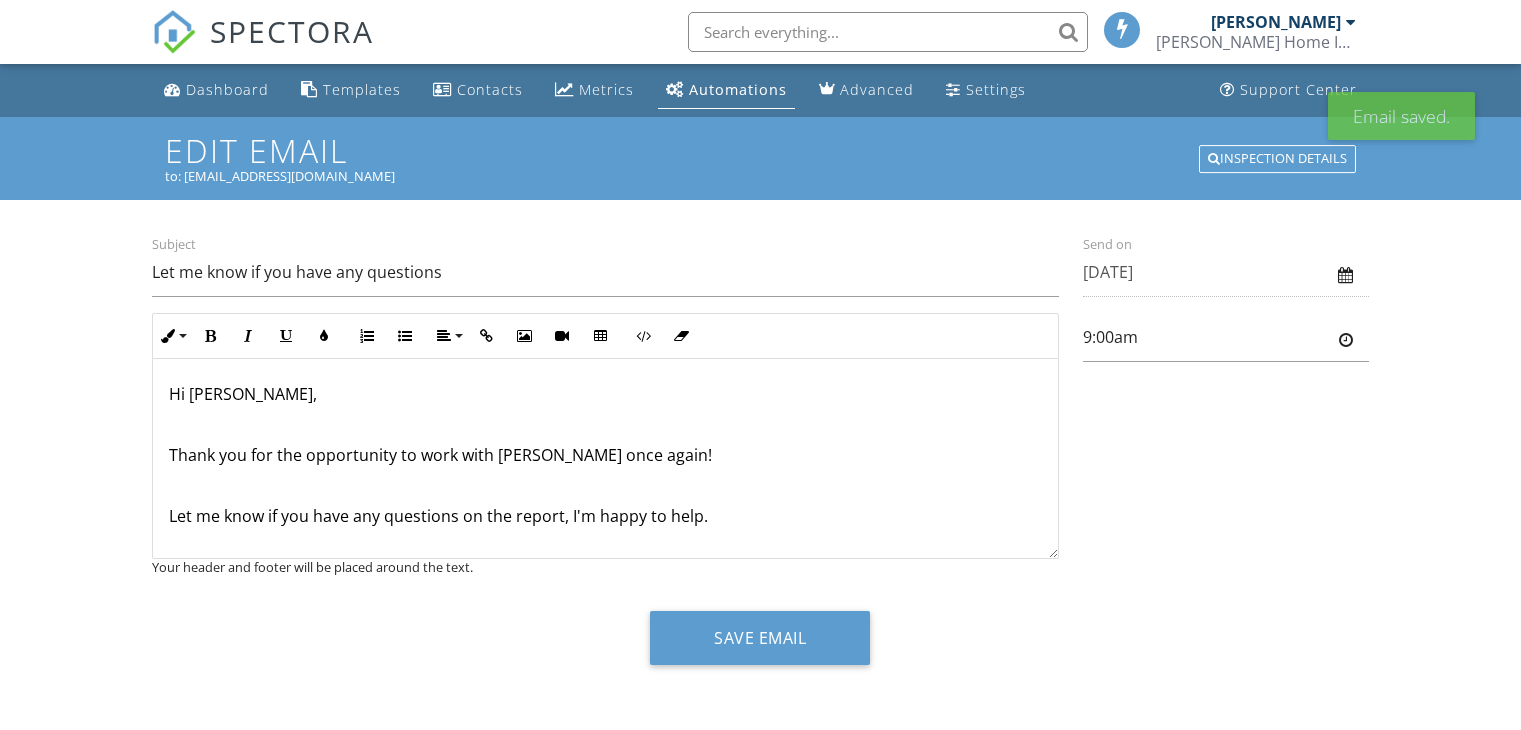 scroll, scrollTop: 0, scrollLeft: 0, axis: both 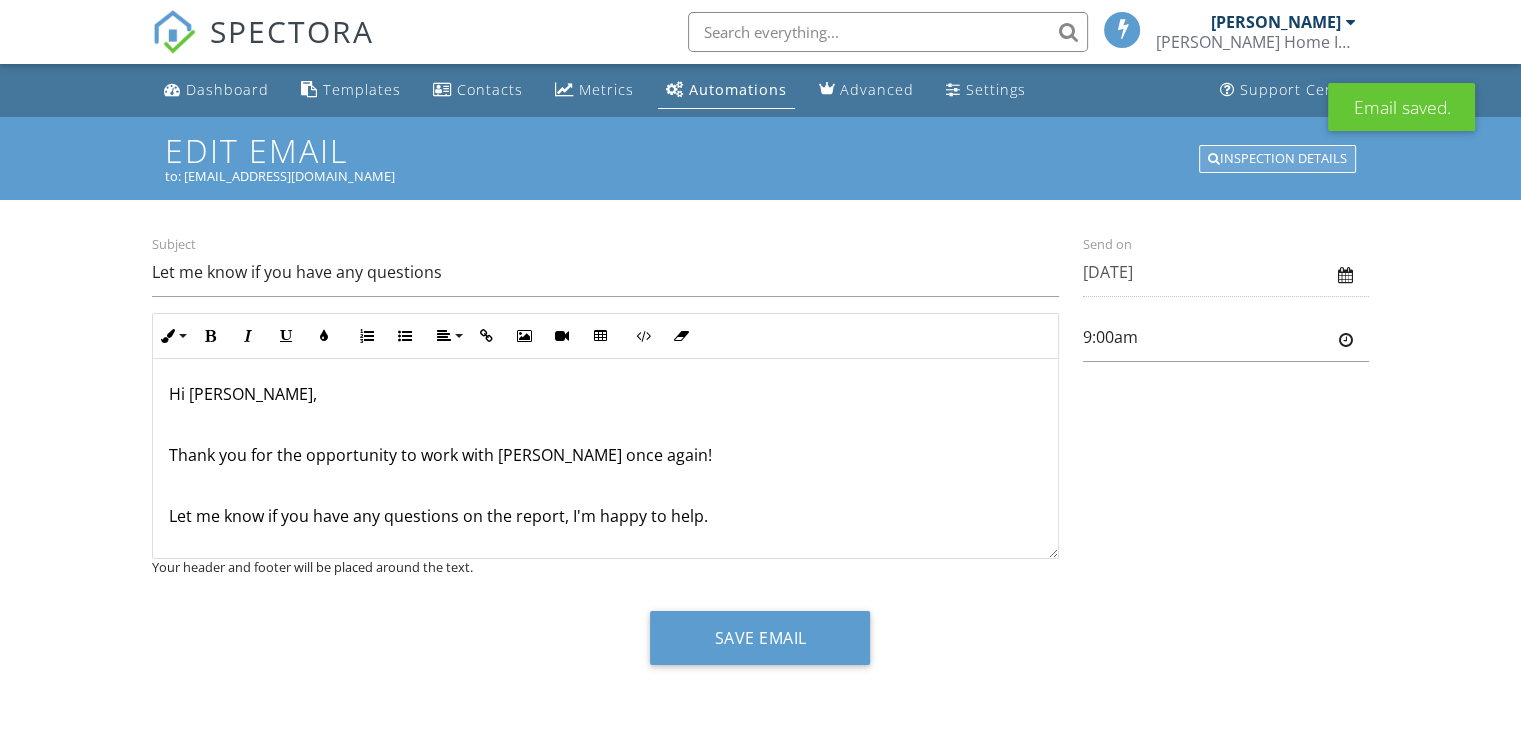 click on "Inspection Details" at bounding box center (1277, 159) 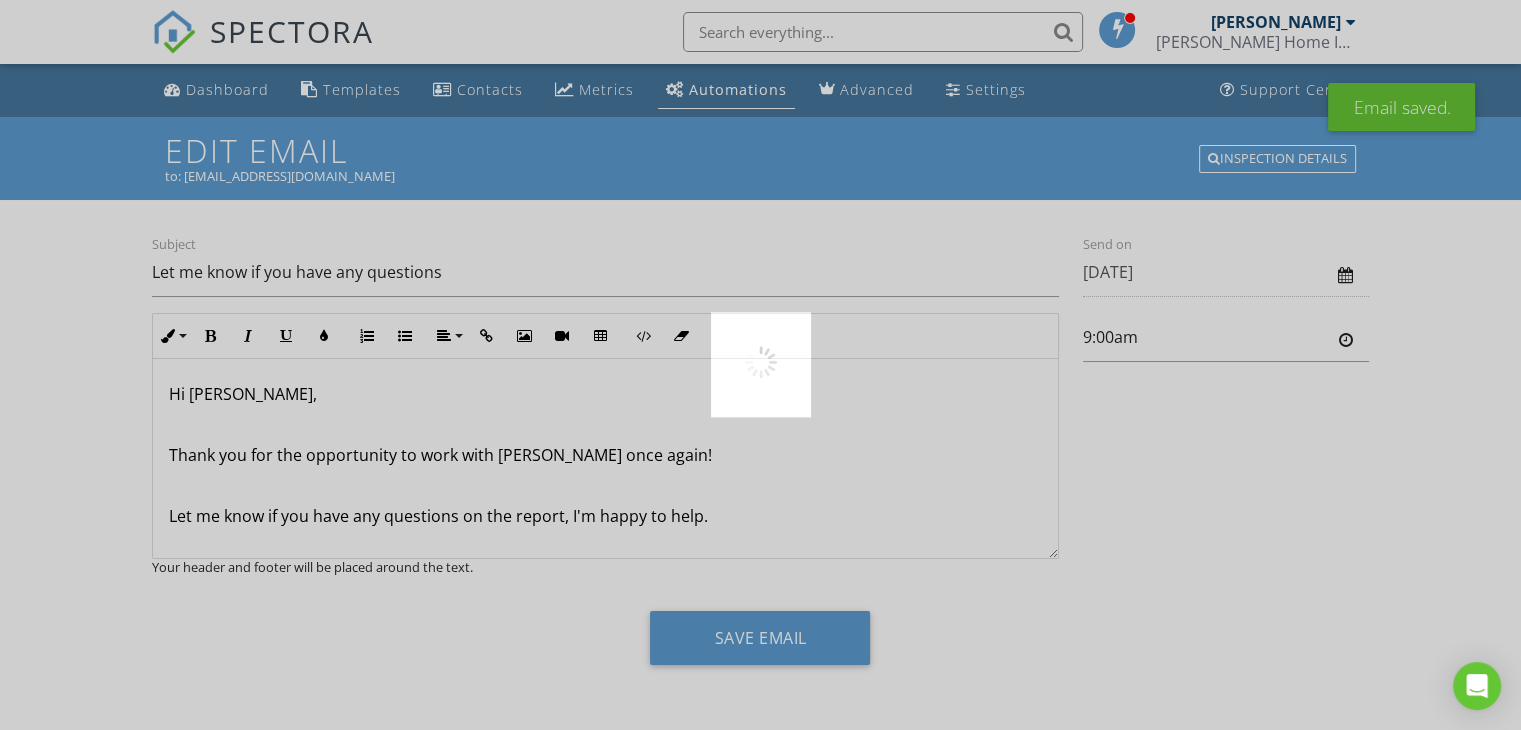 click at bounding box center [760, 365] 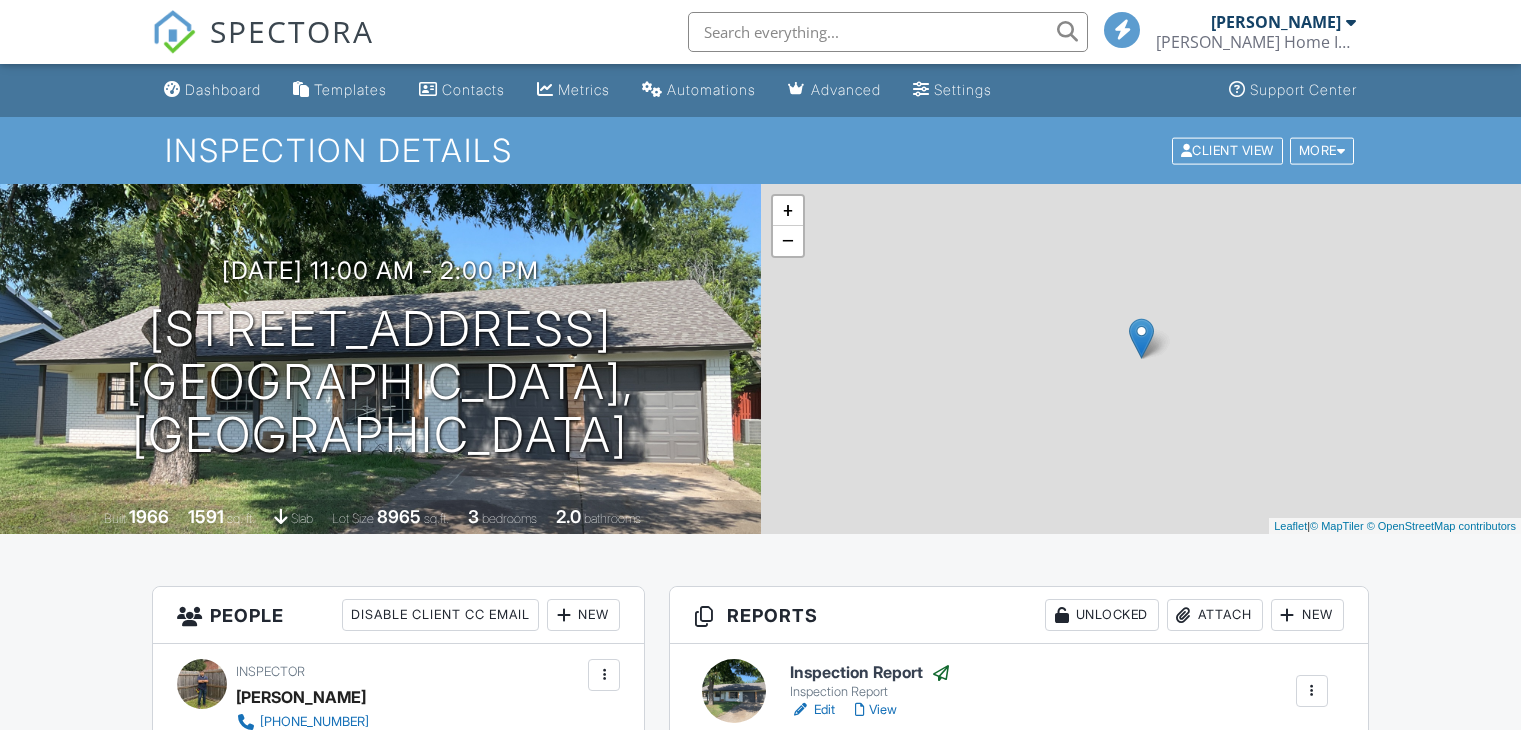 scroll, scrollTop: 0, scrollLeft: 0, axis: both 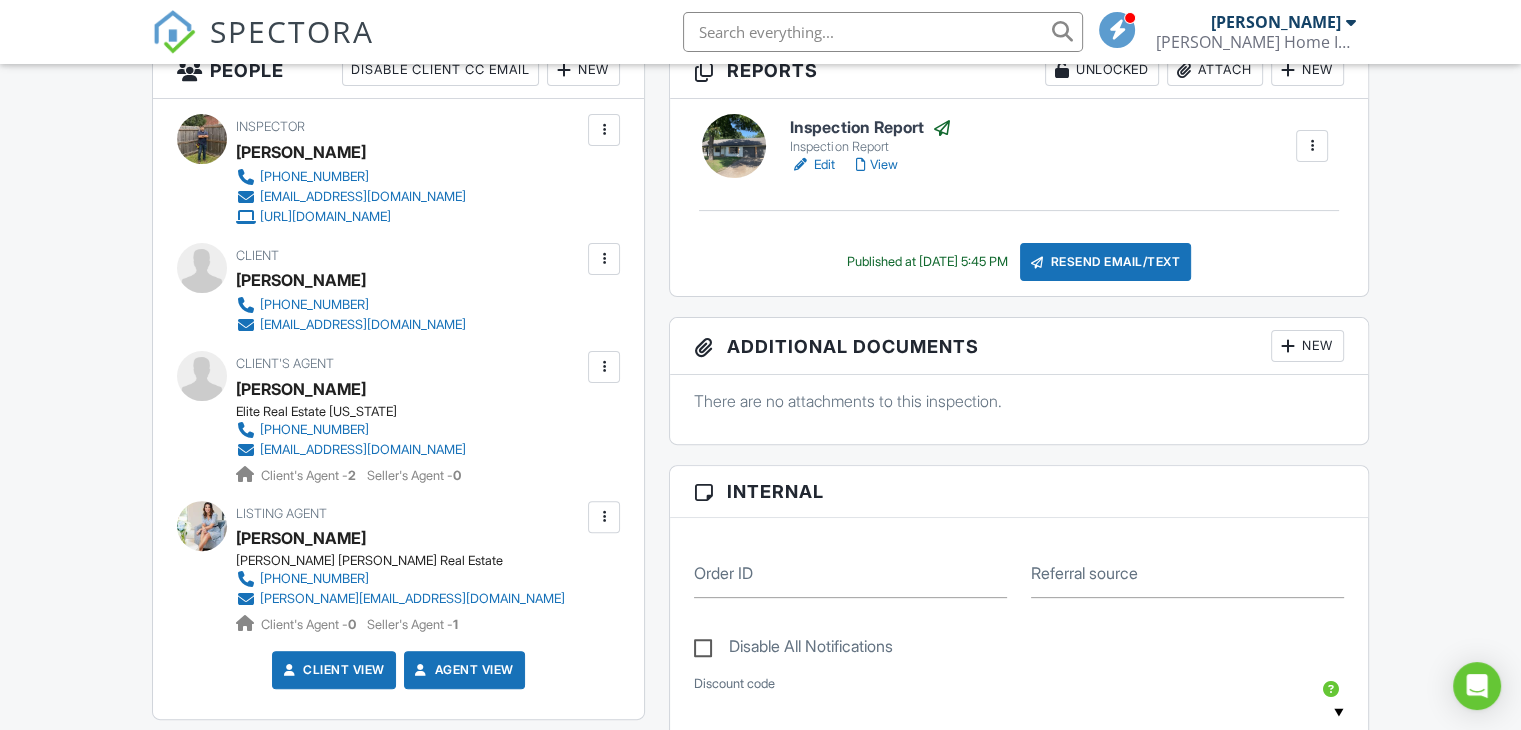 click at bounding box center [202, 526] 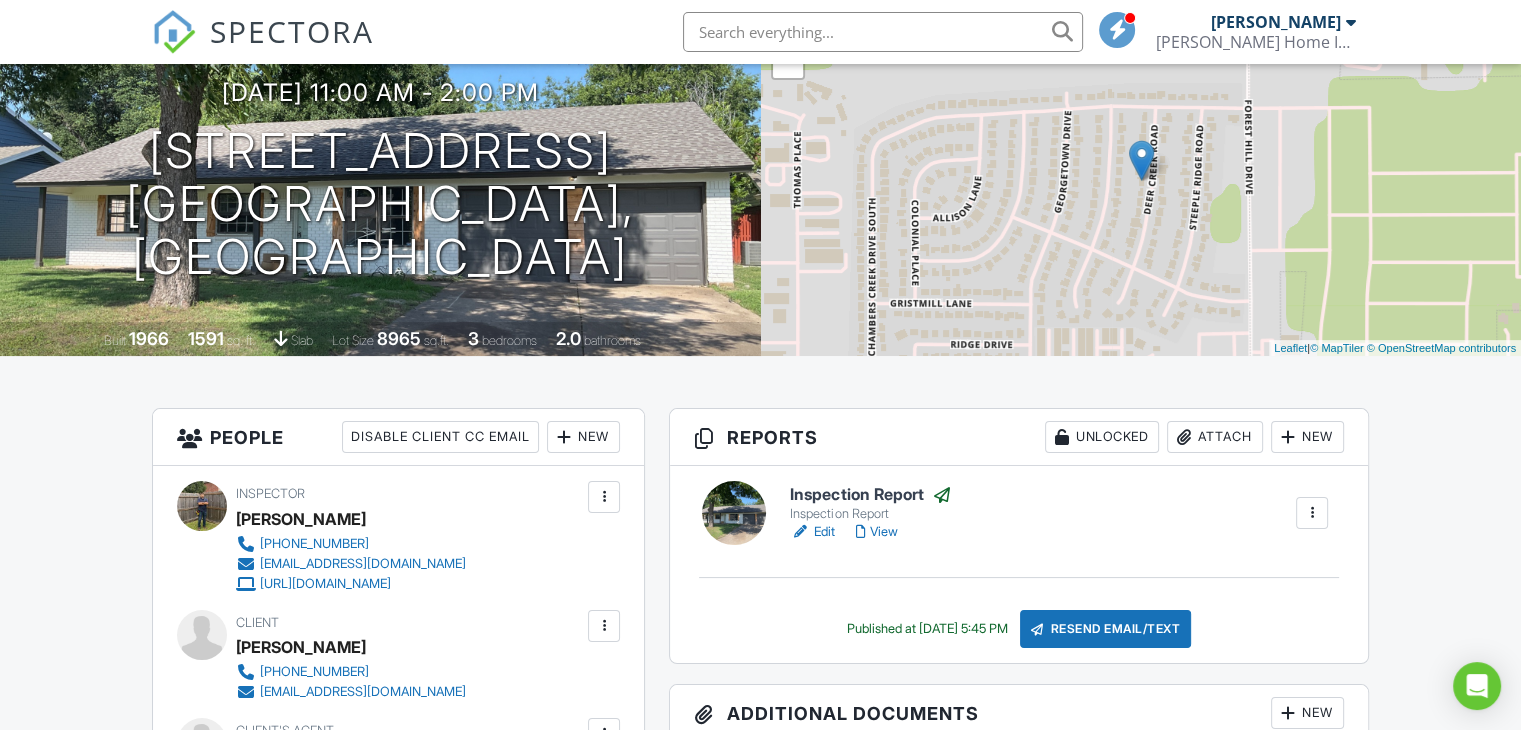 scroll, scrollTop: 0, scrollLeft: 0, axis: both 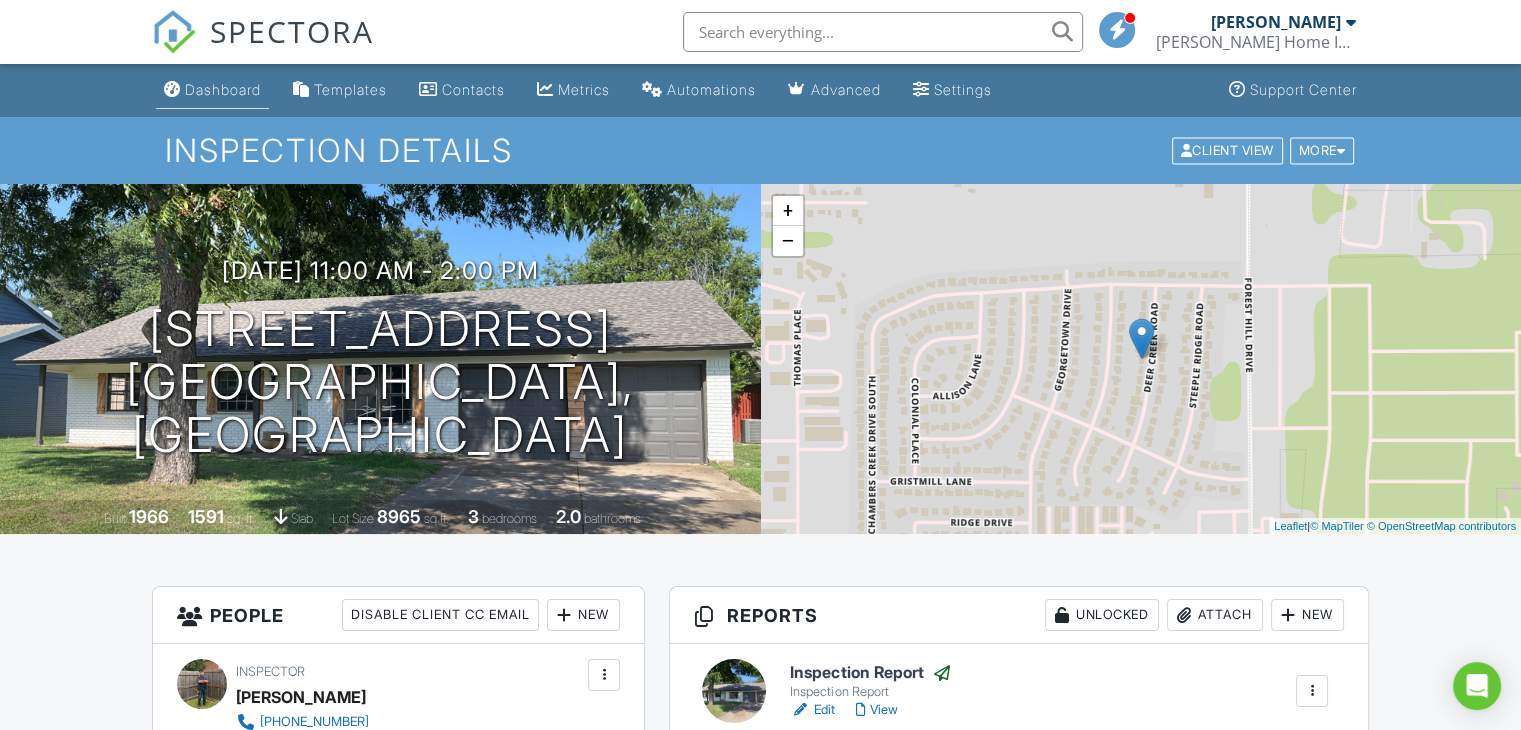 click on "Dashboard" at bounding box center [223, 89] 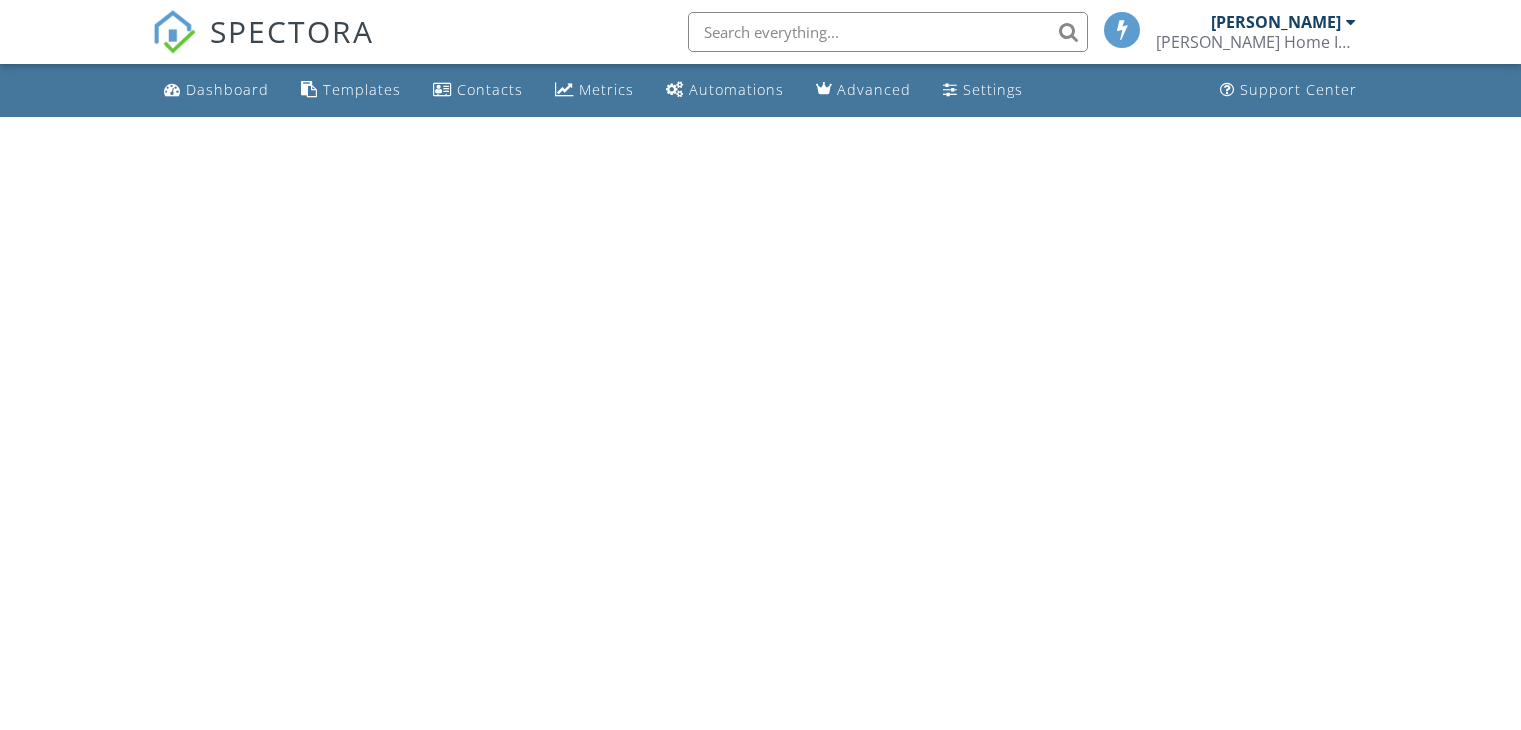 scroll, scrollTop: 0, scrollLeft: 0, axis: both 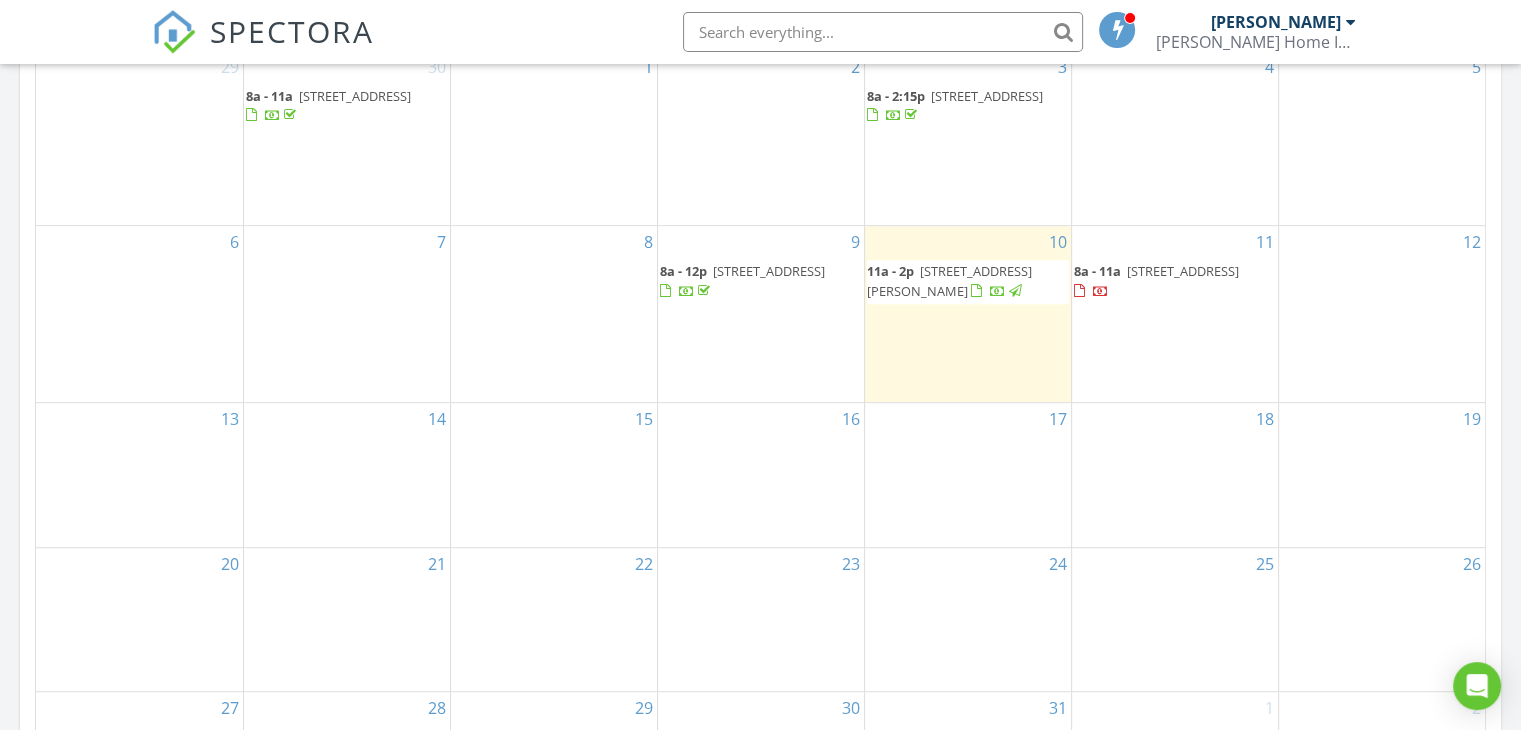 click on "[STREET_ADDRESS]" at bounding box center [1183, 271] 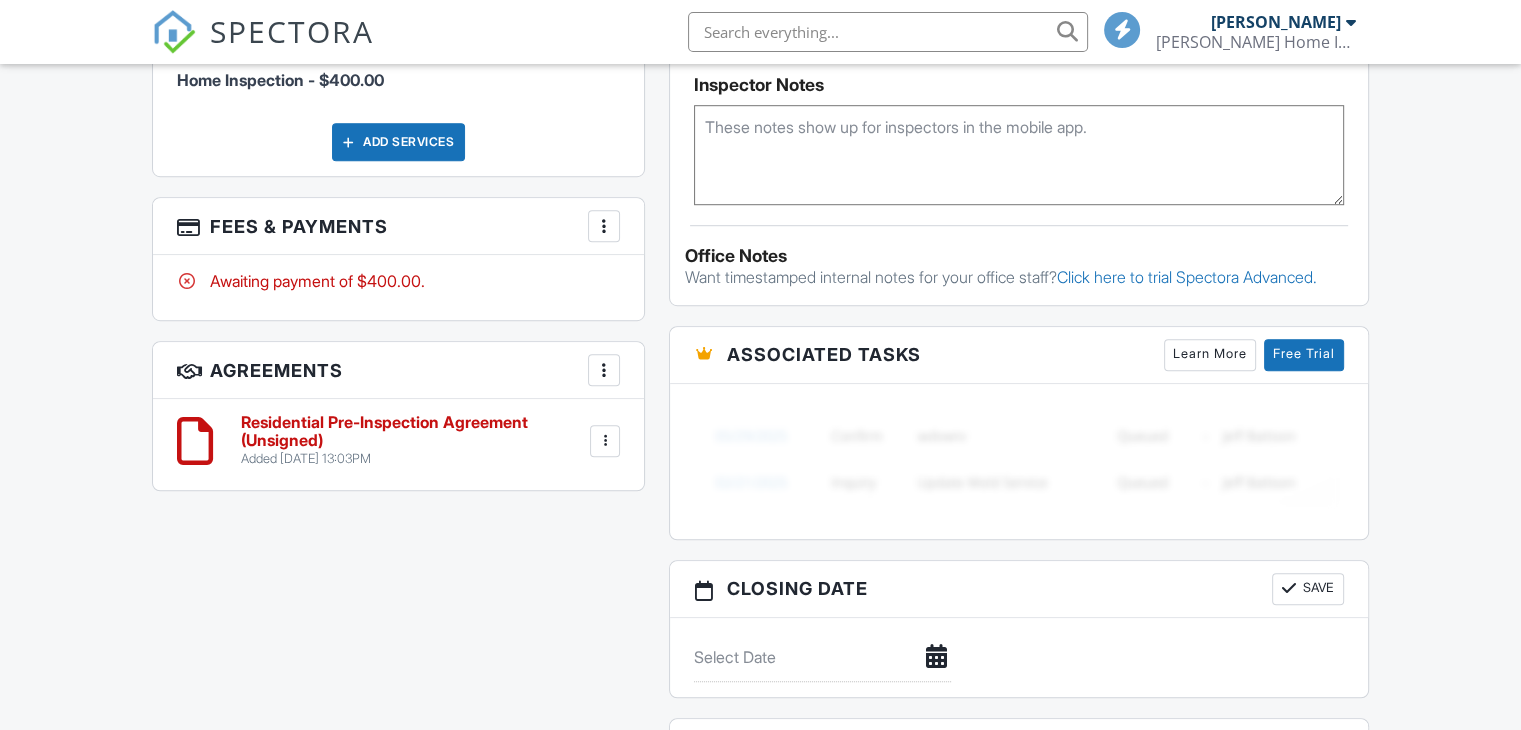 scroll, scrollTop: 0, scrollLeft: 0, axis: both 